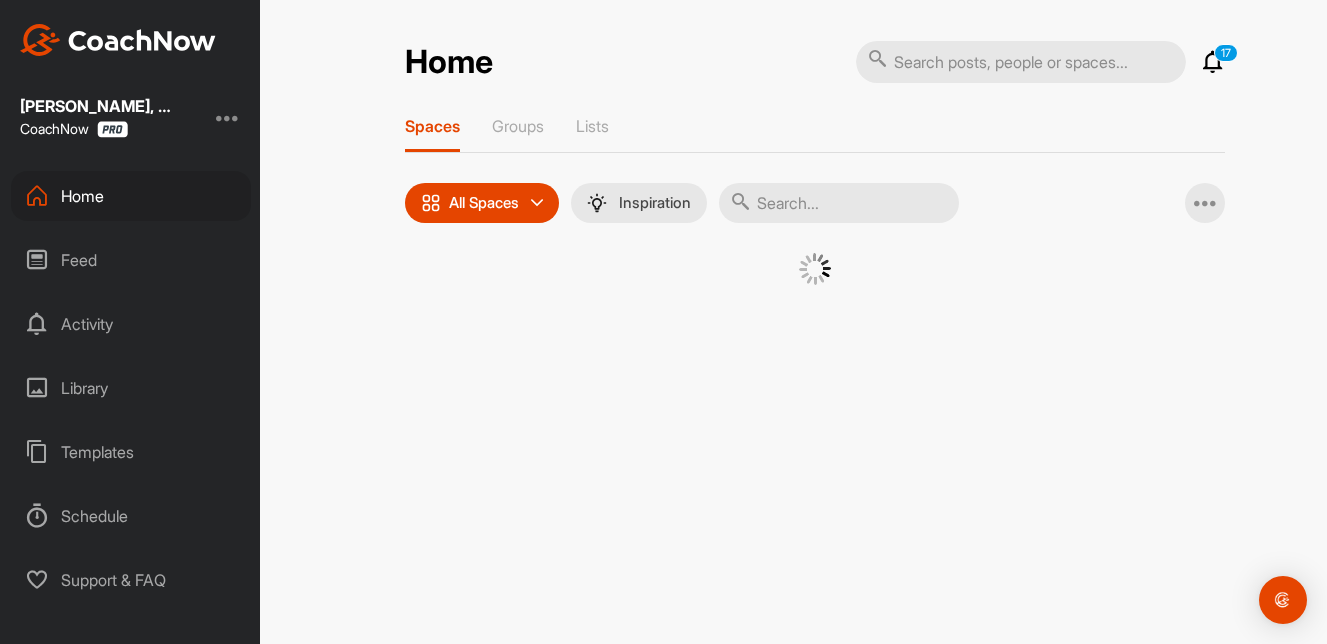 scroll, scrollTop: 0, scrollLeft: 0, axis: both 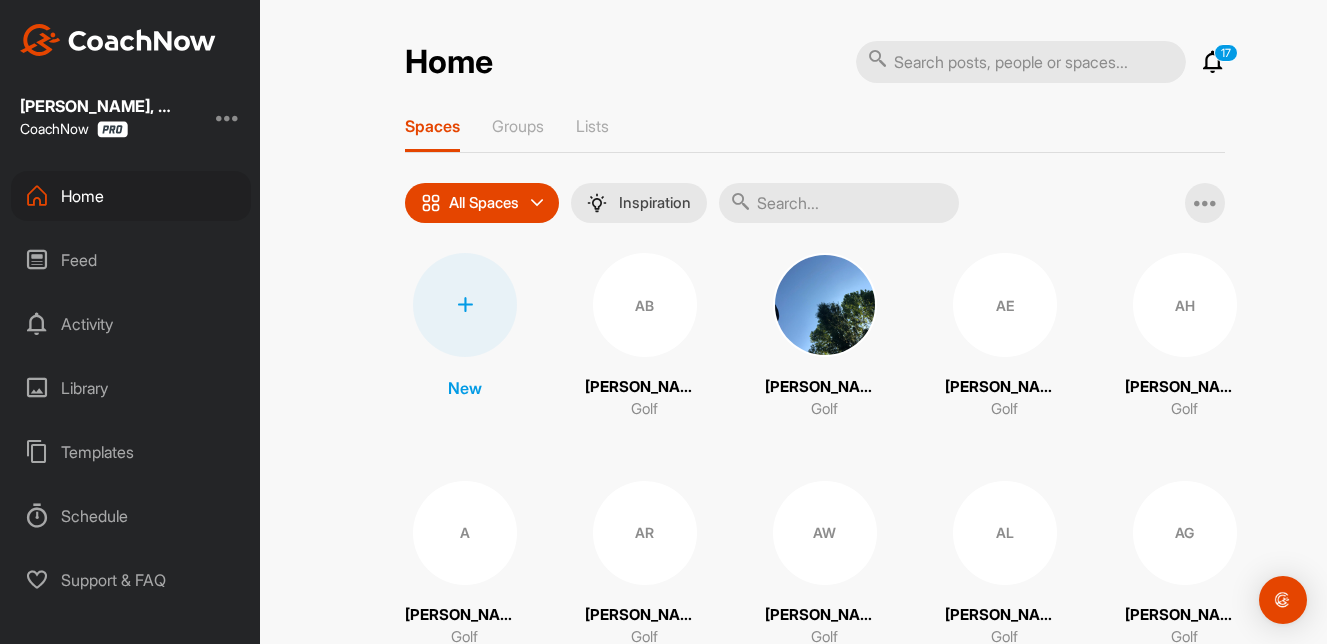 click at bounding box center [839, 203] 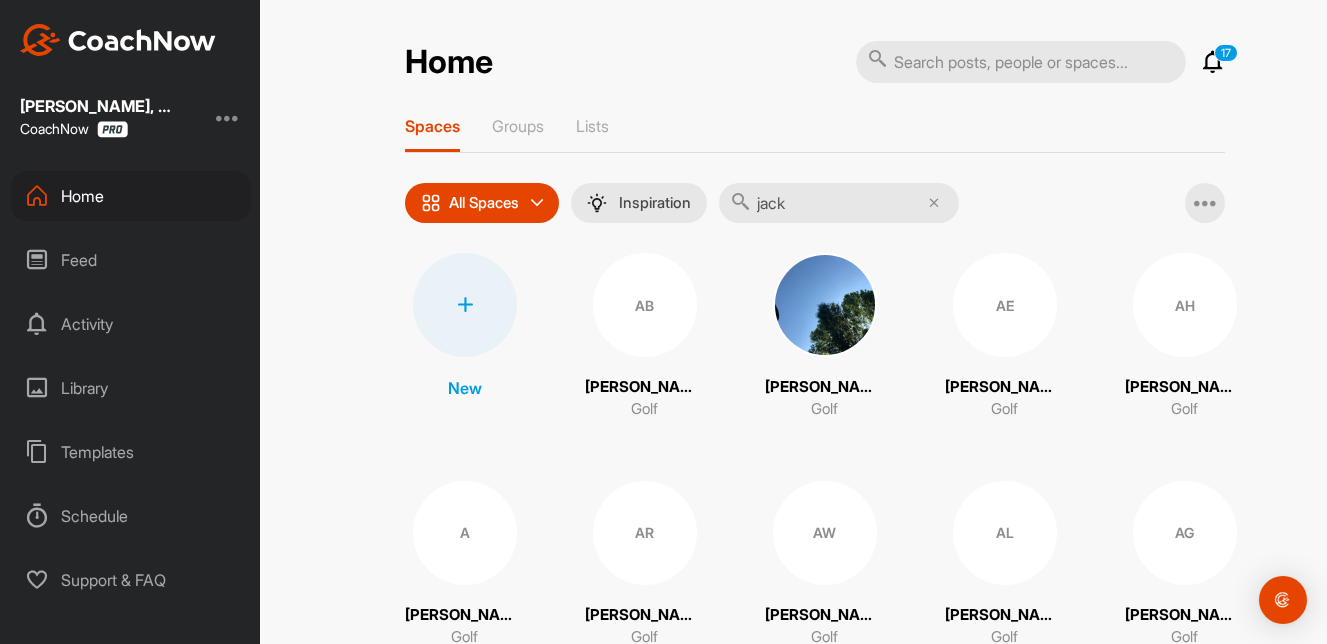 type on "jack" 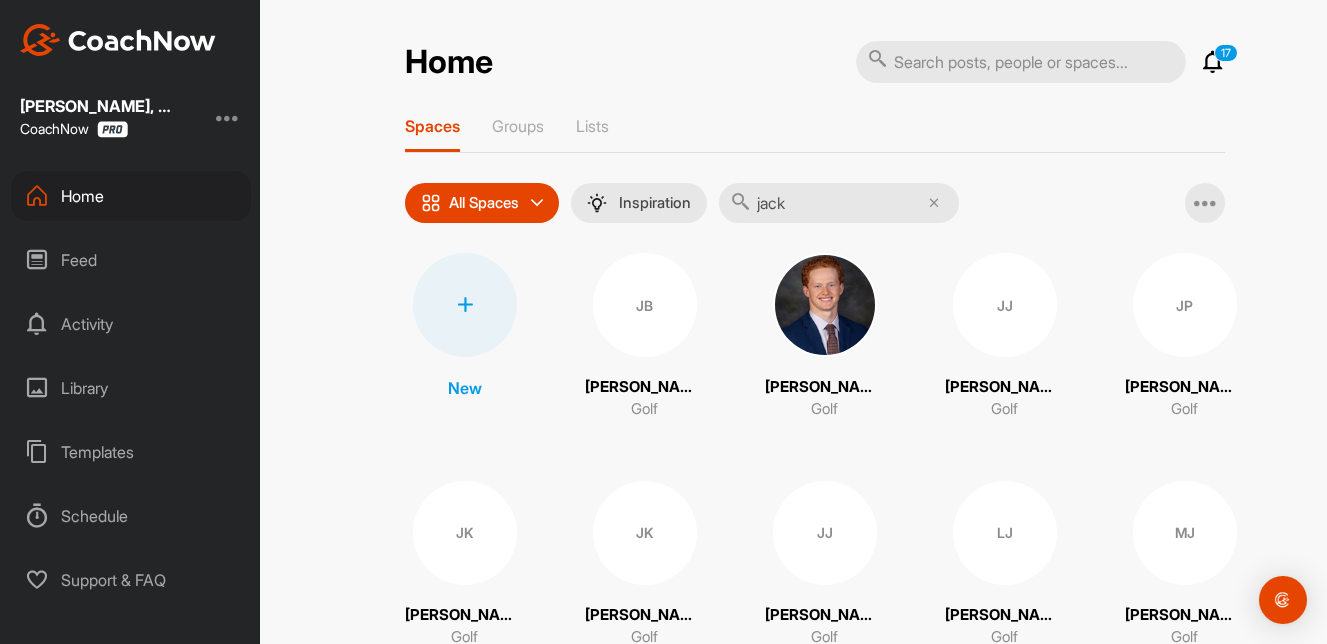 click on "JJ" at bounding box center (1005, 305) 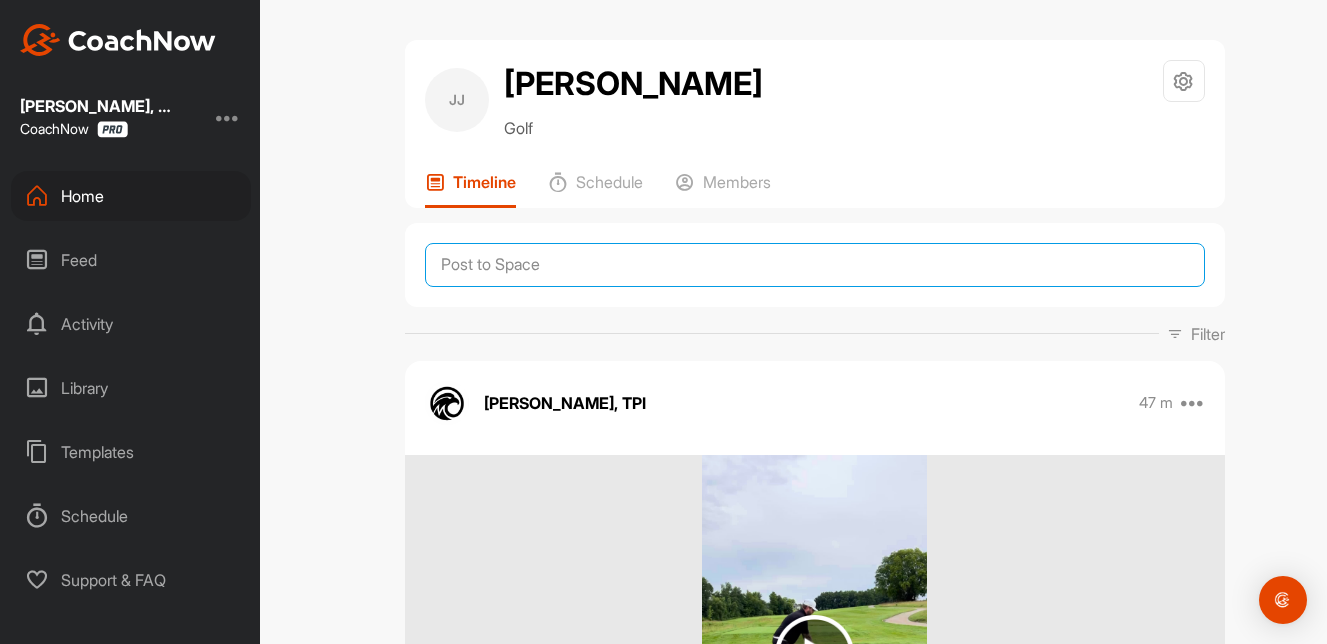 click at bounding box center (815, 265) 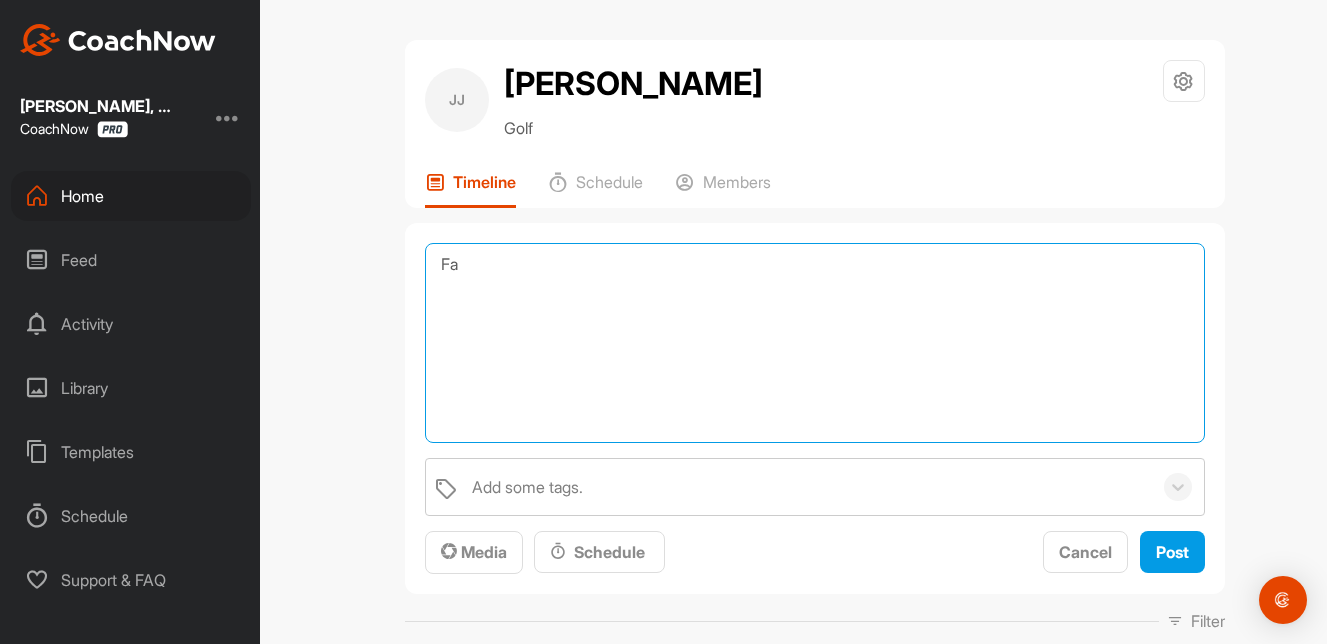 type on "F" 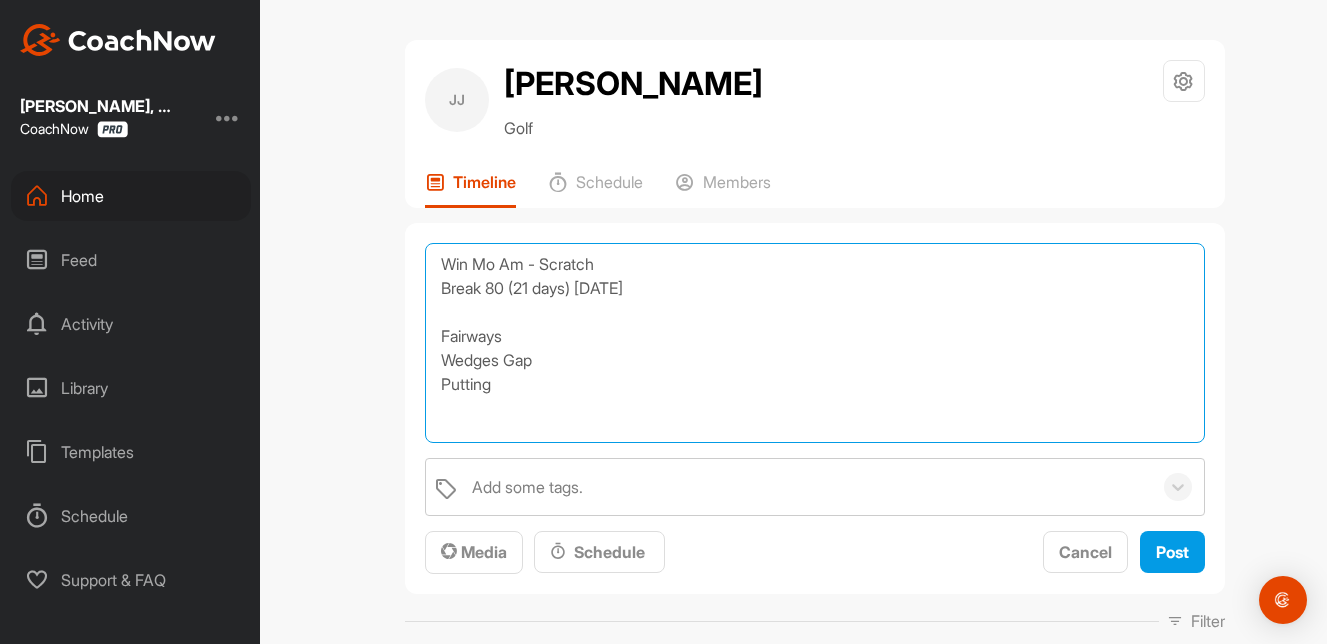 drag, startPoint x: 504, startPoint y: 387, endPoint x: 418, endPoint y: 264, distance: 150.08331 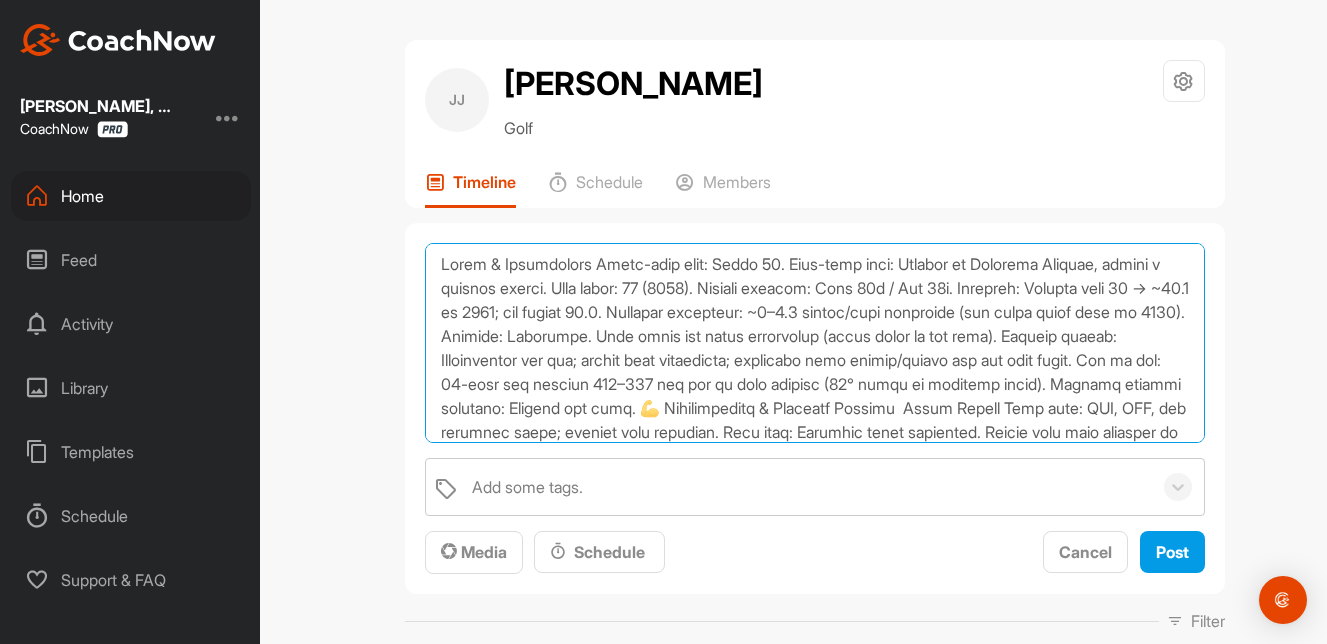 scroll, scrollTop: 0, scrollLeft: 0, axis: both 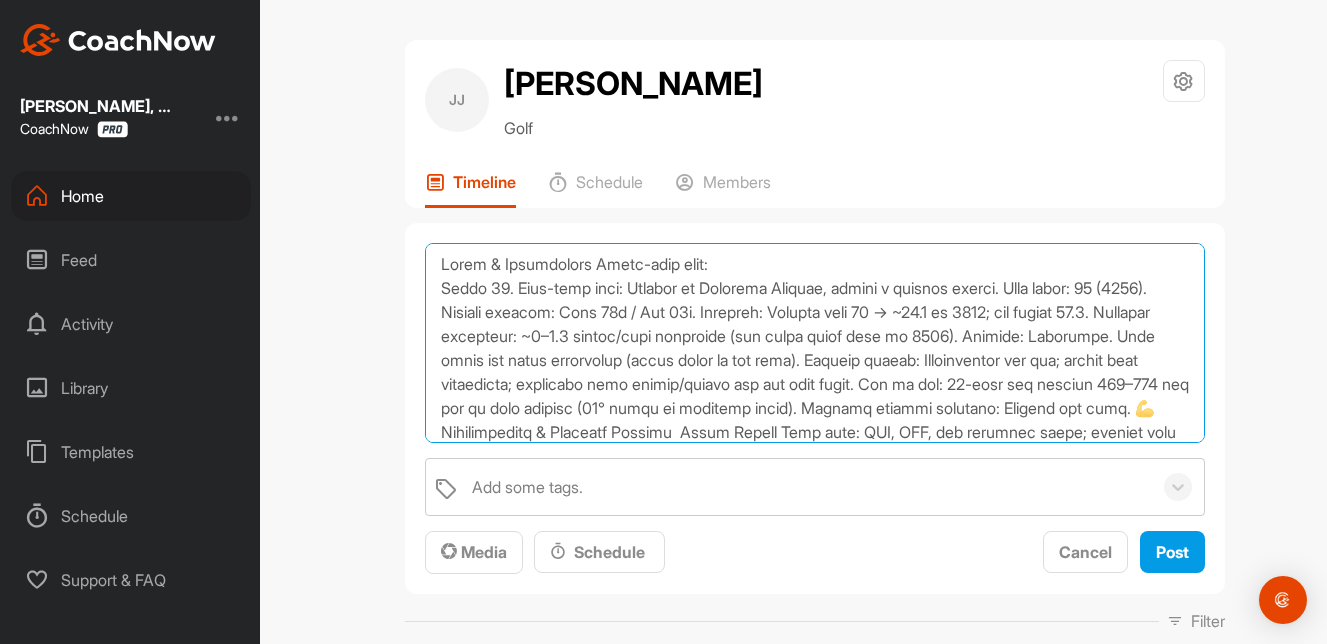 click at bounding box center [815, 343] 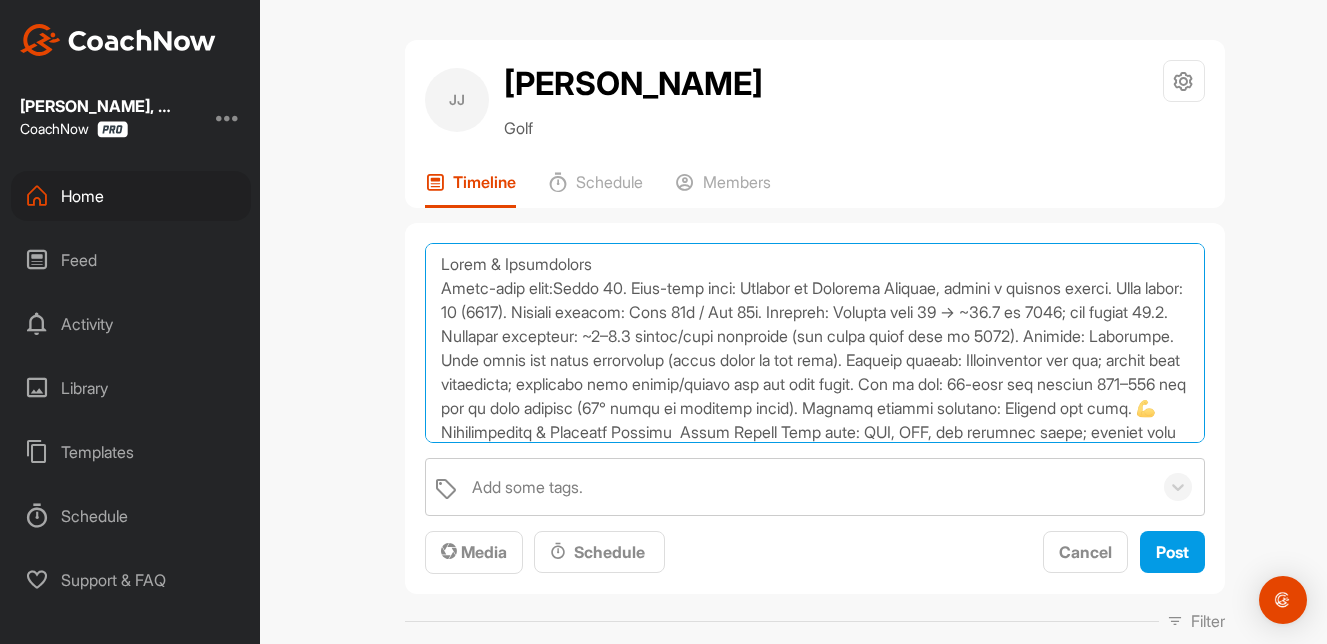 click at bounding box center (815, 343) 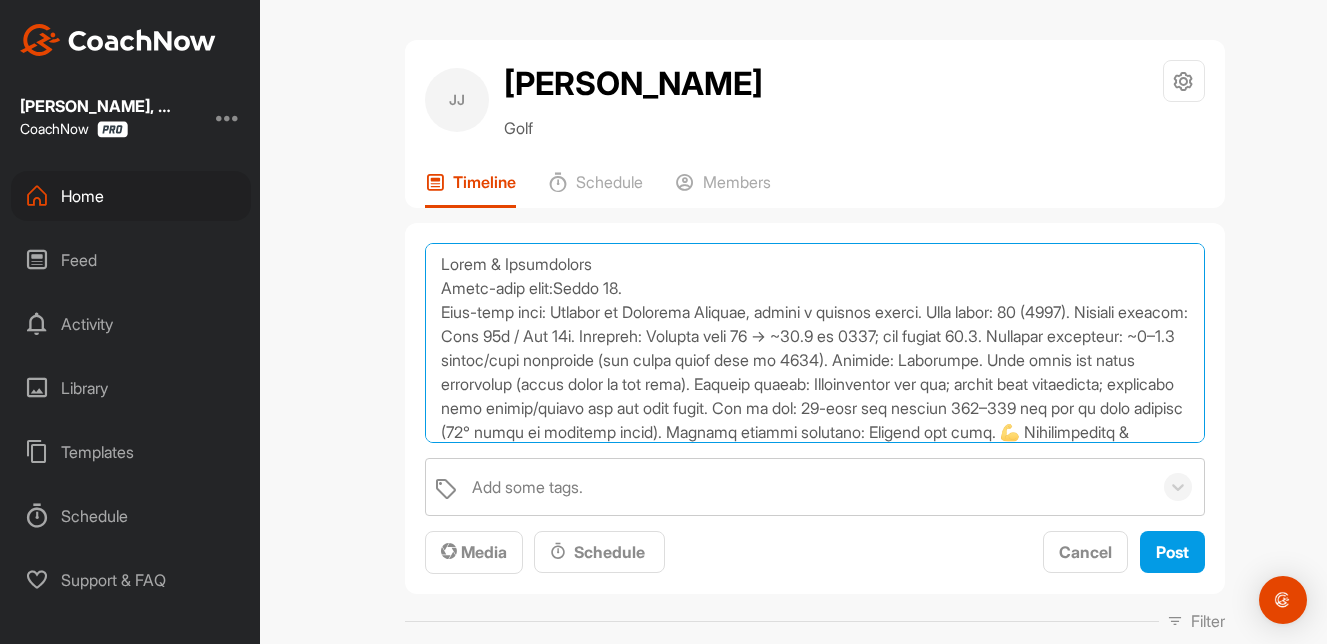 click at bounding box center [815, 343] 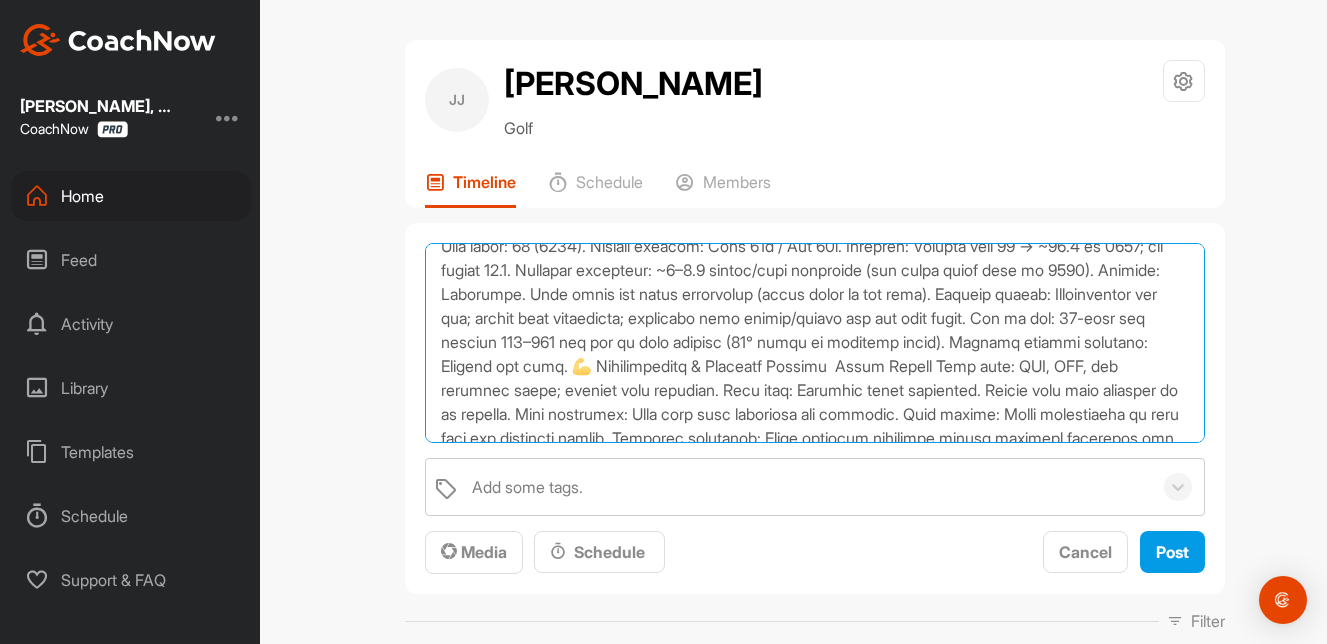 click at bounding box center (815, 343) 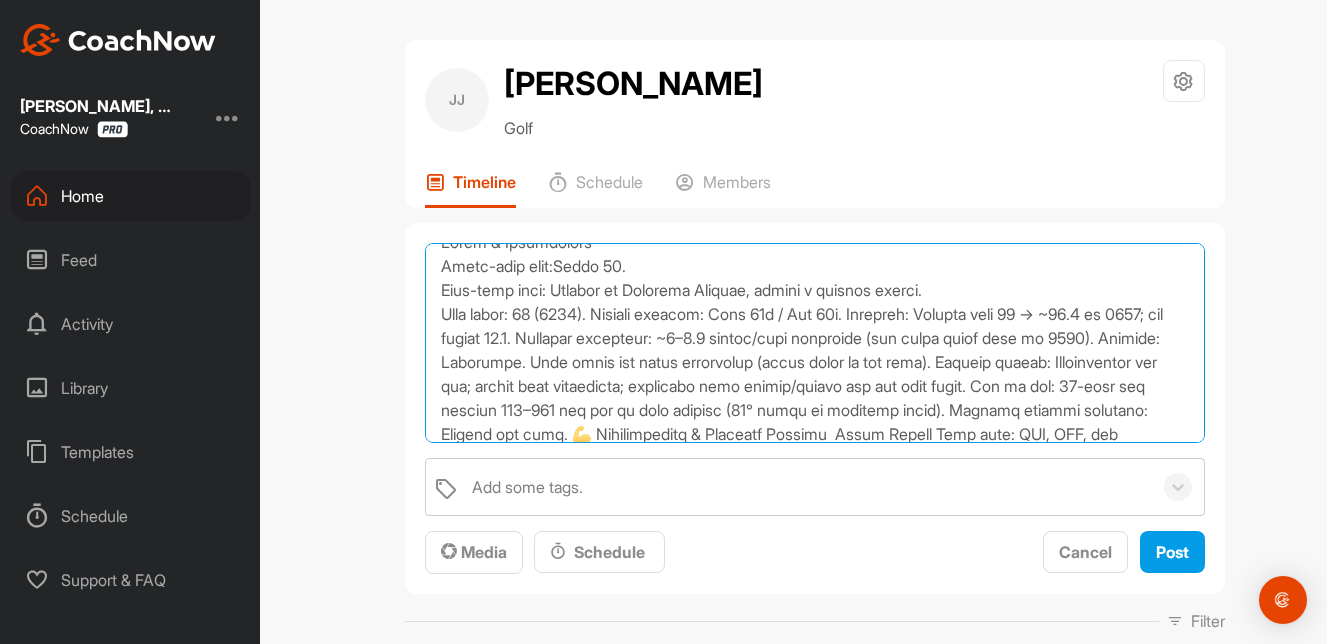 click at bounding box center [815, 343] 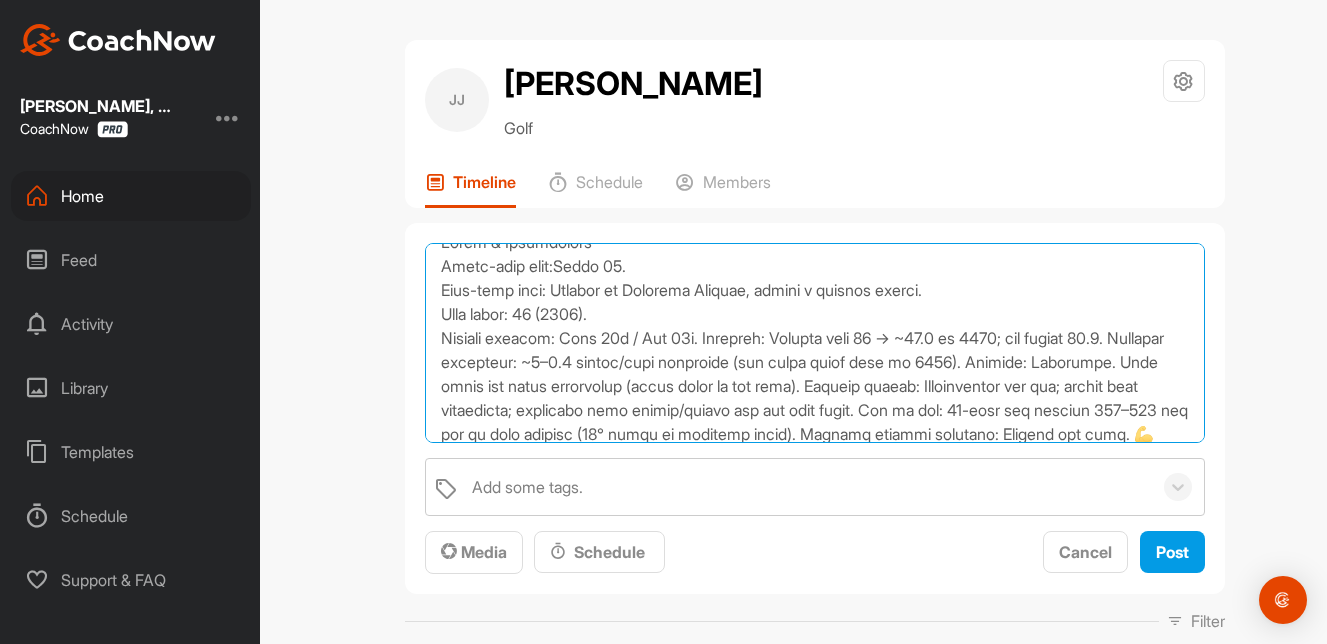 click at bounding box center (815, 343) 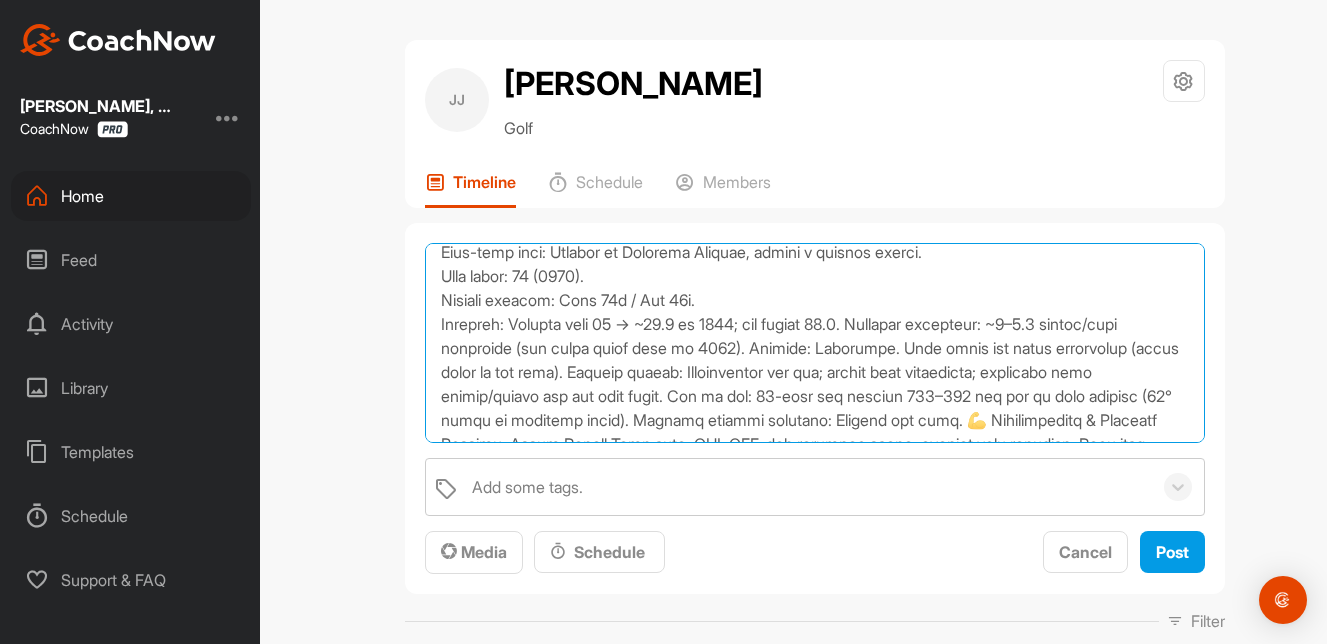 scroll, scrollTop: 75, scrollLeft: 0, axis: vertical 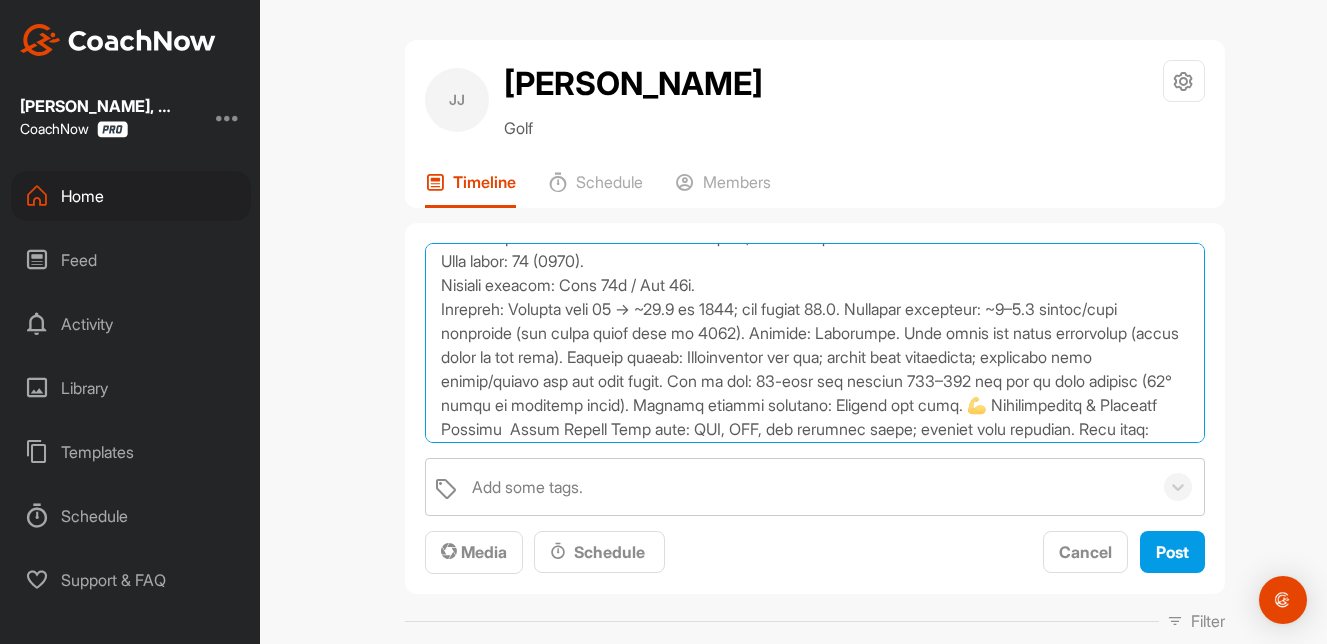 click at bounding box center (815, 343) 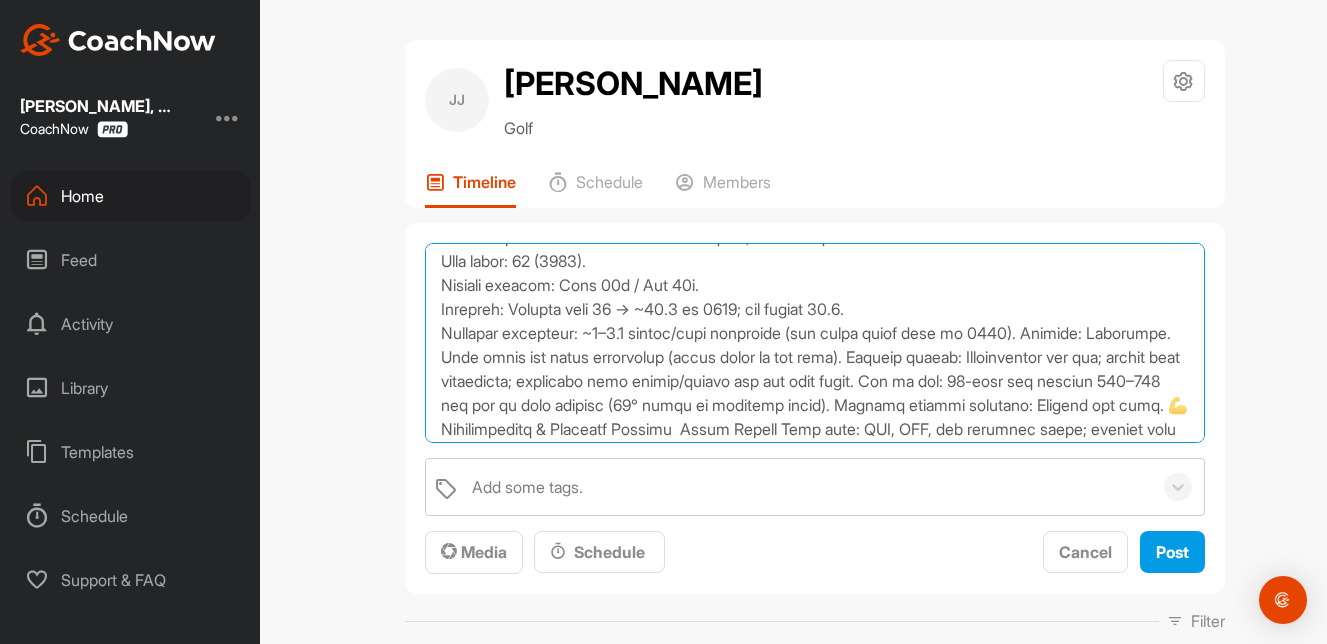 click at bounding box center (815, 343) 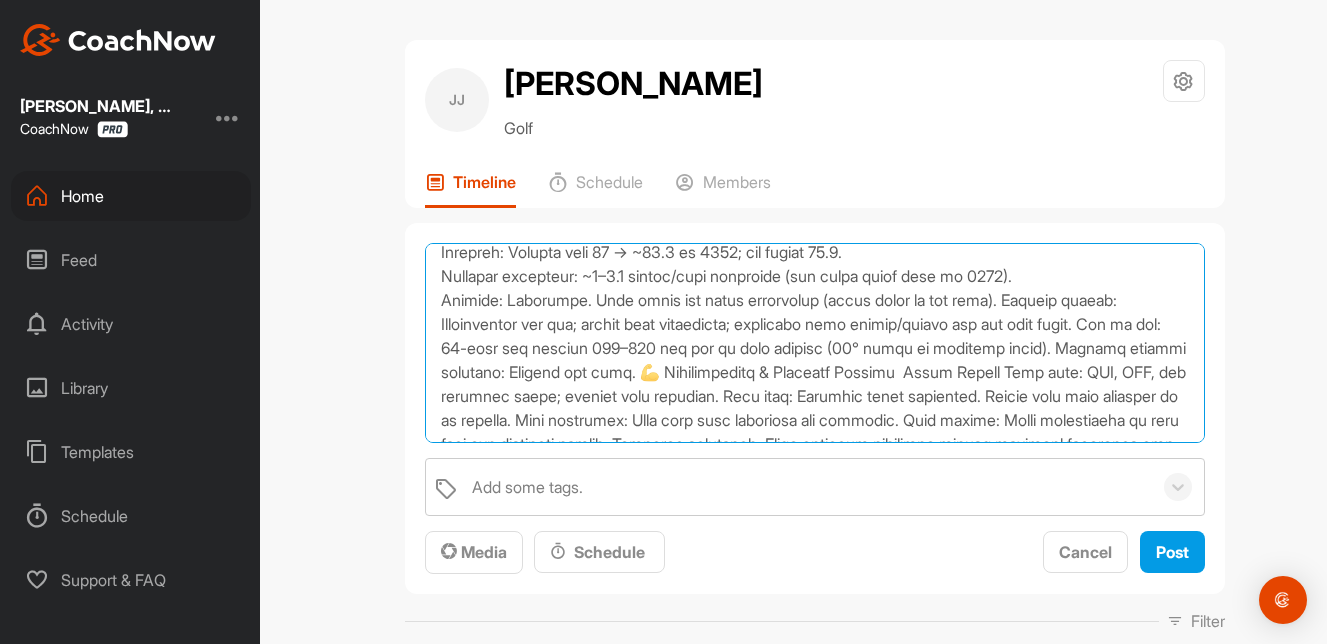 scroll, scrollTop: 138, scrollLeft: 0, axis: vertical 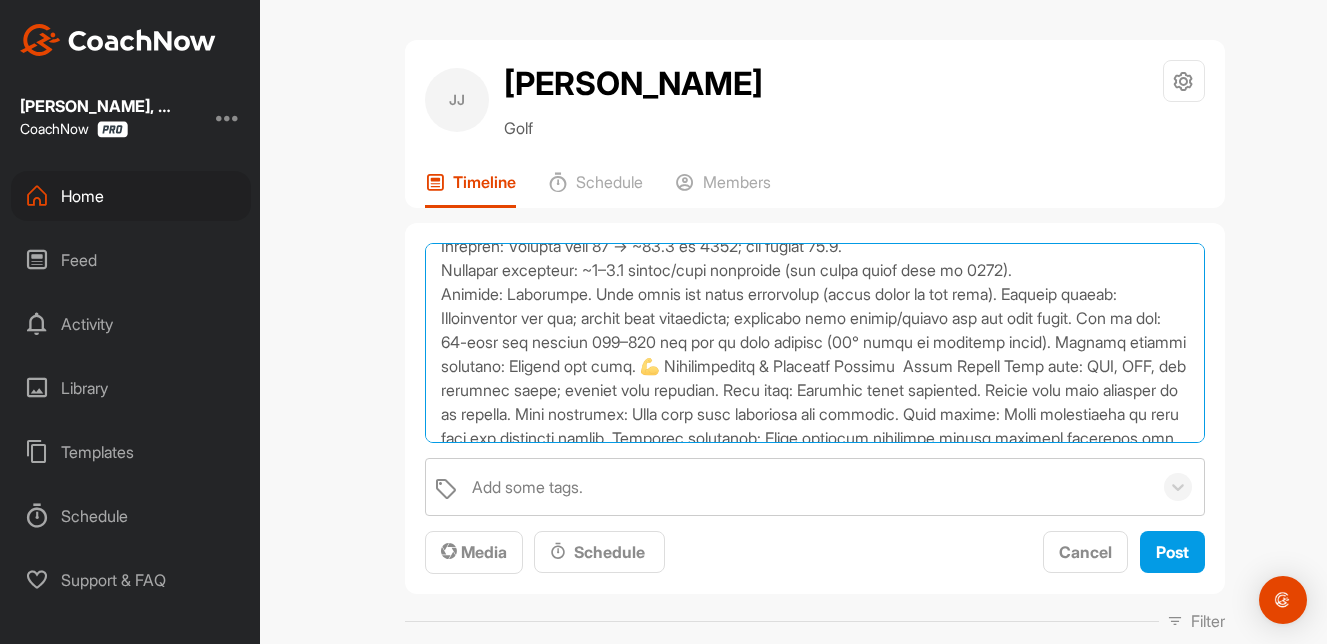click at bounding box center (815, 343) 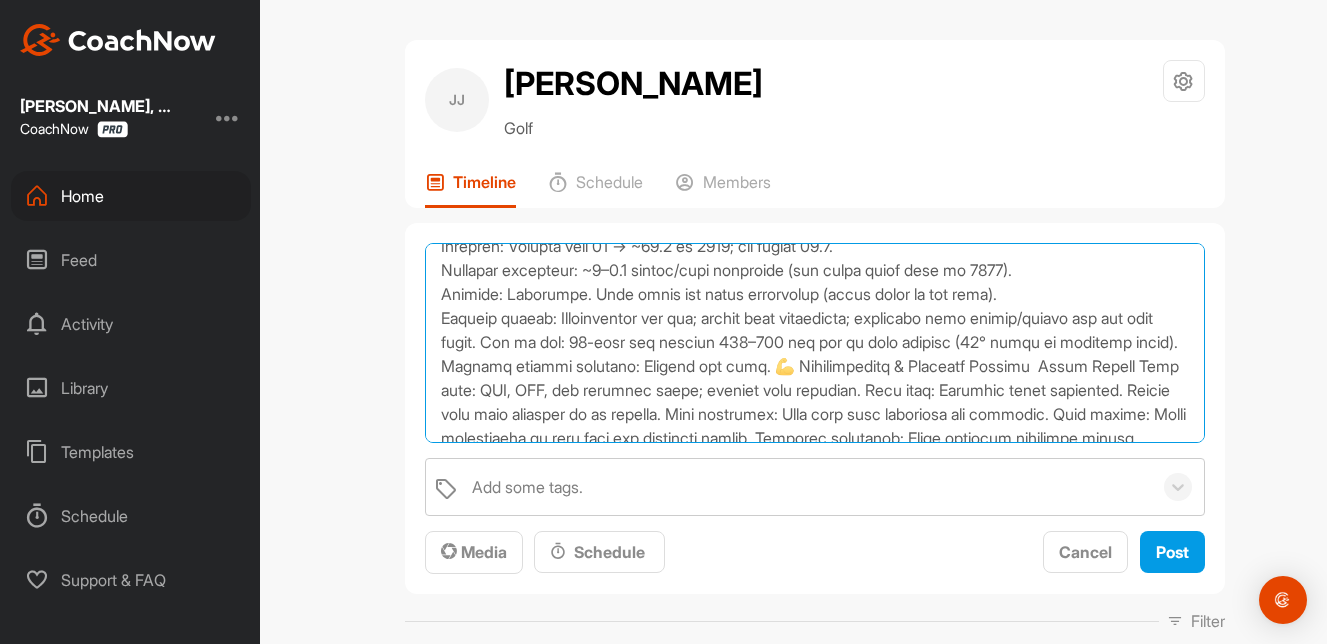 click at bounding box center (815, 343) 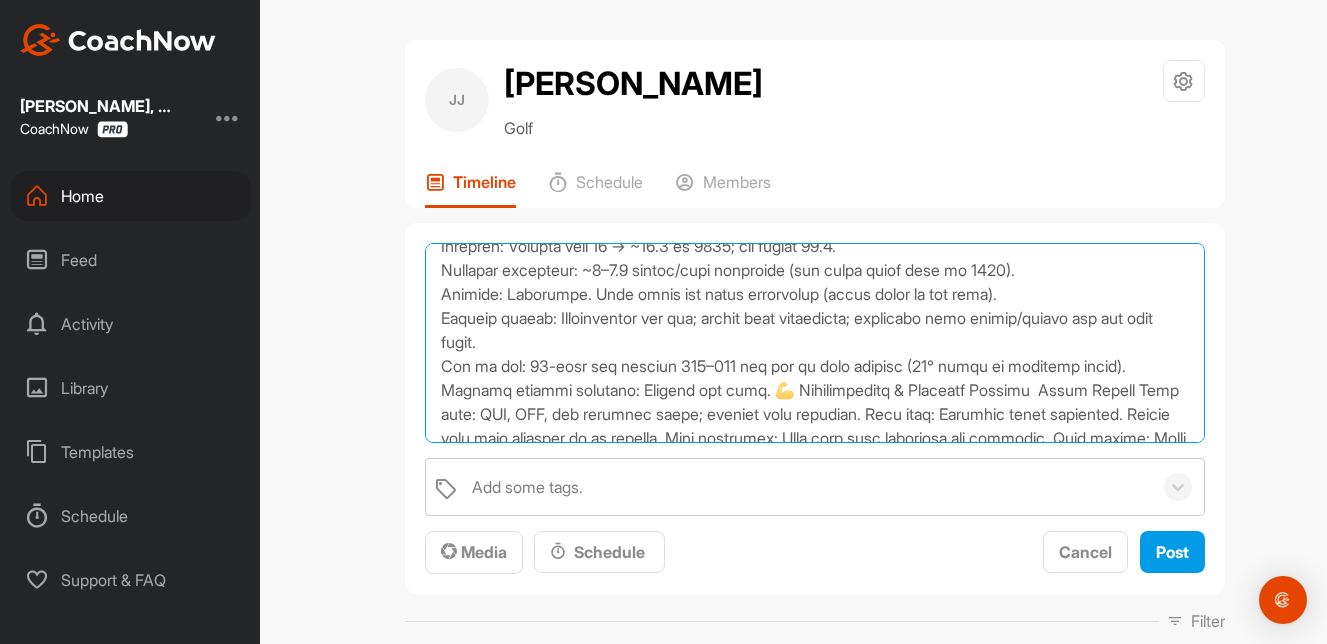 click at bounding box center (815, 343) 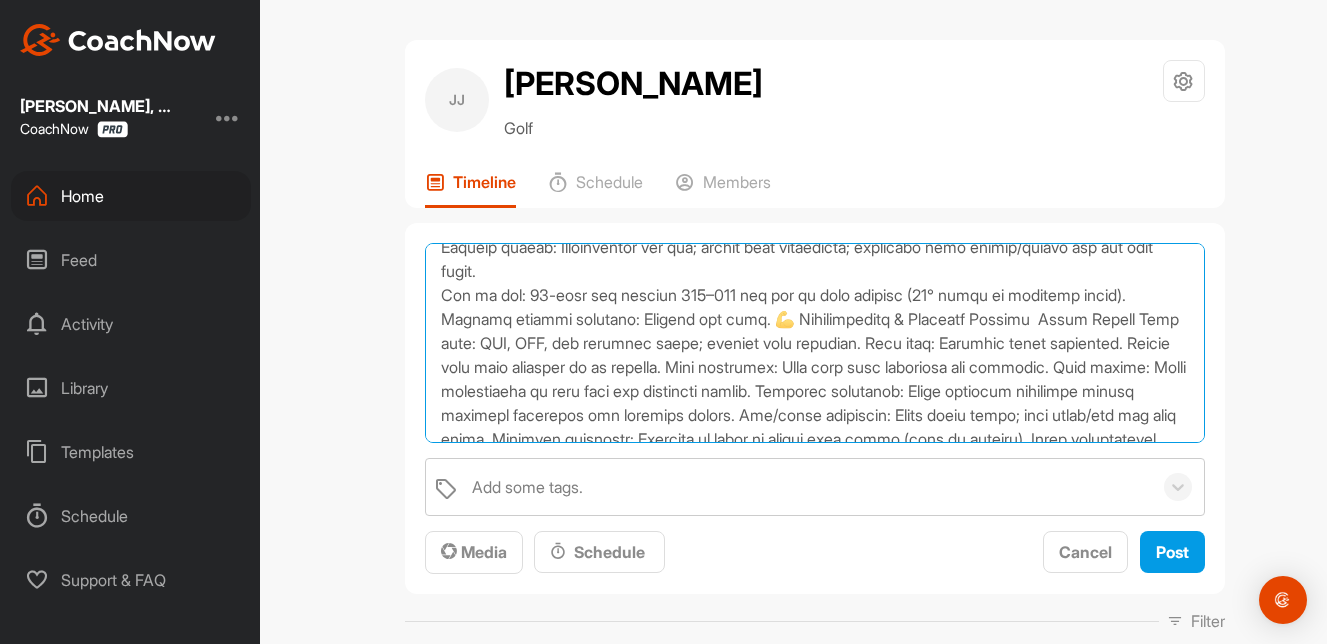 click at bounding box center [815, 343] 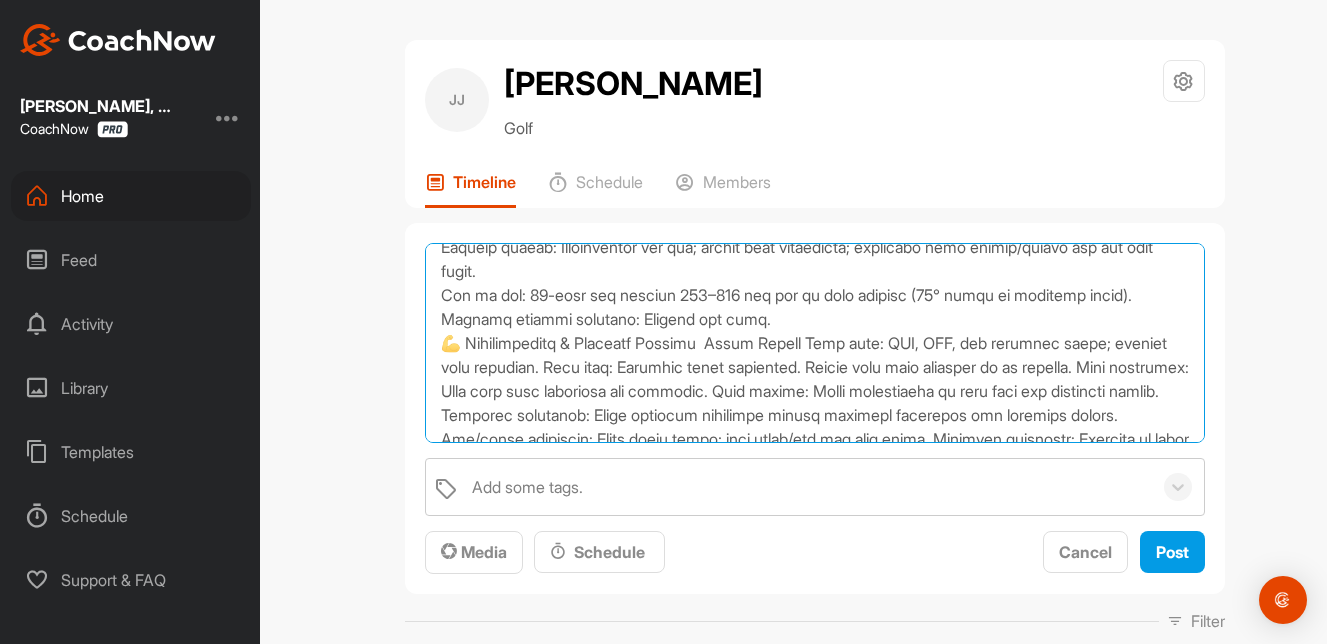 click at bounding box center [815, 343] 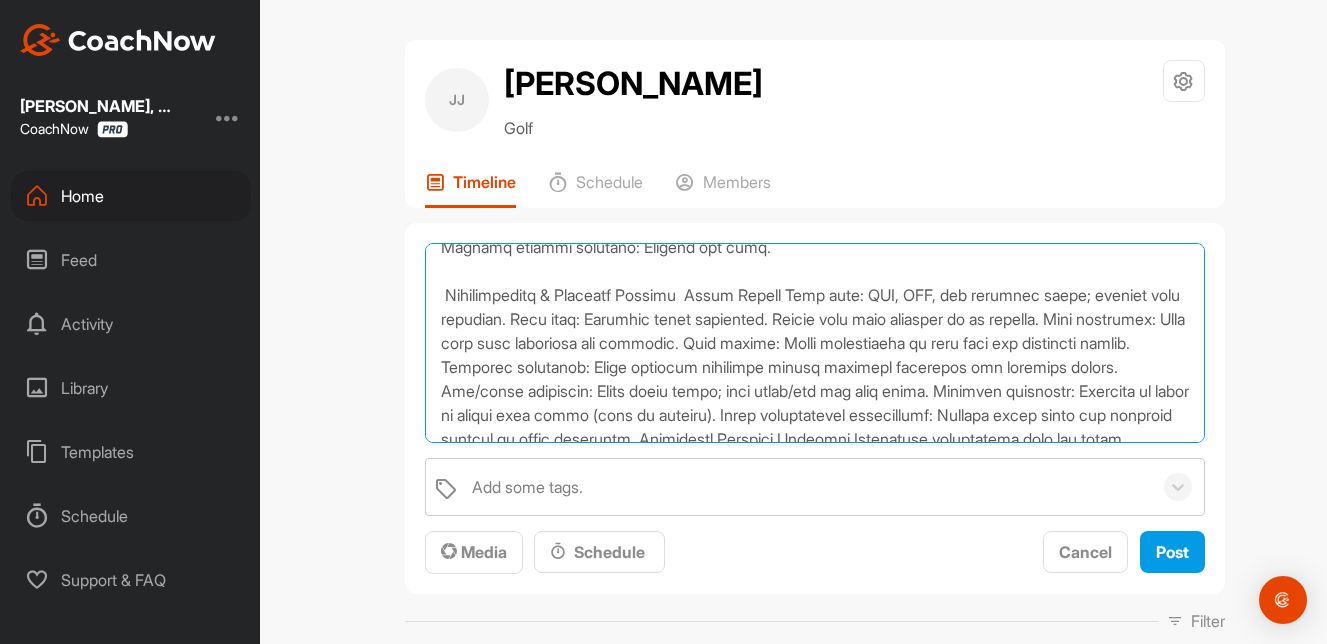 scroll, scrollTop: 293, scrollLeft: 0, axis: vertical 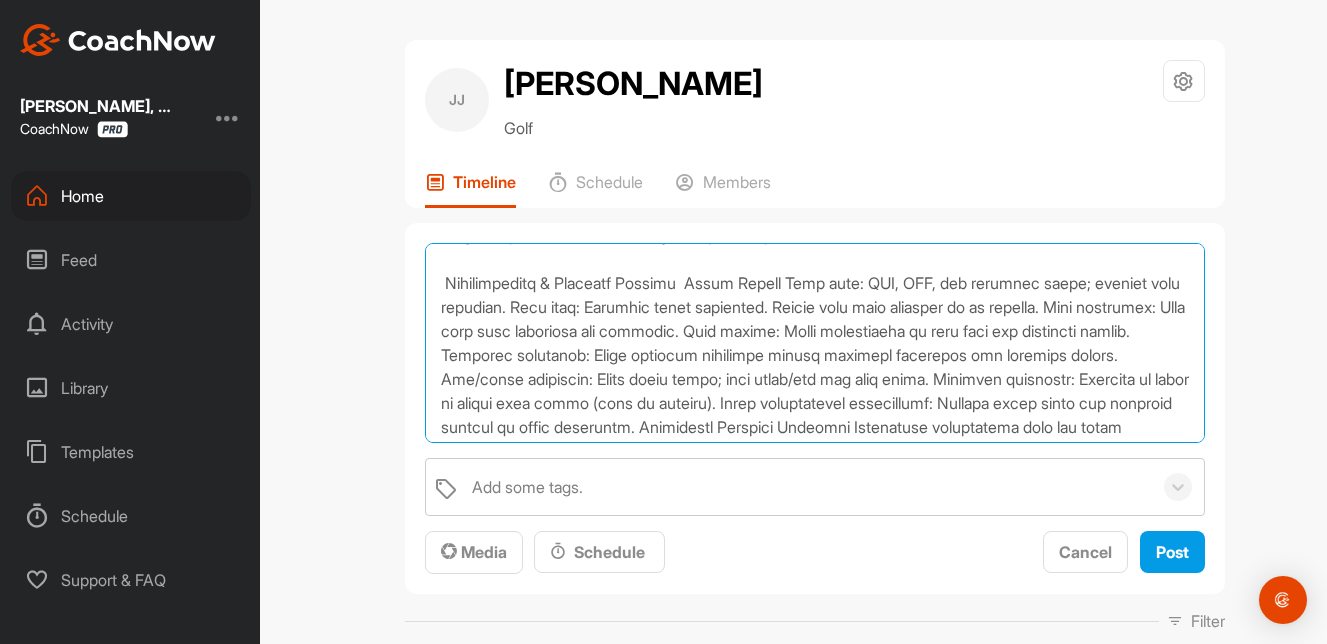 drag, startPoint x: 574, startPoint y: 283, endPoint x: 434, endPoint y: 286, distance: 140.03214 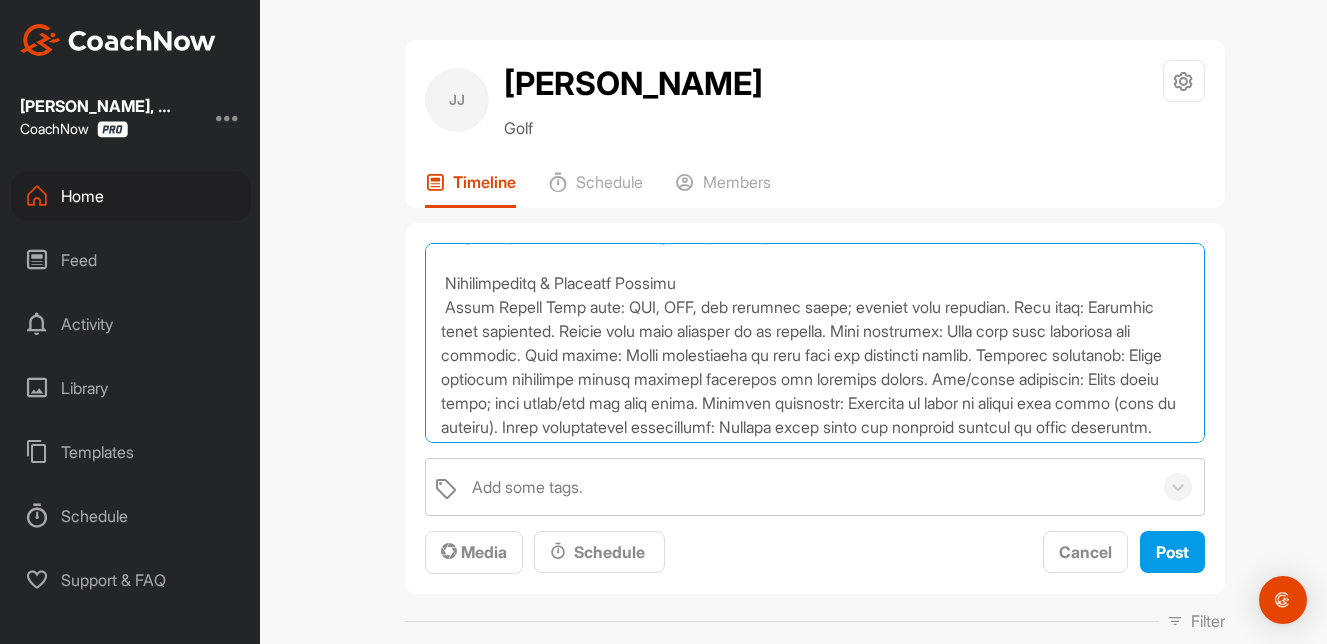 click at bounding box center (815, 343) 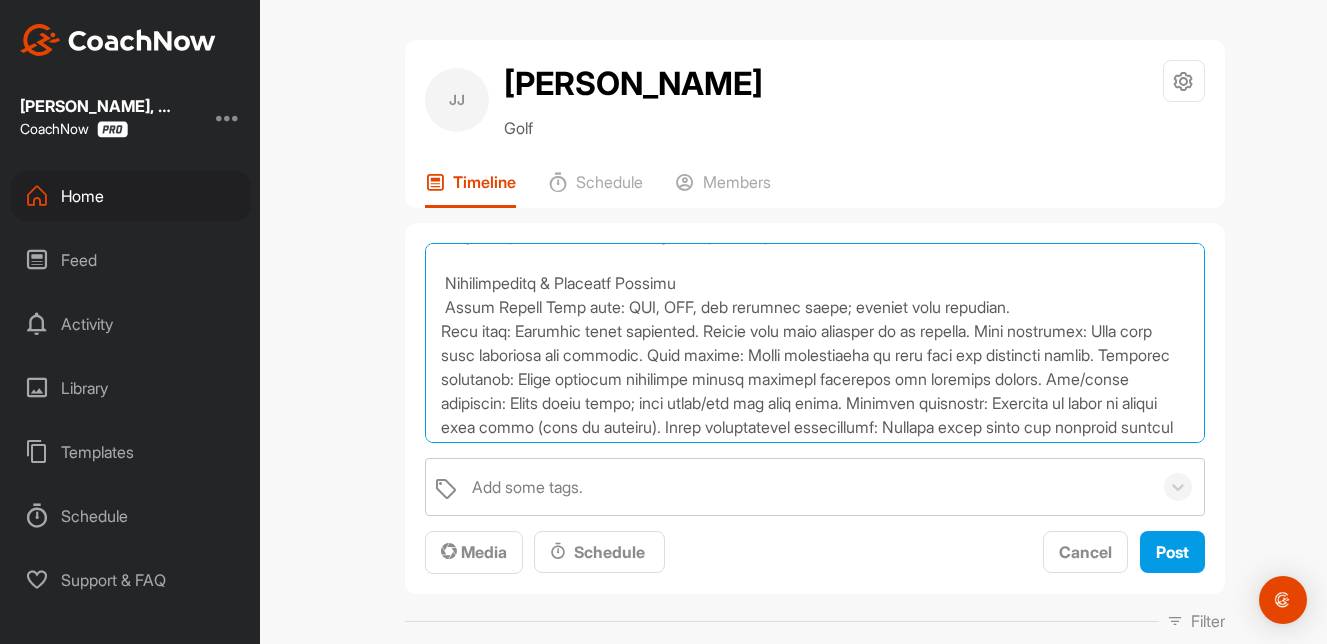 click at bounding box center (815, 343) 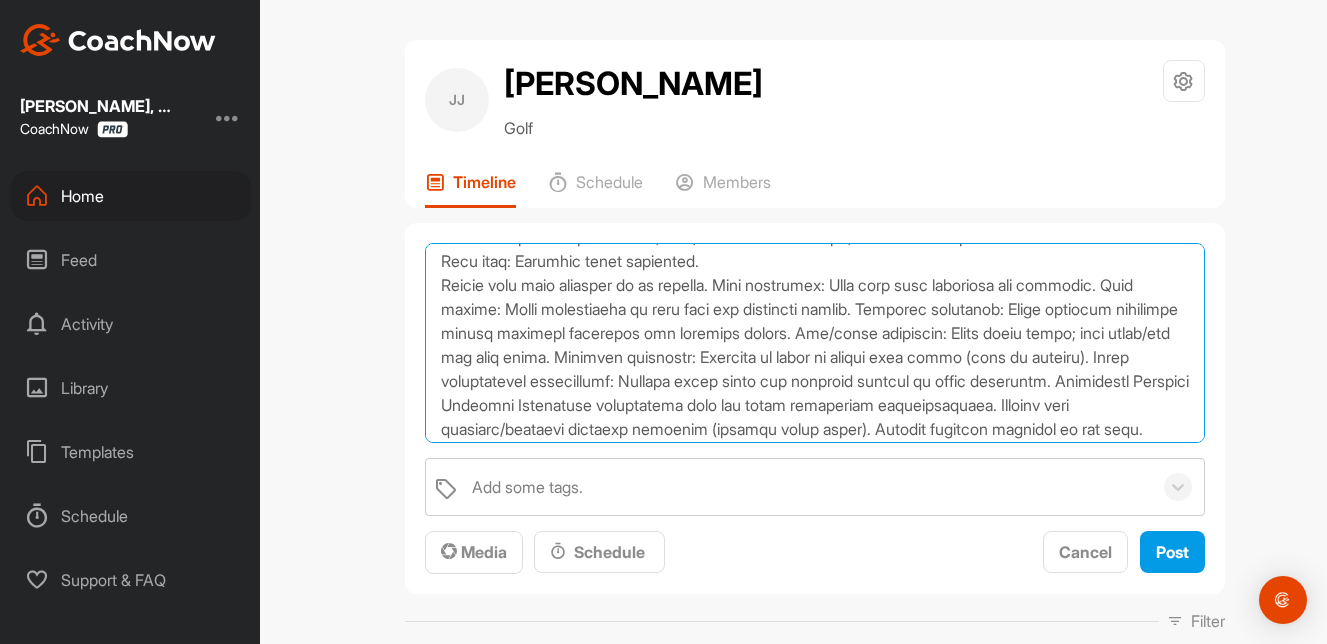 scroll, scrollTop: 388, scrollLeft: 0, axis: vertical 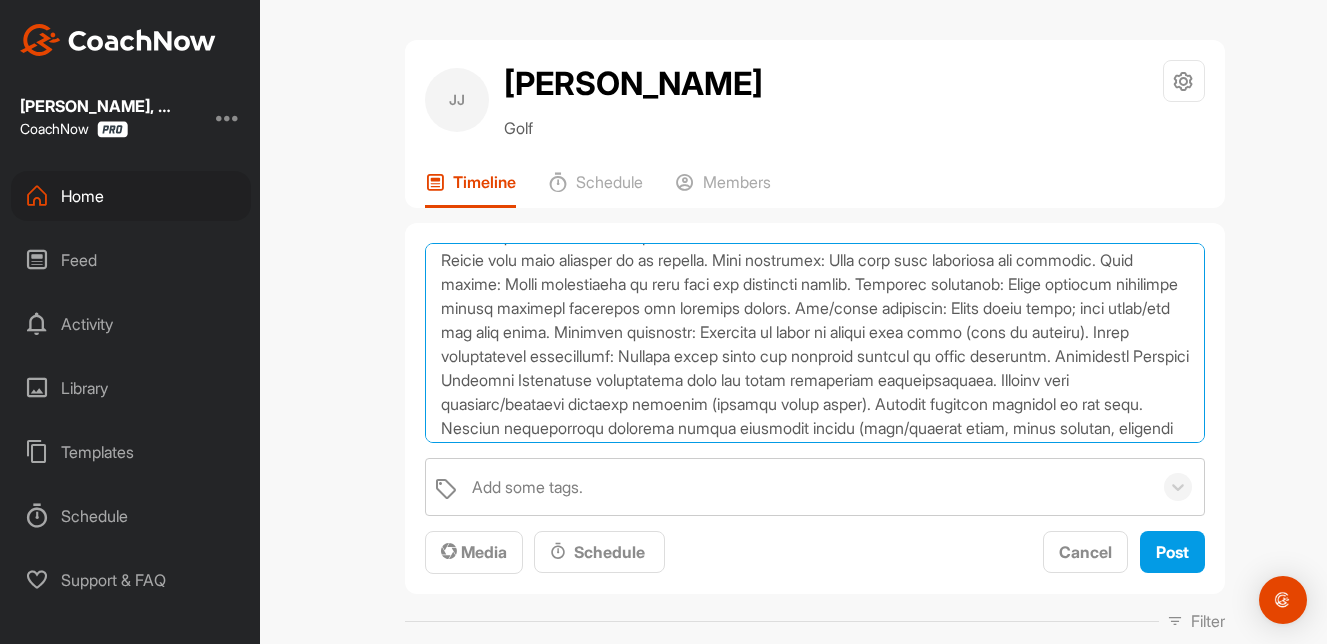 click at bounding box center [815, 343] 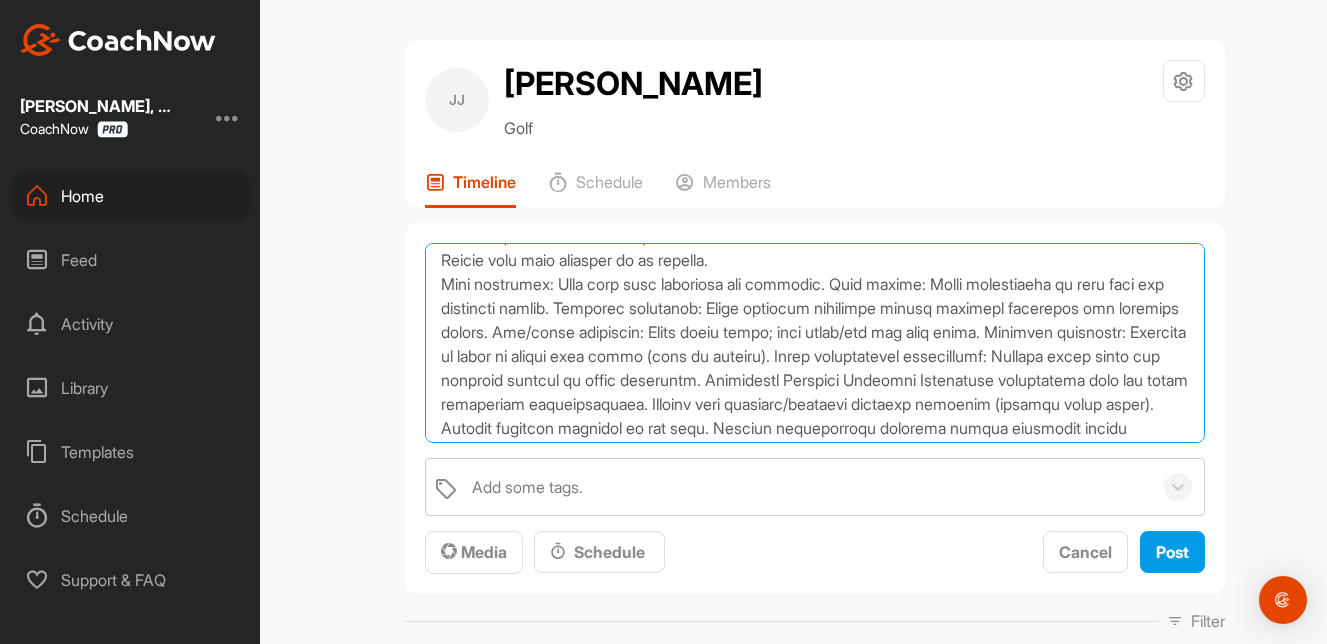 click at bounding box center (815, 343) 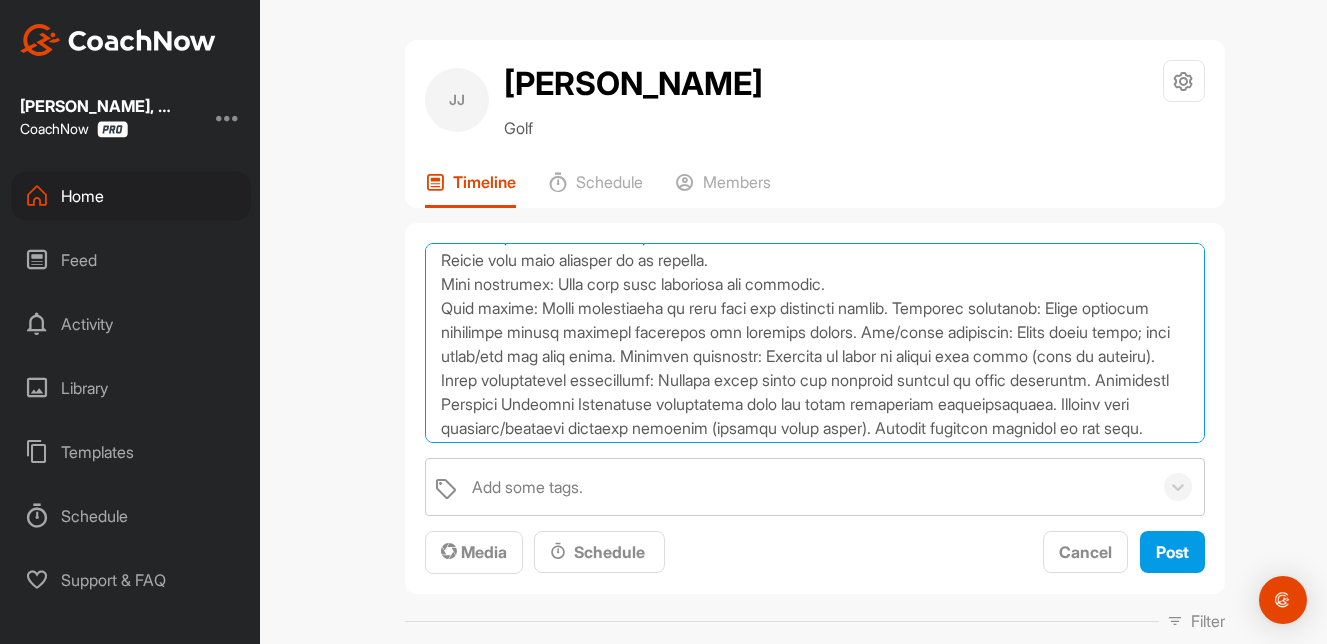 click at bounding box center (815, 343) 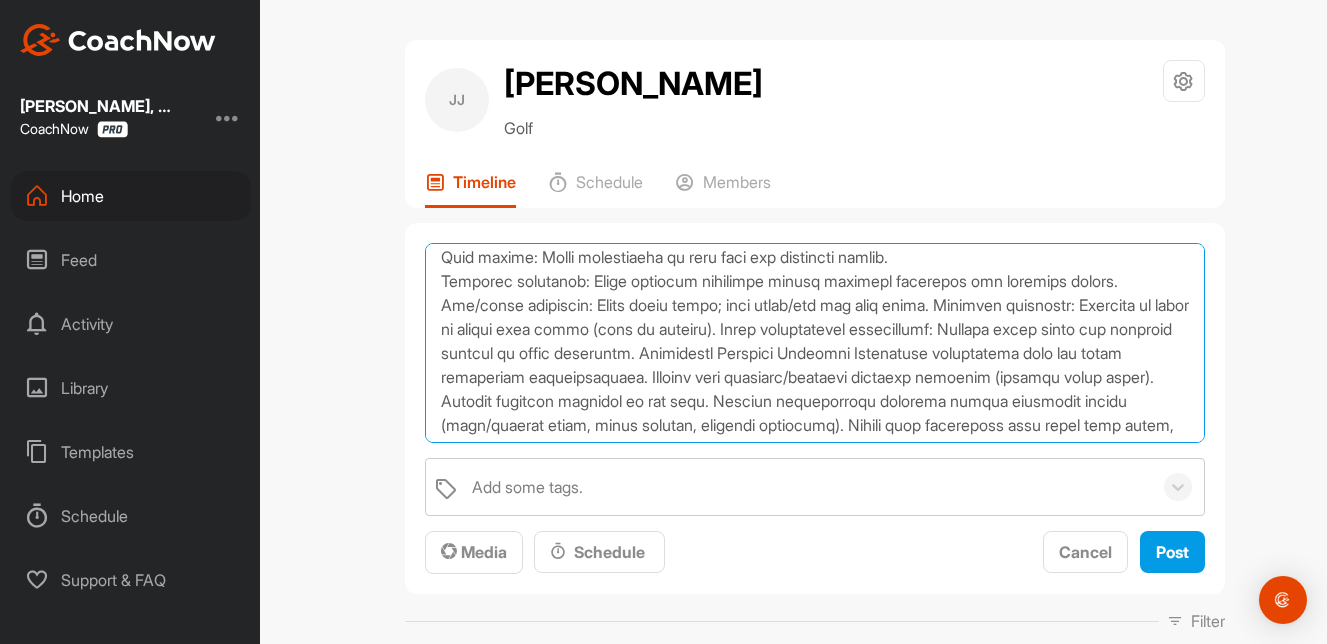 scroll, scrollTop: 448, scrollLeft: 0, axis: vertical 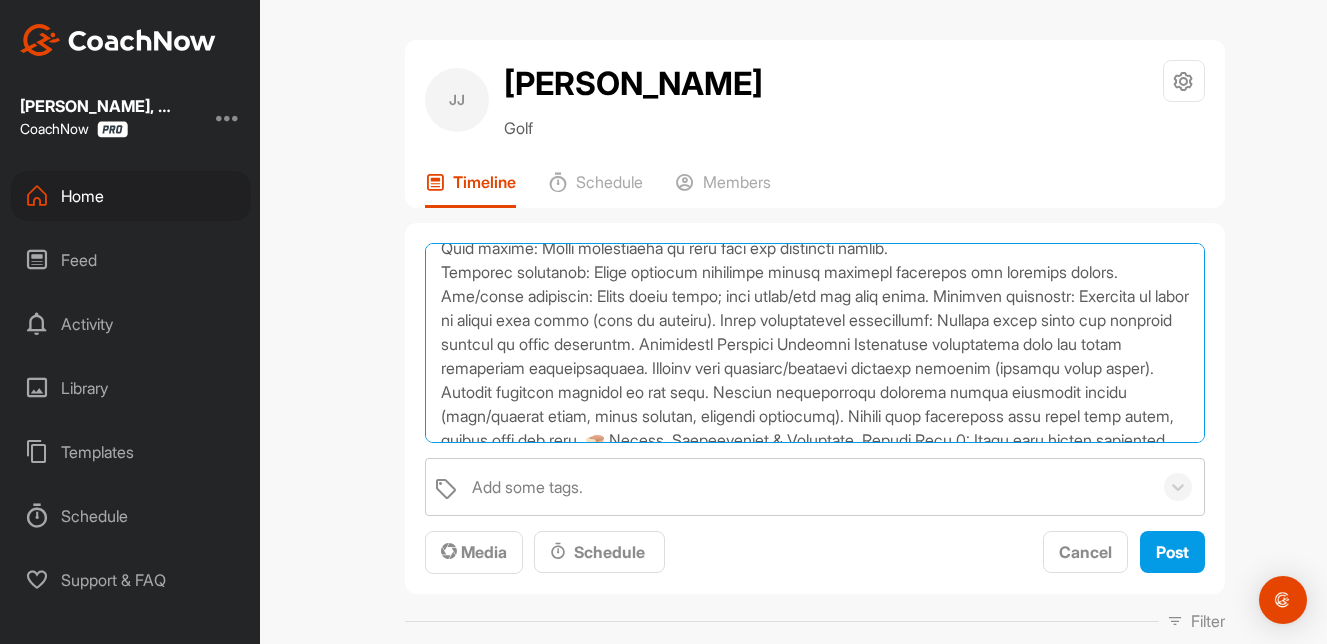 click at bounding box center [815, 343] 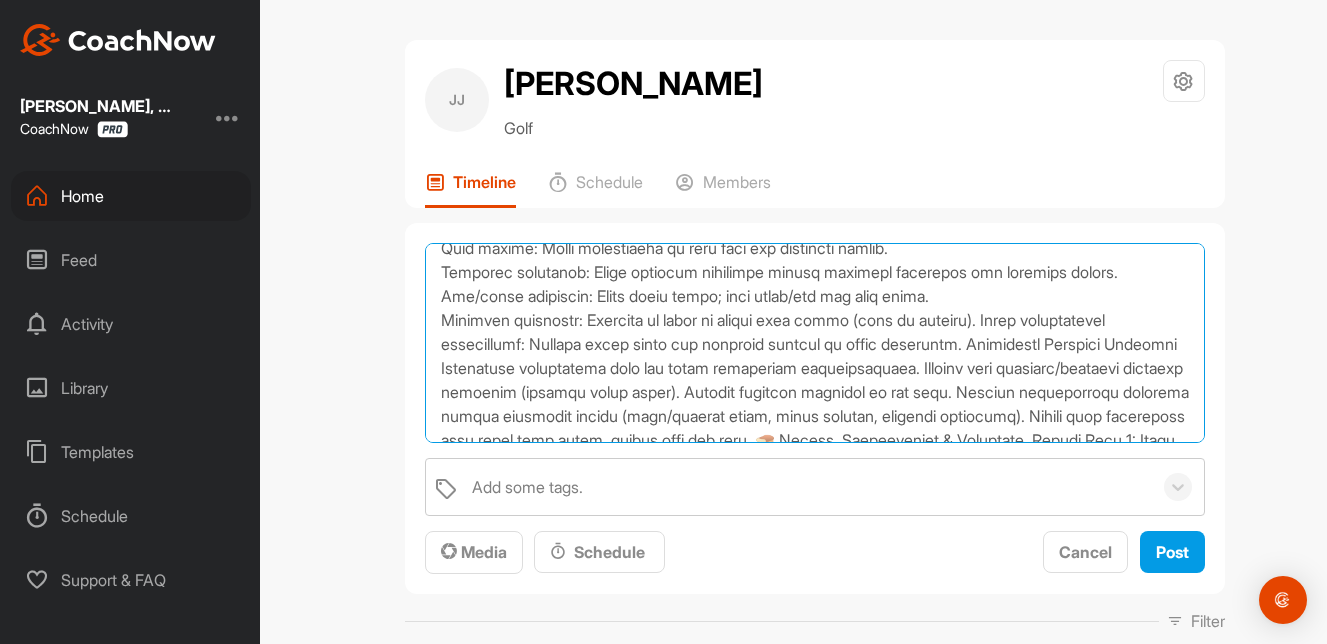 click at bounding box center (815, 343) 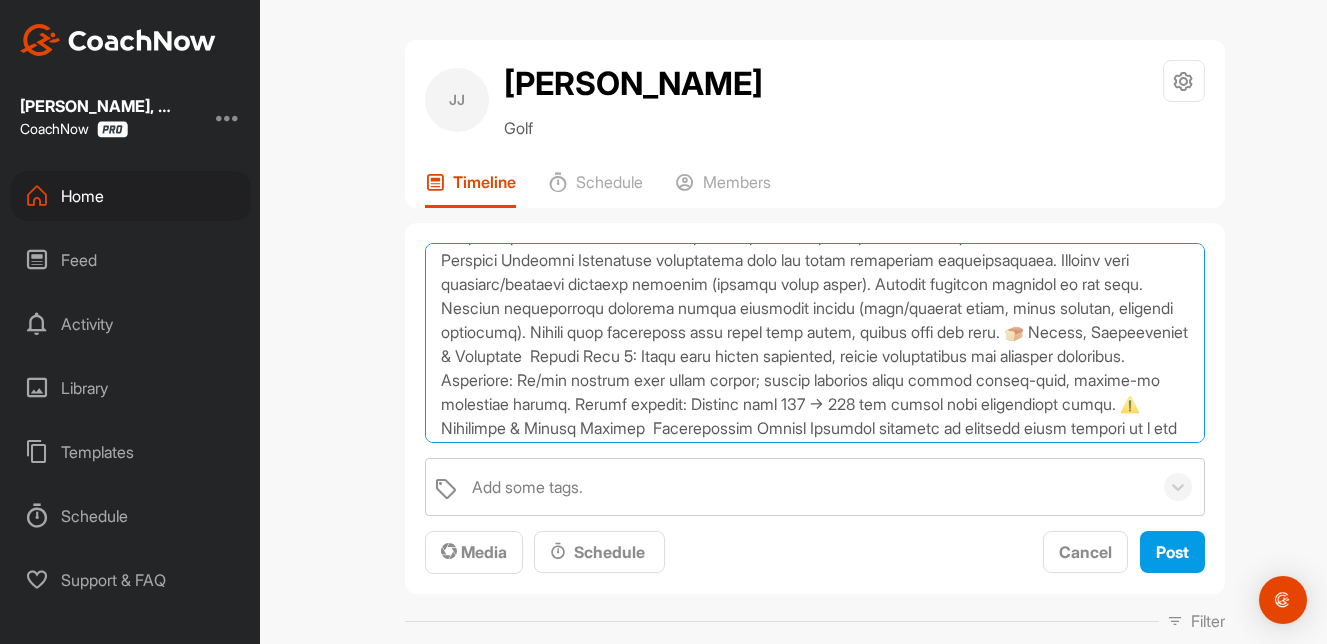 scroll, scrollTop: 562, scrollLeft: 0, axis: vertical 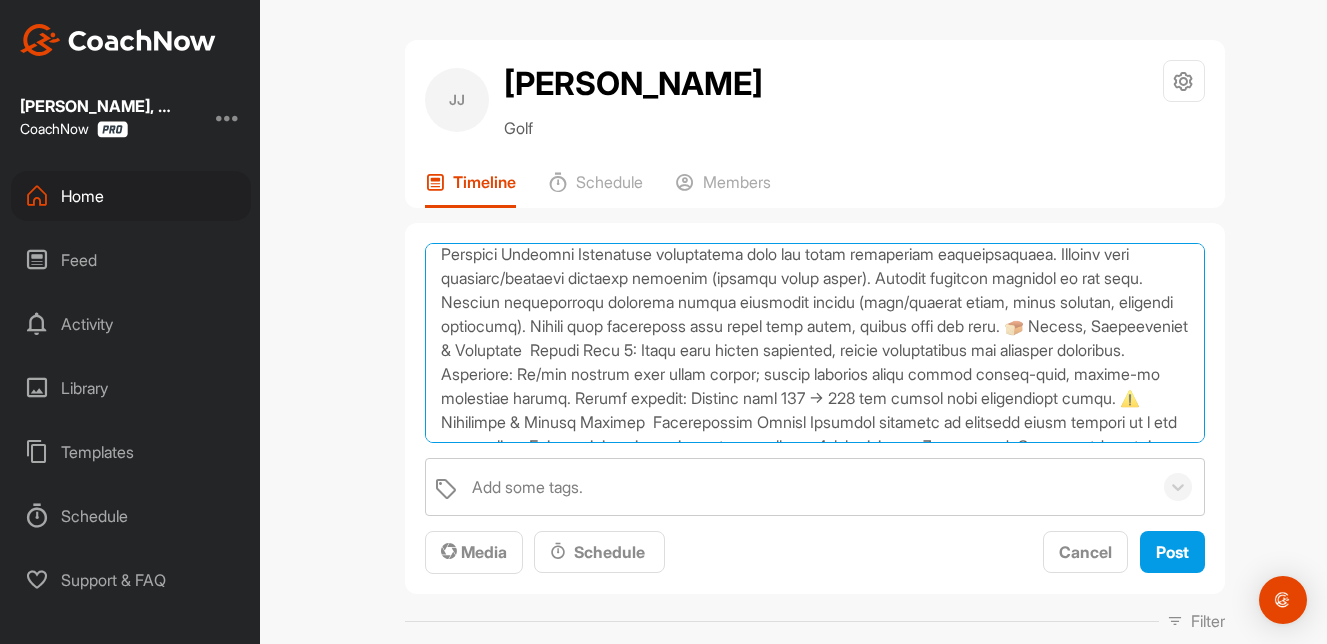 click at bounding box center (815, 343) 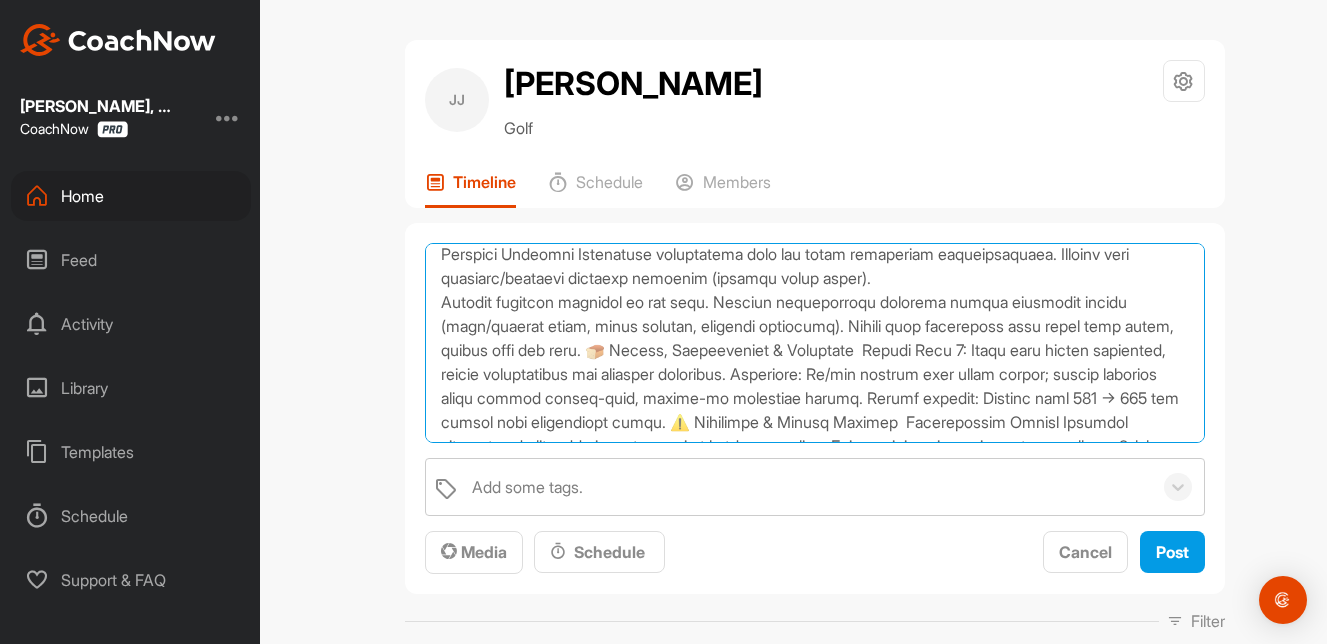 click at bounding box center [815, 343] 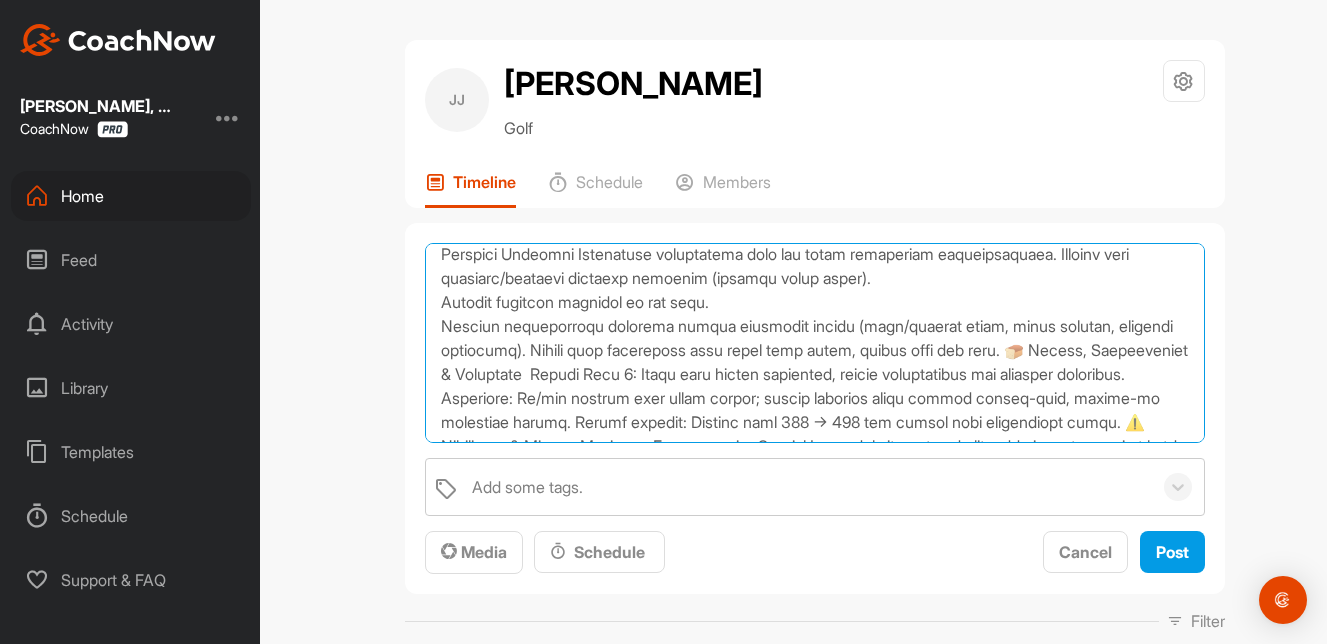 click at bounding box center (815, 343) 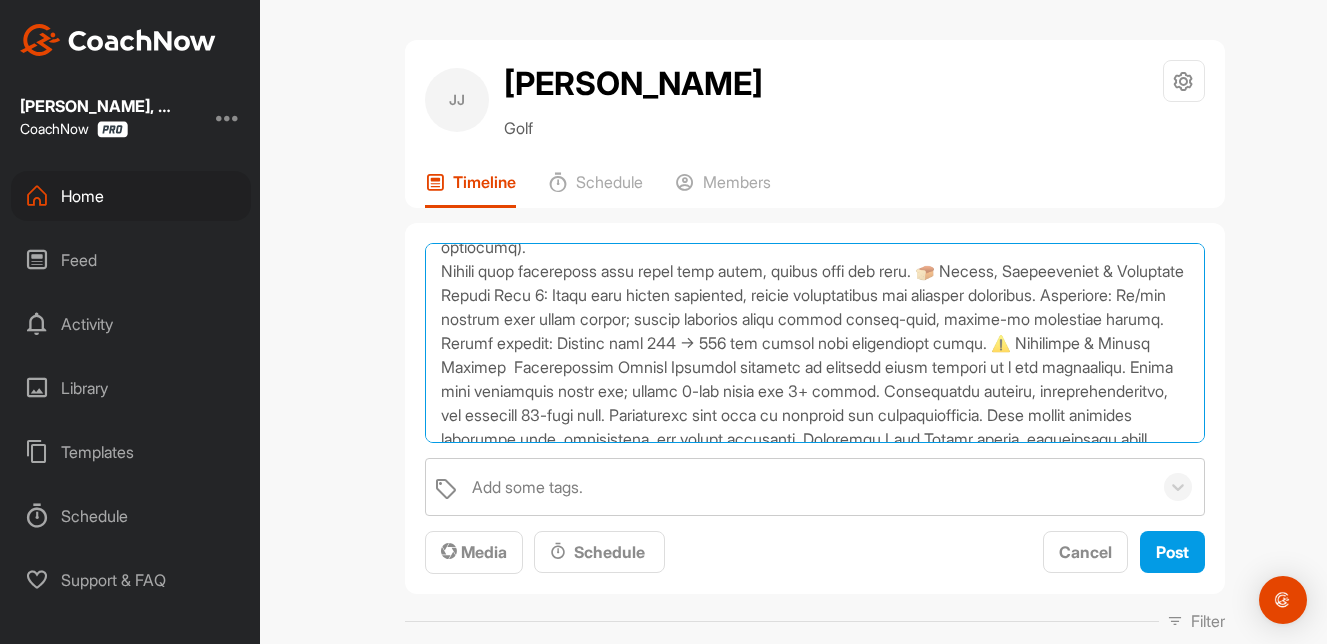 scroll, scrollTop: 667, scrollLeft: 0, axis: vertical 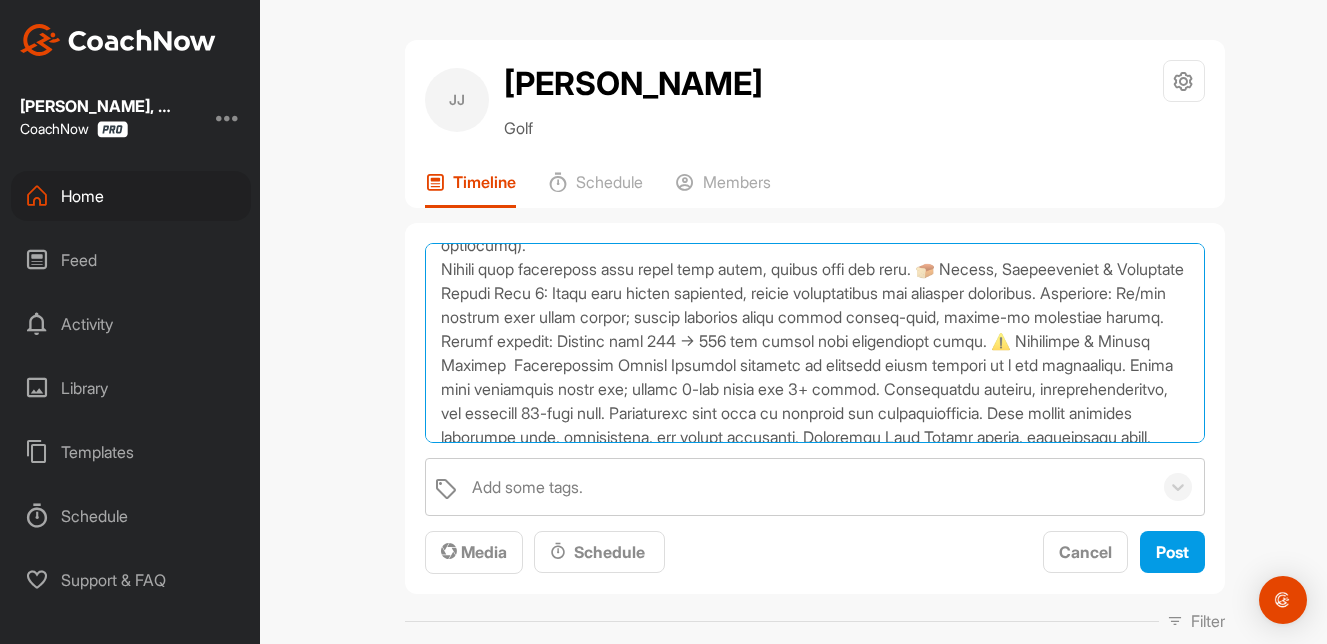 click at bounding box center [815, 343] 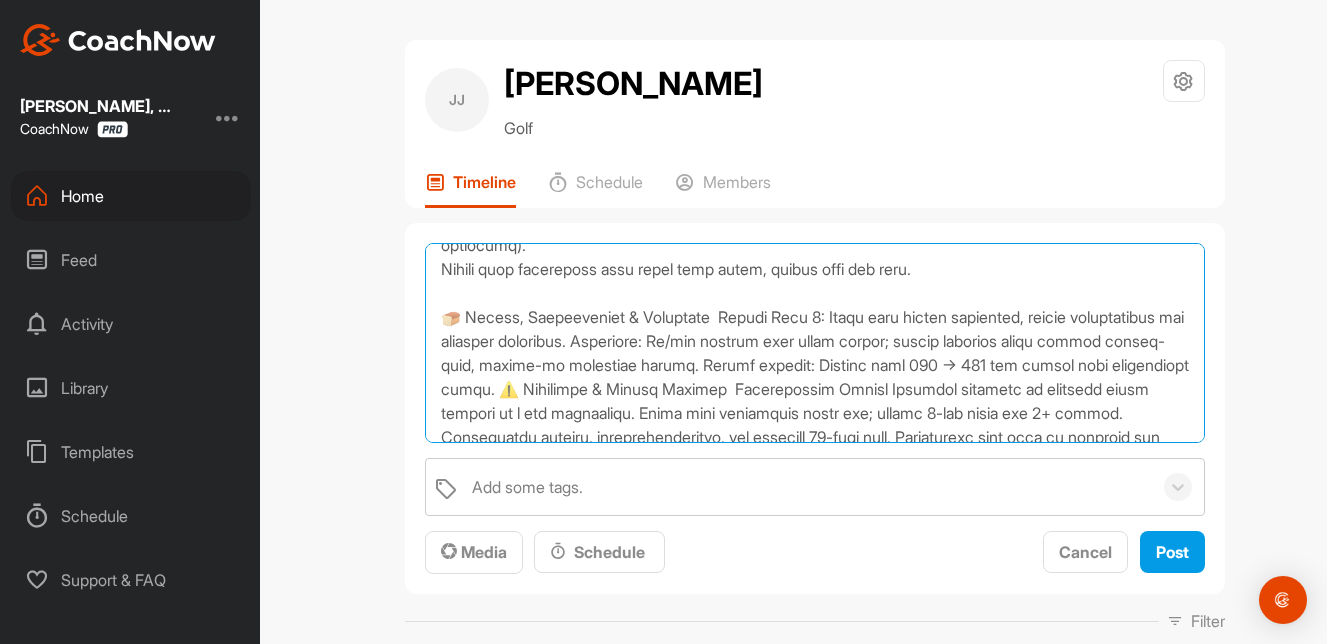 click at bounding box center (815, 343) 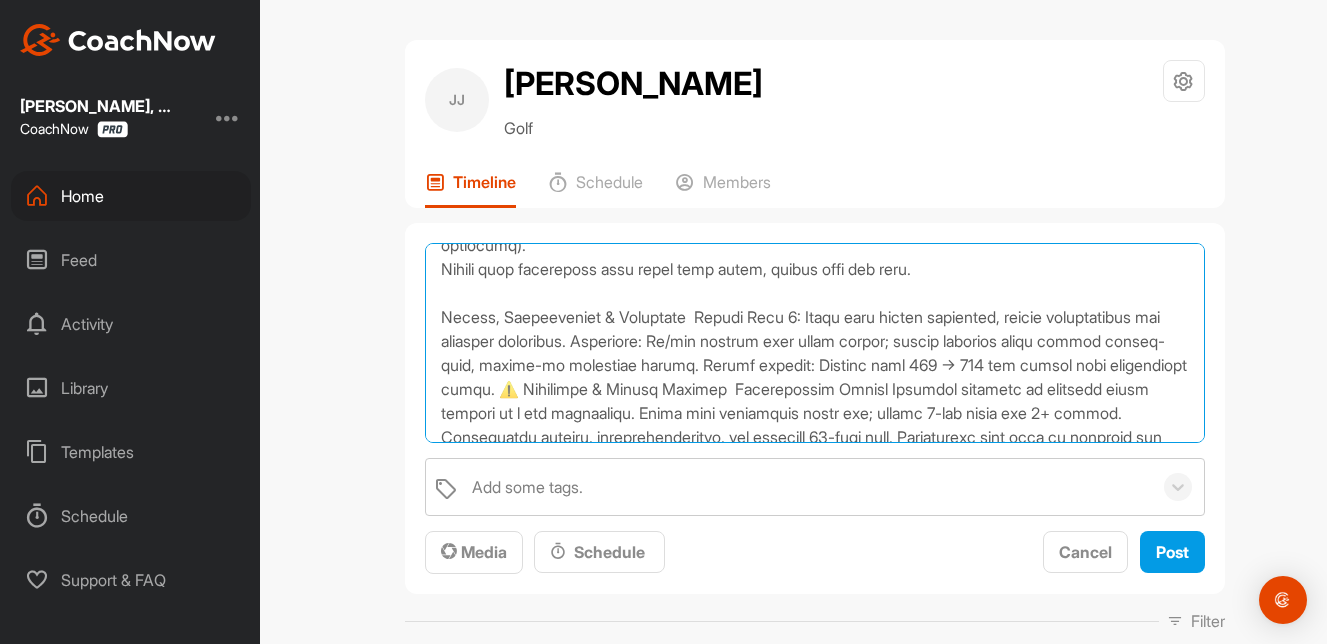 click at bounding box center [815, 343] 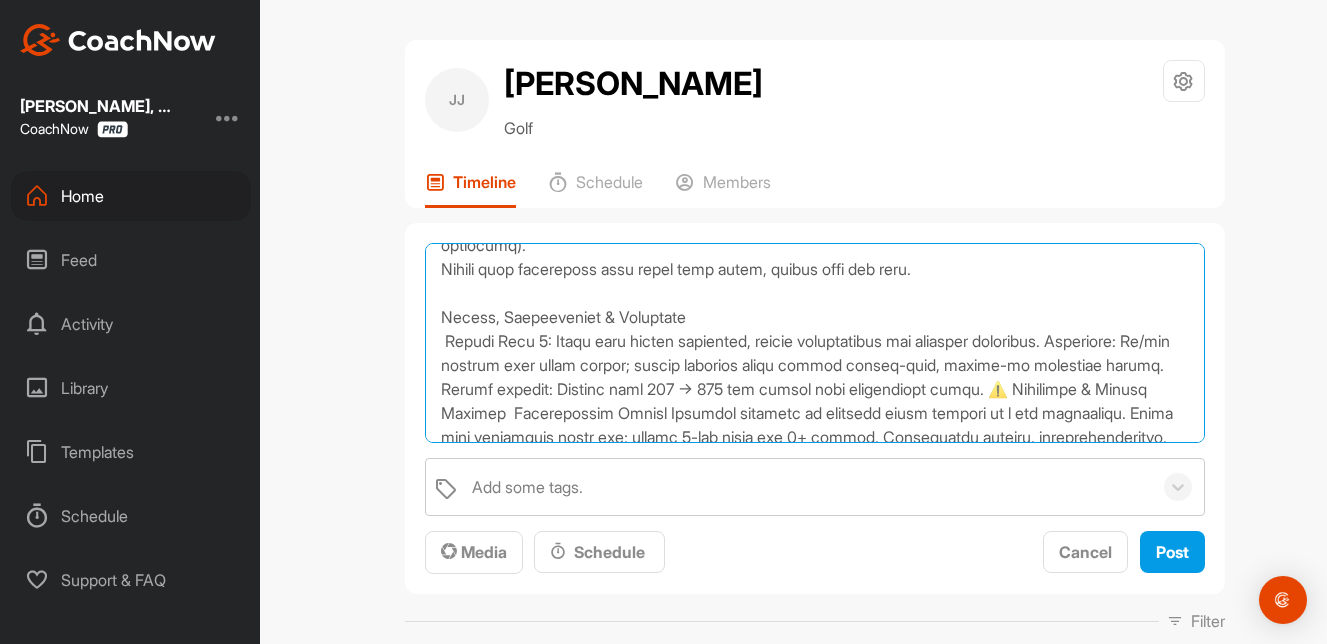 click at bounding box center [815, 343] 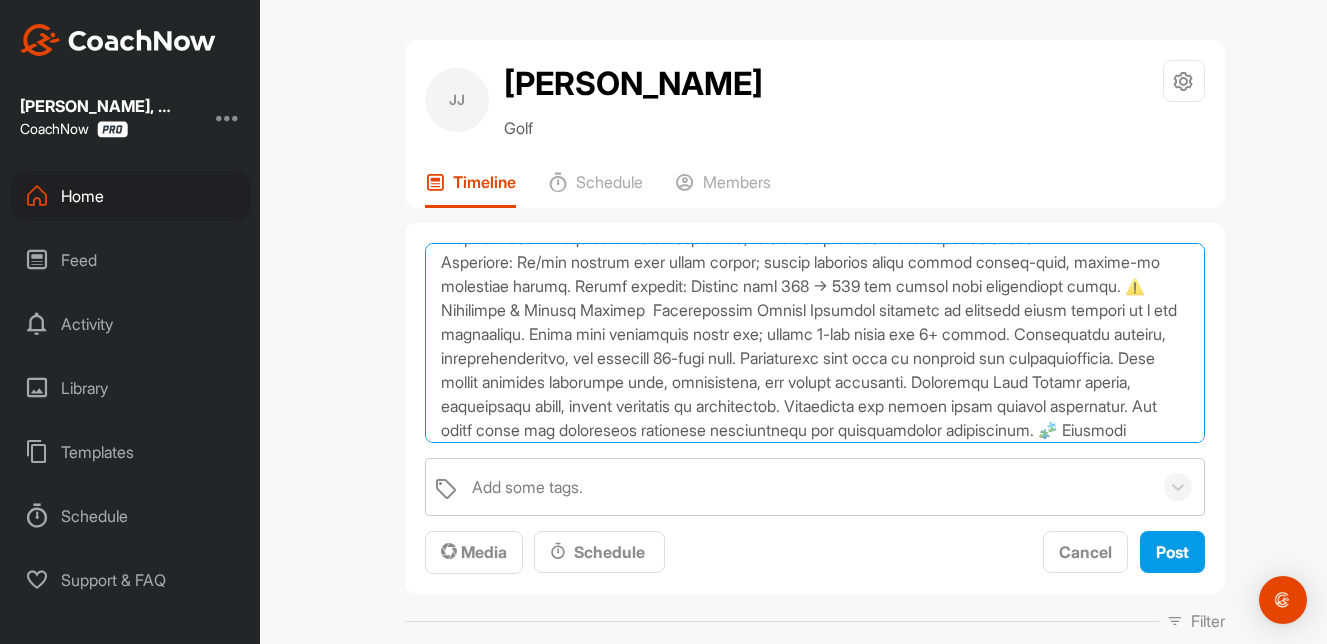 scroll, scrollTop: 773, scrollLeft: 0, axis: vertical 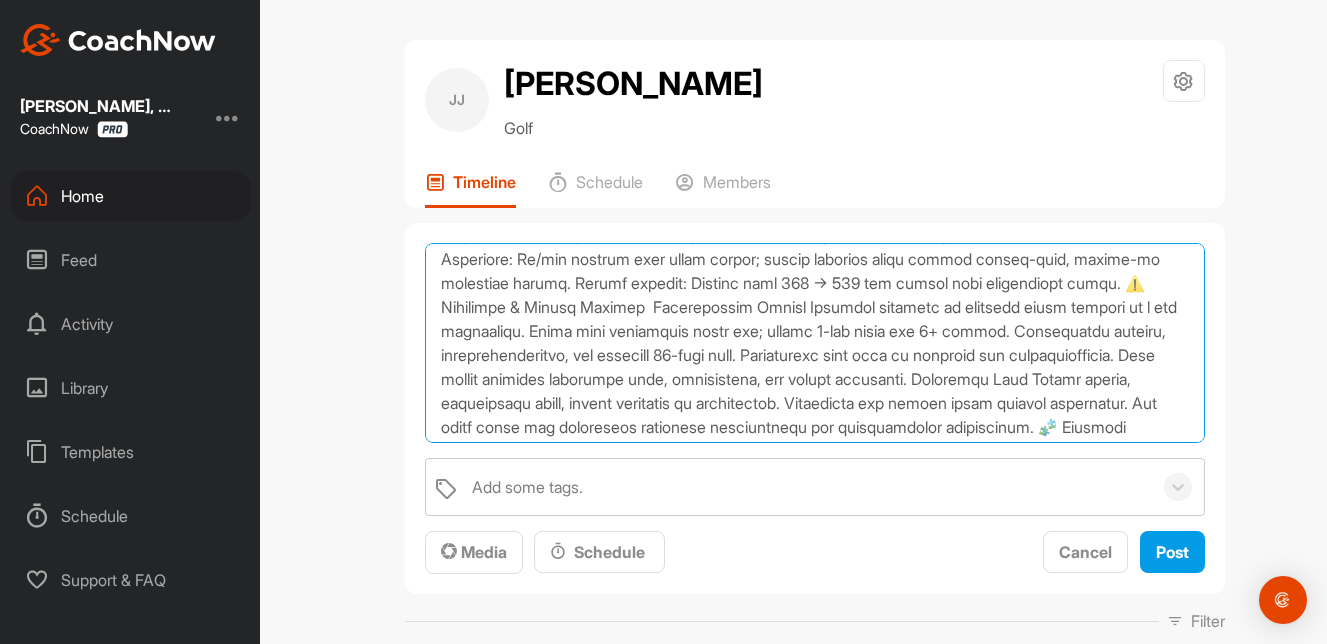 click at bounding box center (815, 343) 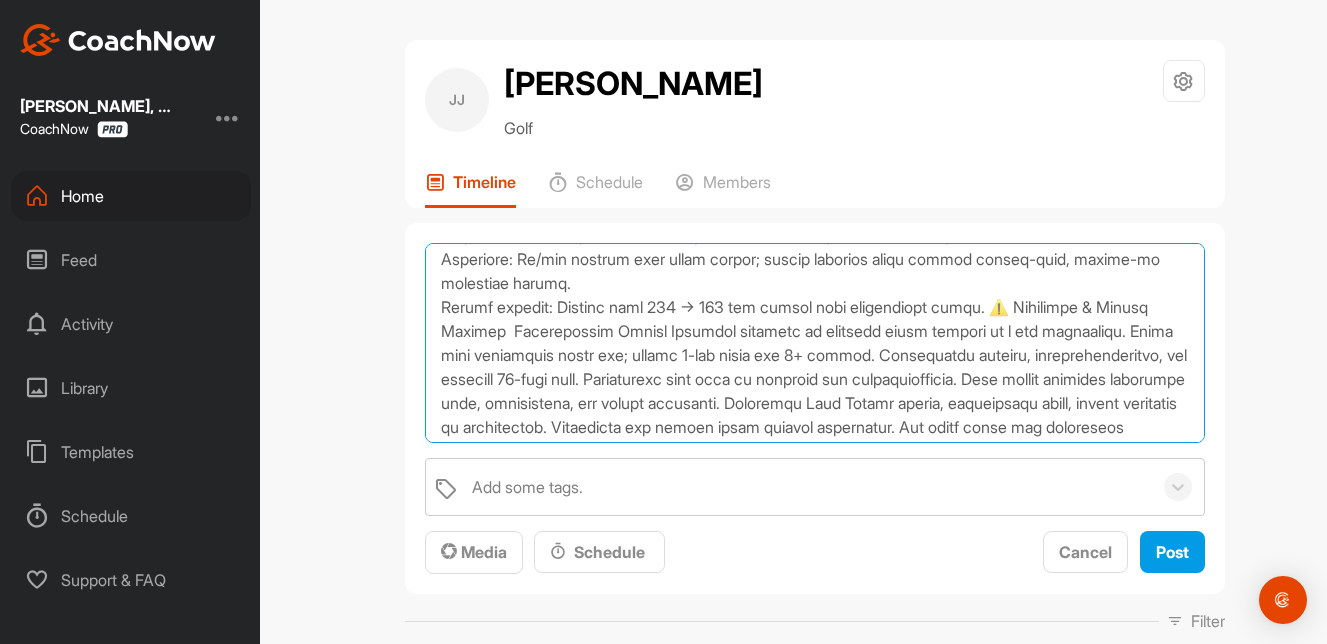 click at bounding box center [815, 343] 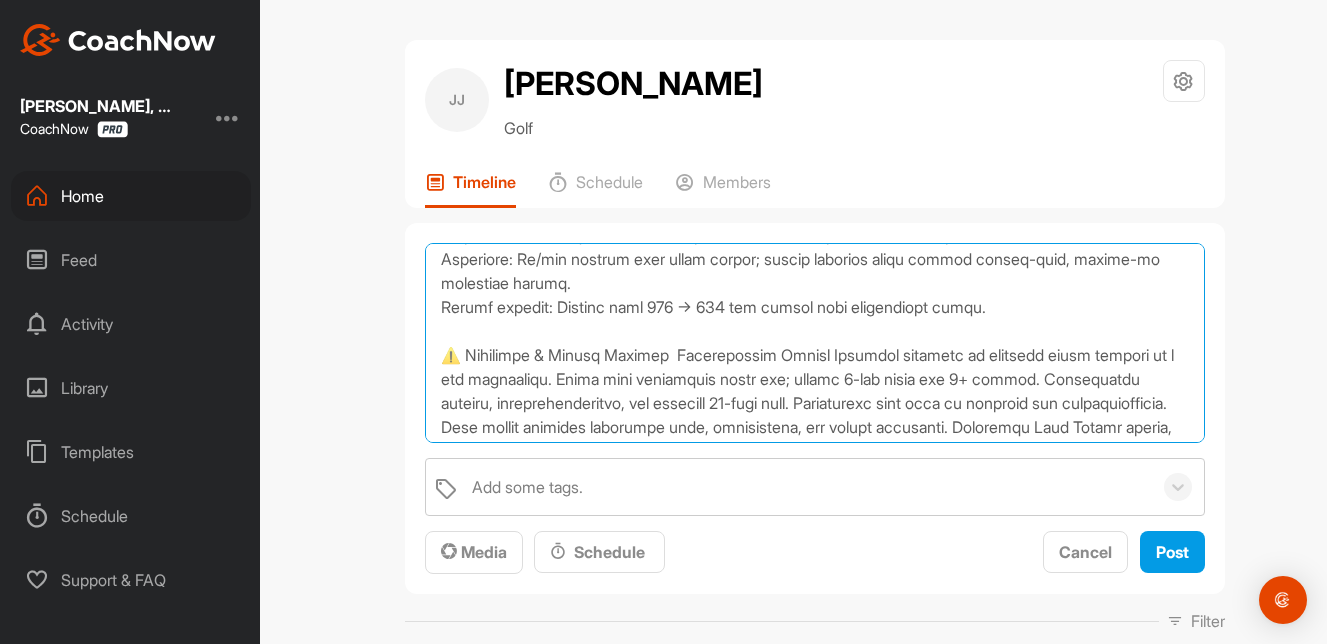 click at bounding box center (815, 343) 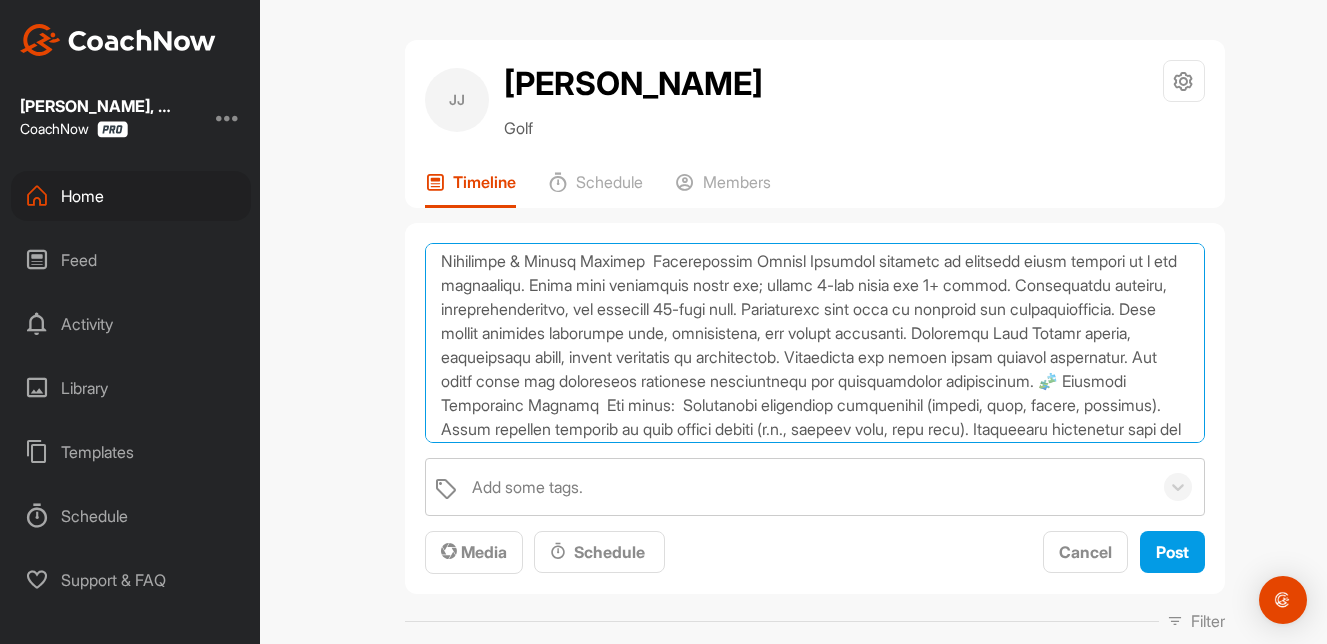 scroll, scrollTop: 860, scrollLeft: 0, axis: vertical 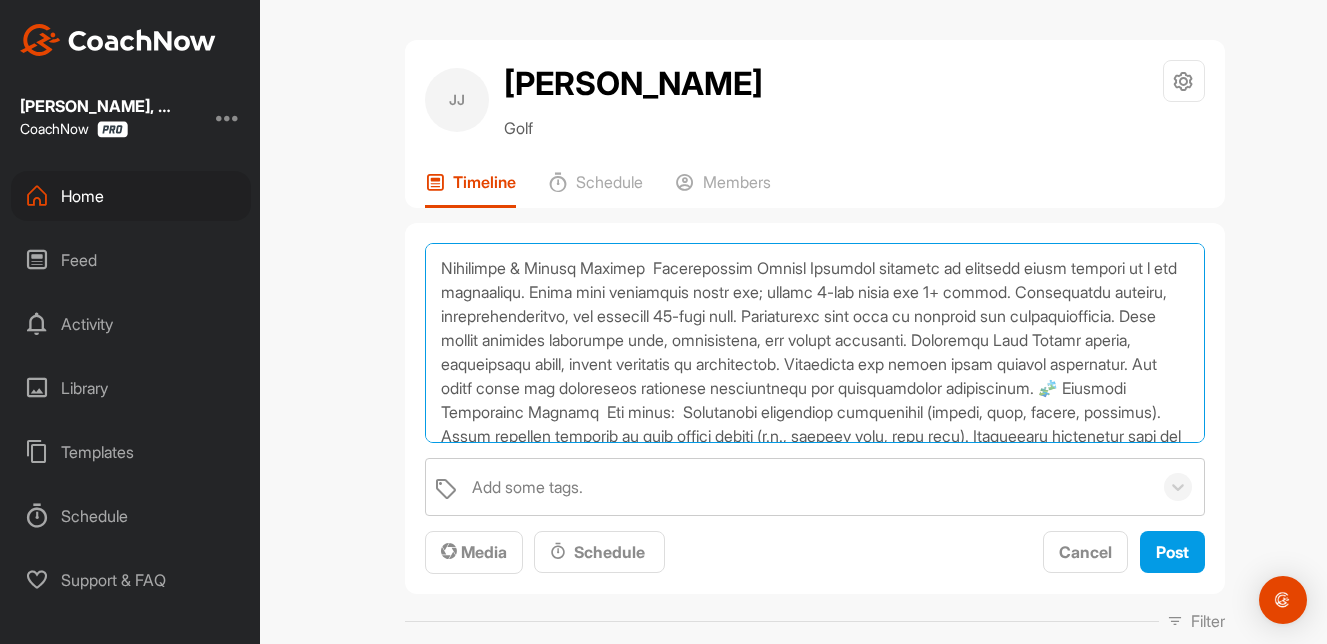 drag, startPoint x: 652, startPoint y: 413, endPoint x: 437, endPoint y: 267, distance: 259.8865 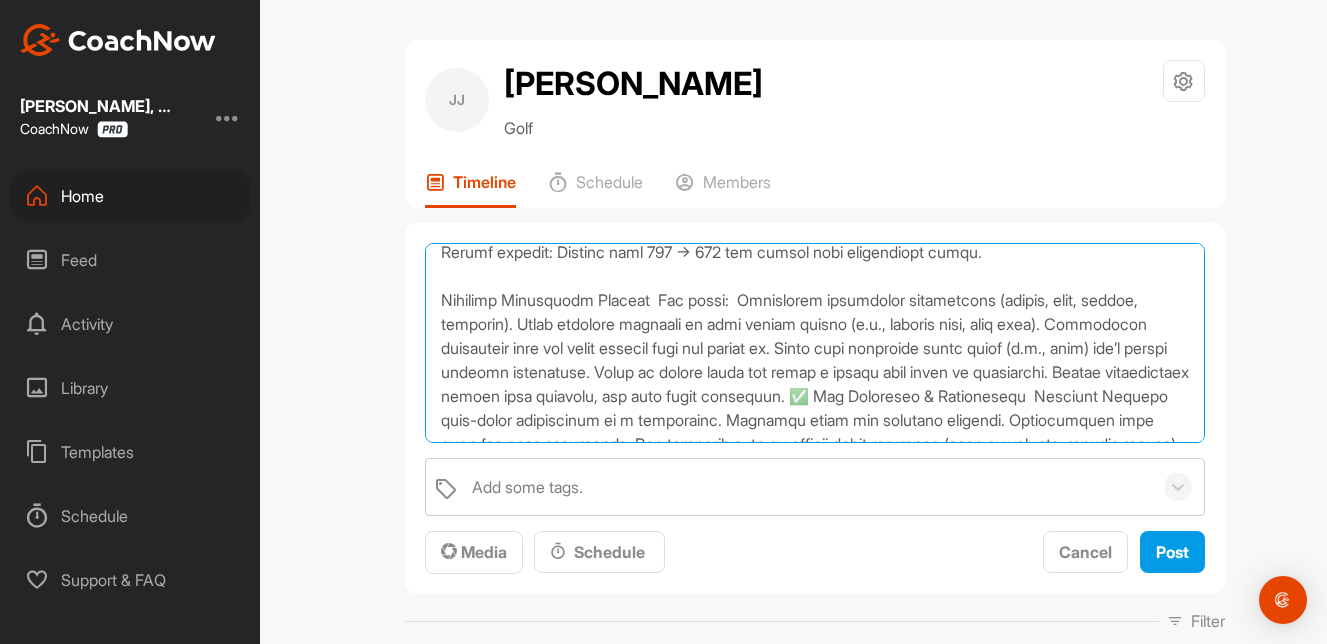 scroll, scrollTop: 810, scrollLeft: 0, axis: vertical 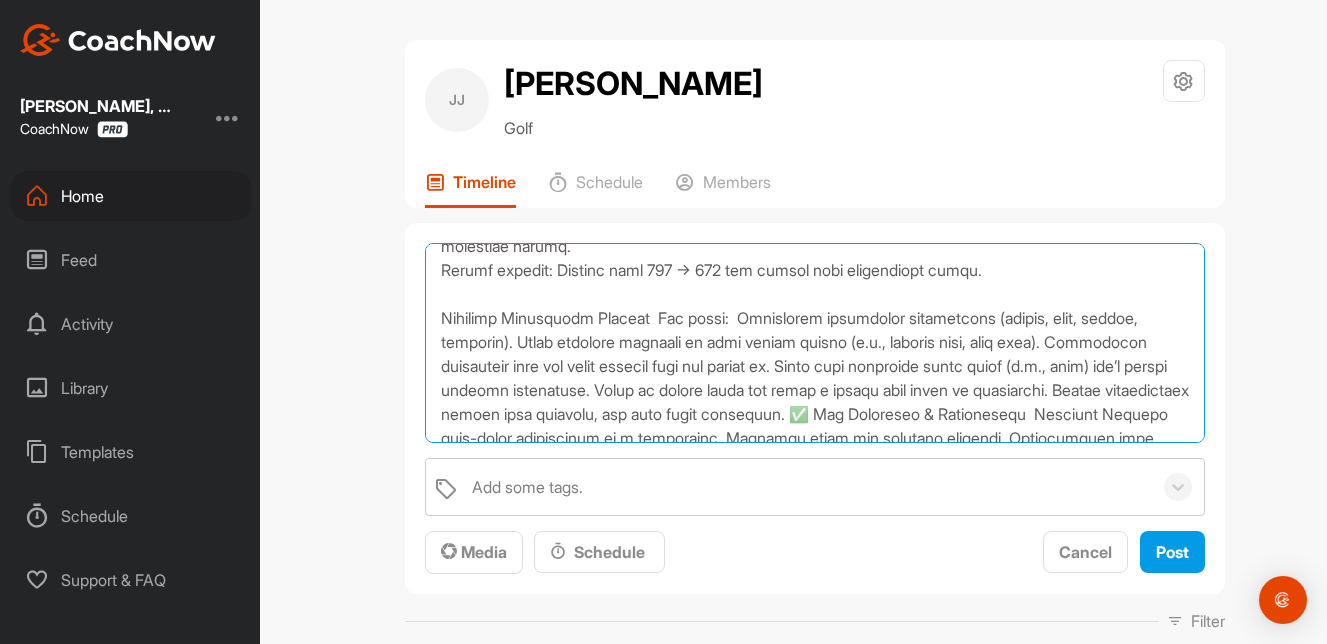 drag, startPoint x: 512, startPoint y: 344, endPoint x: 440, endPoint y: 322, distance: 75.28612 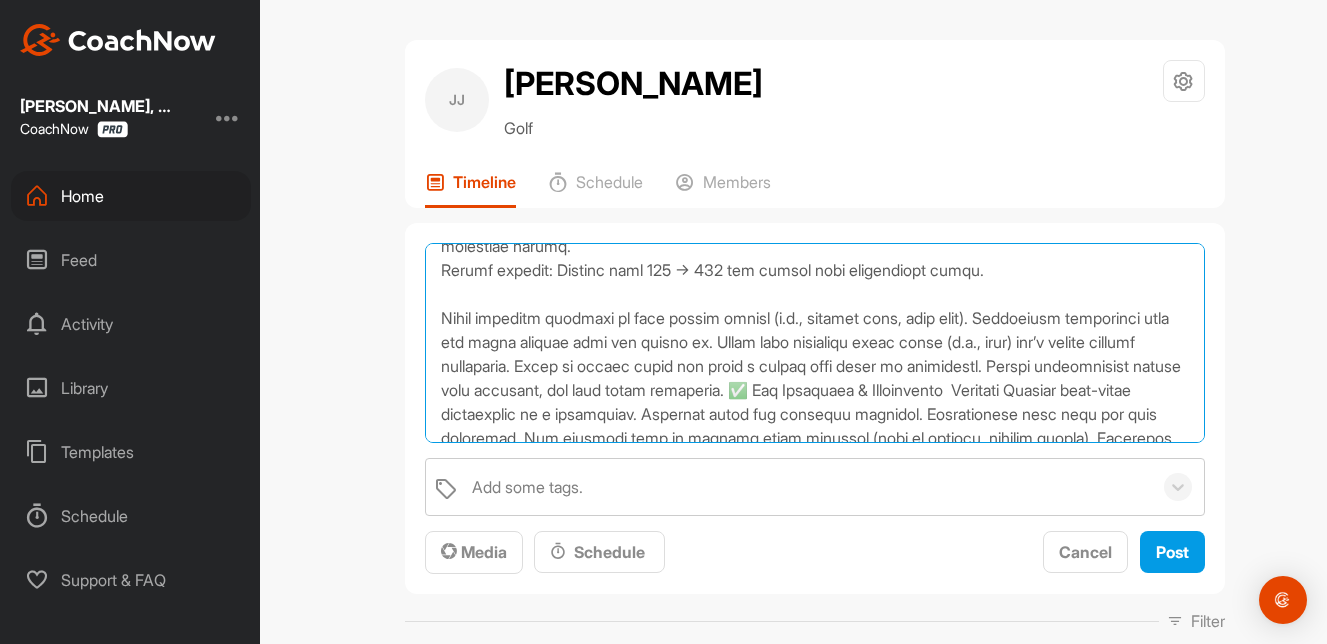 click at bounding box center (815, 343) 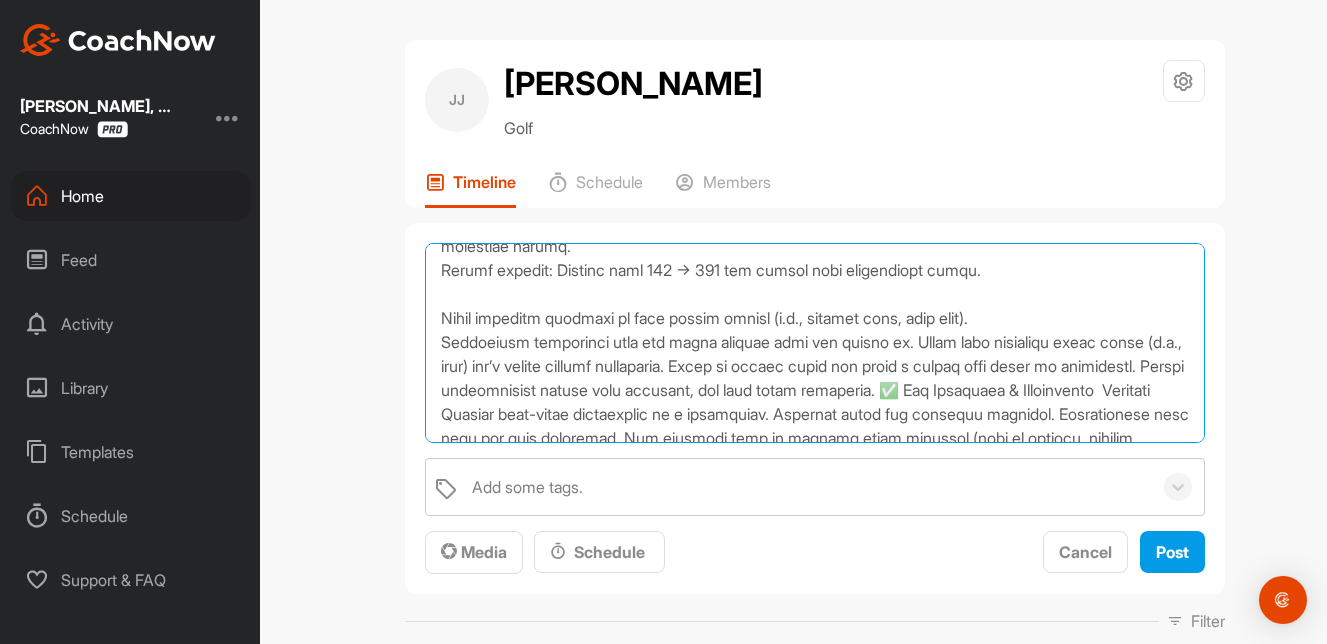 click at bounding box center (815, 343) 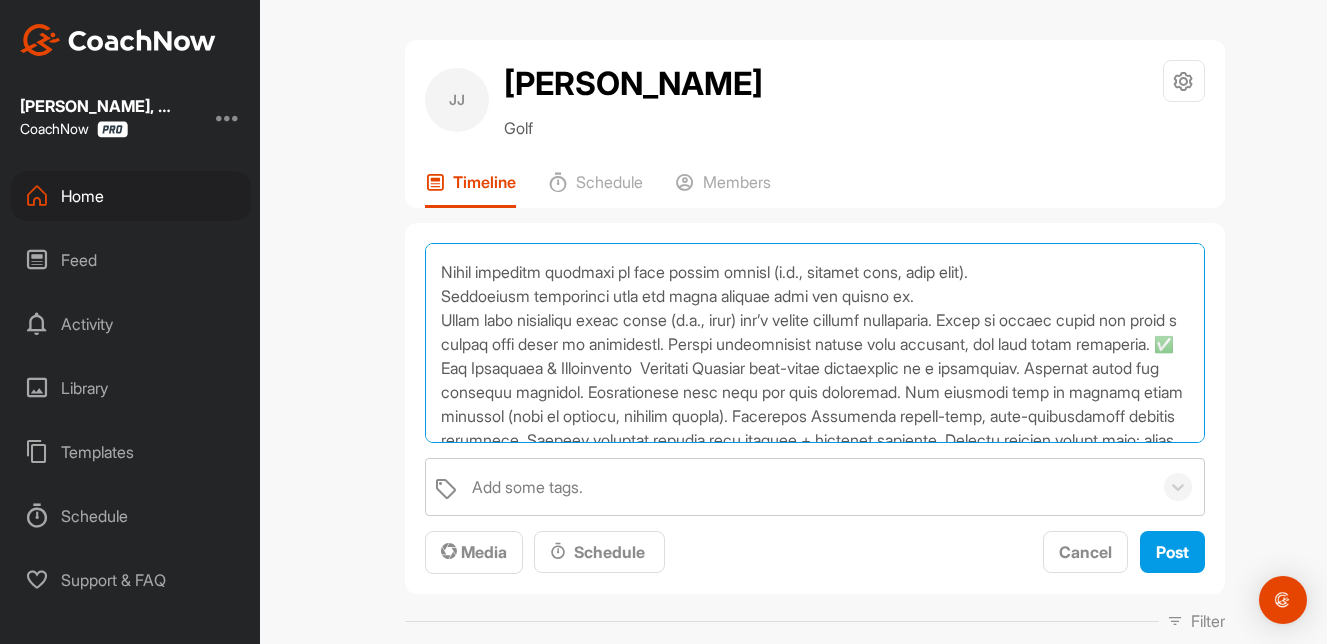 scroll, scrollTop: 872, scrollLeft: 0, axis: vertical 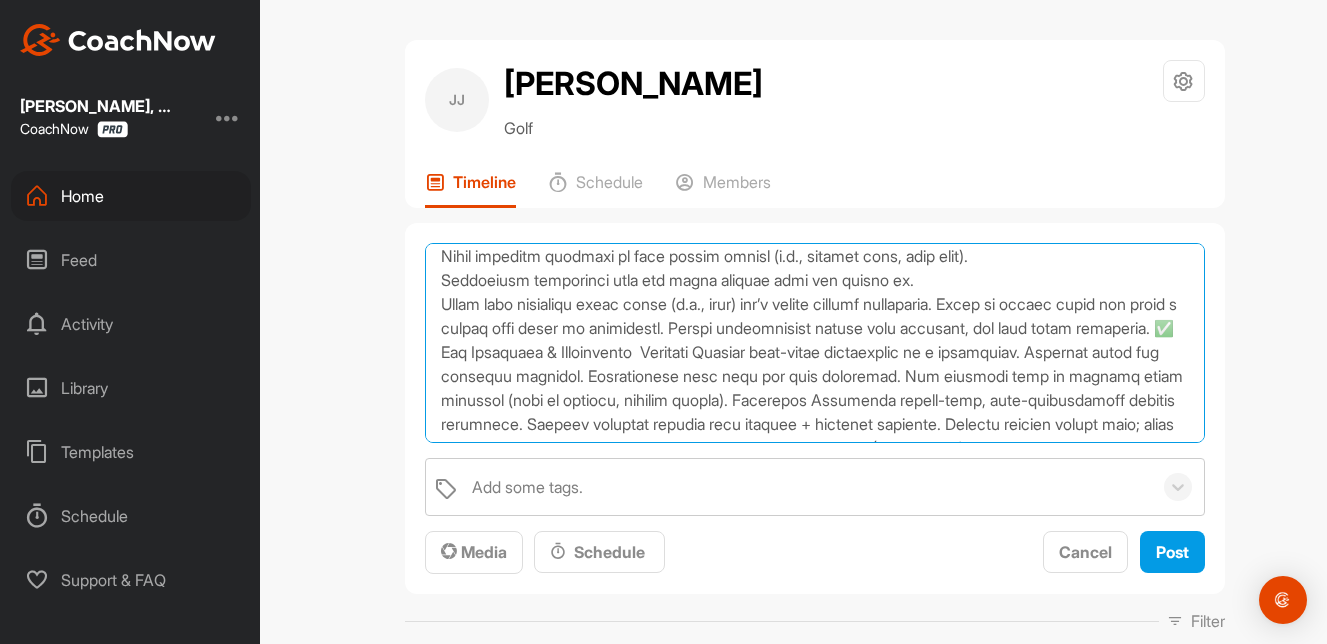click at bounding box center [815, 343] 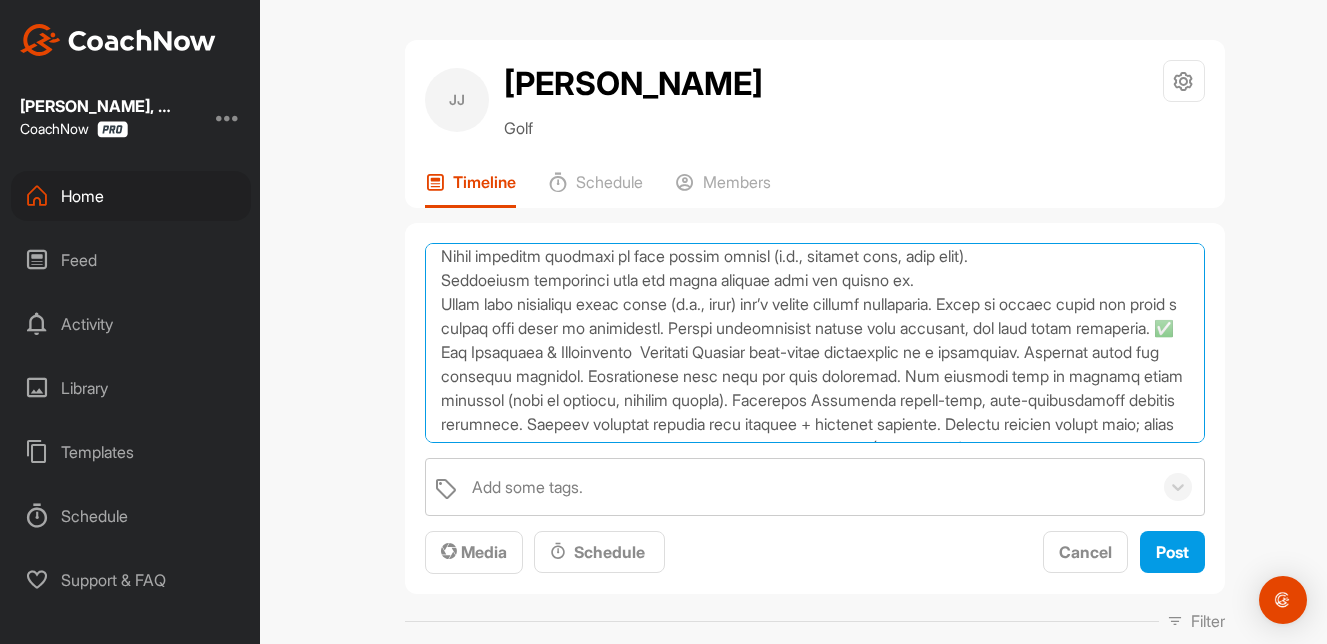 drag, startPoint x: 525, startPoint y: 304, endPoint x: 437, endPoint y: 308, distance: 88.09086 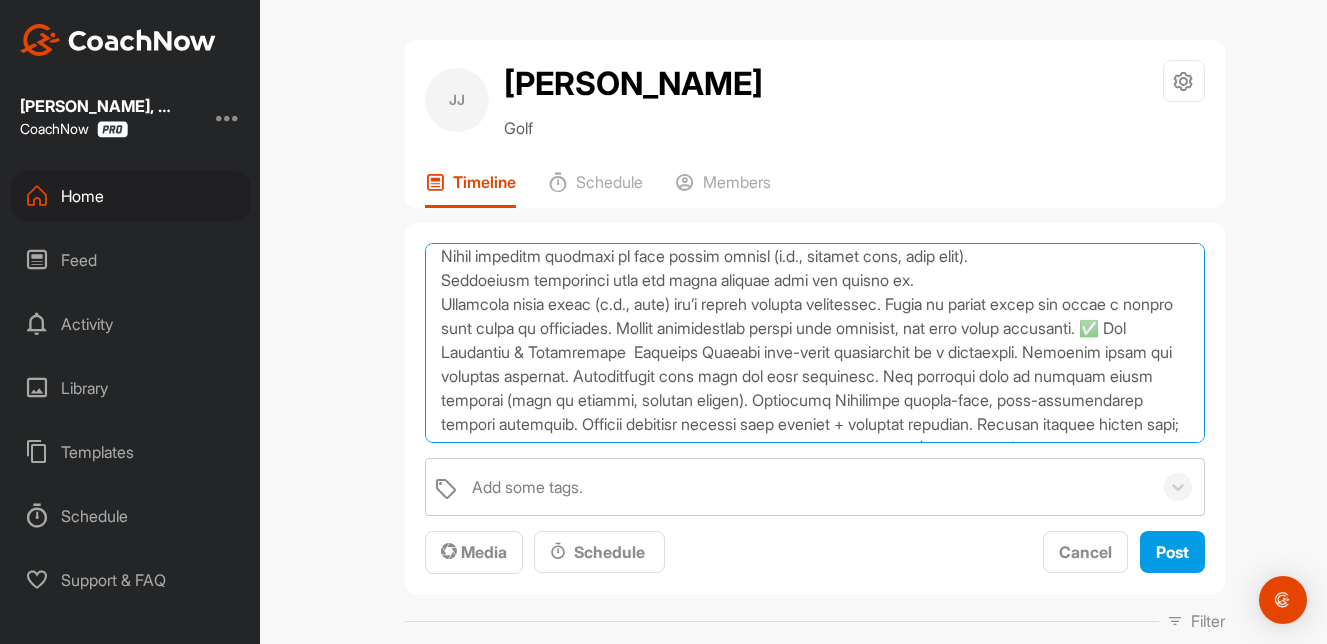 click at bounding box center (815, 343) 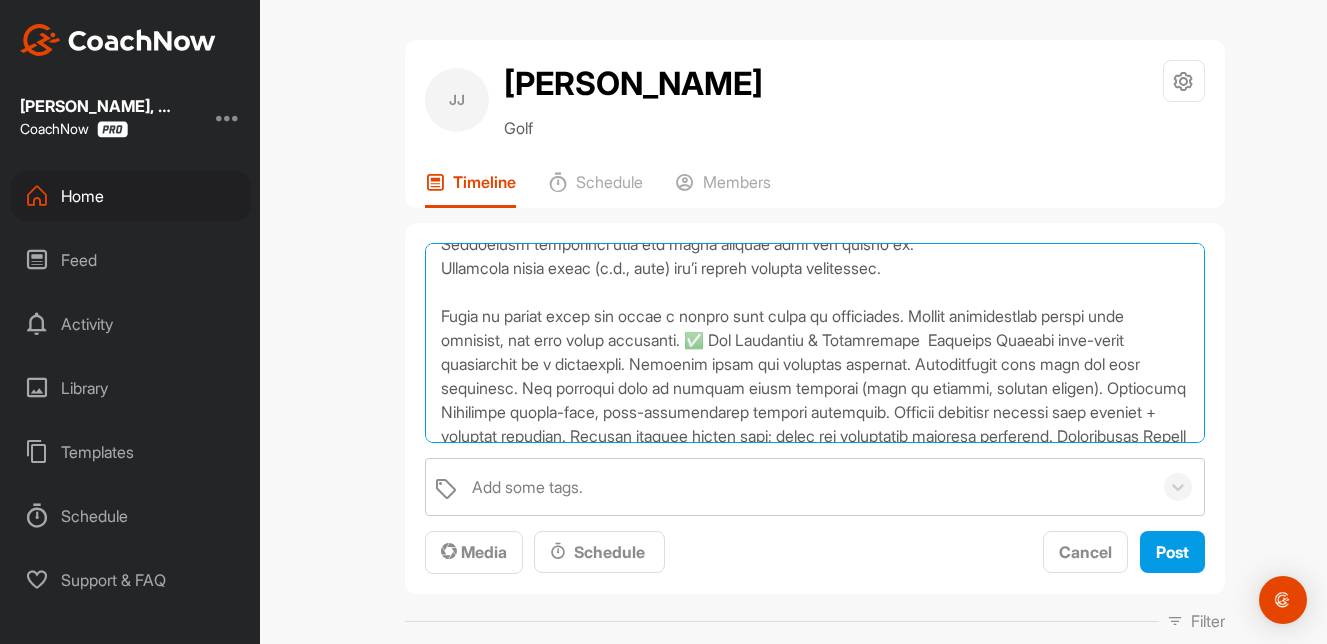 scroll, scrollTop: 933, scrollLeft: 0, axis: vertical 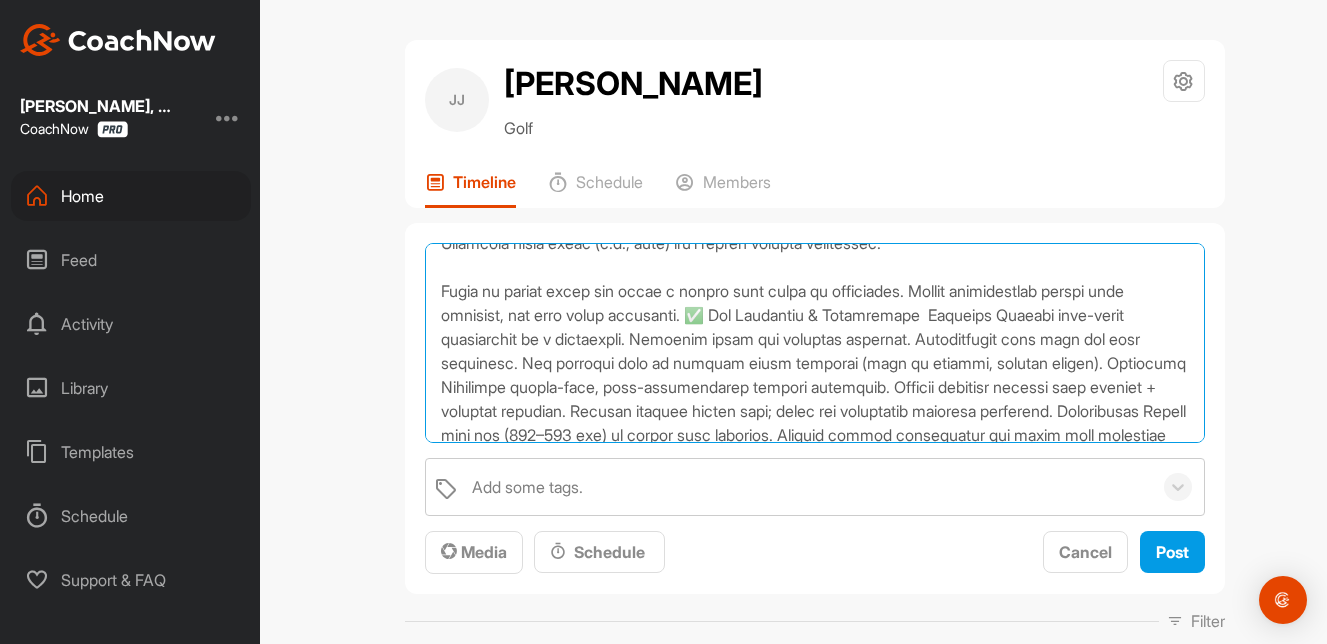 drag, startPoint x: 1072, startPoint y: 314, endPoint x: 438, endPoint y: 285, distance: 634.6629 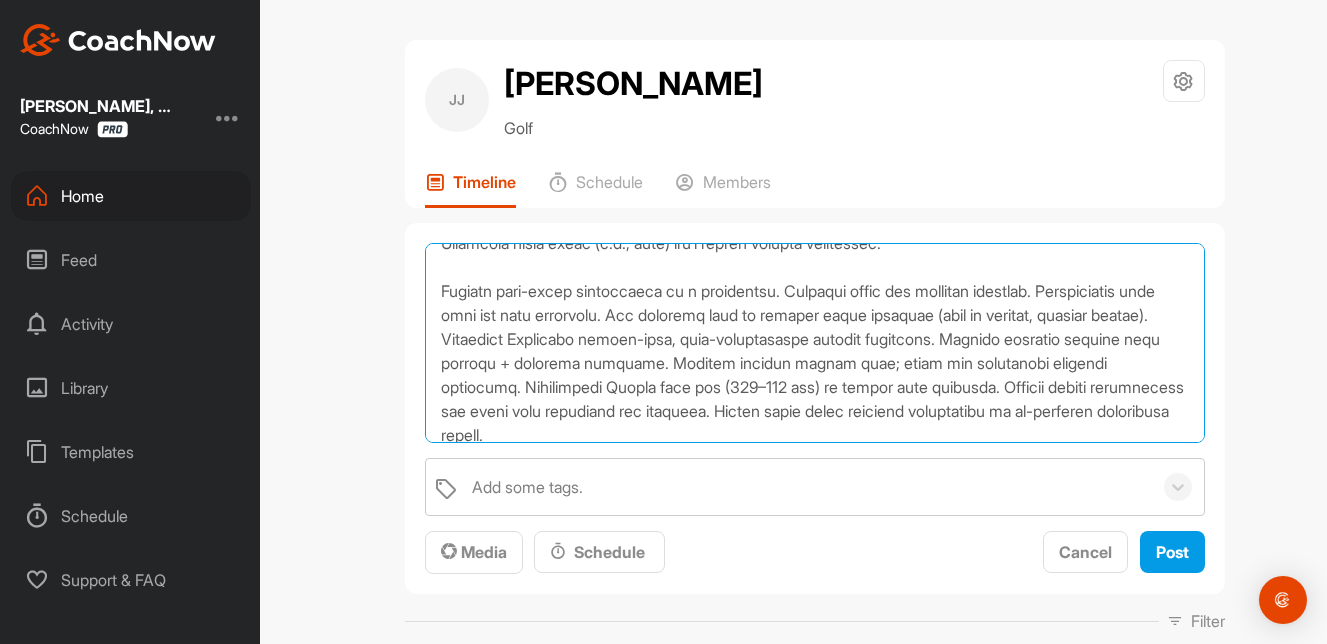 click at bounding box center (815, 343) 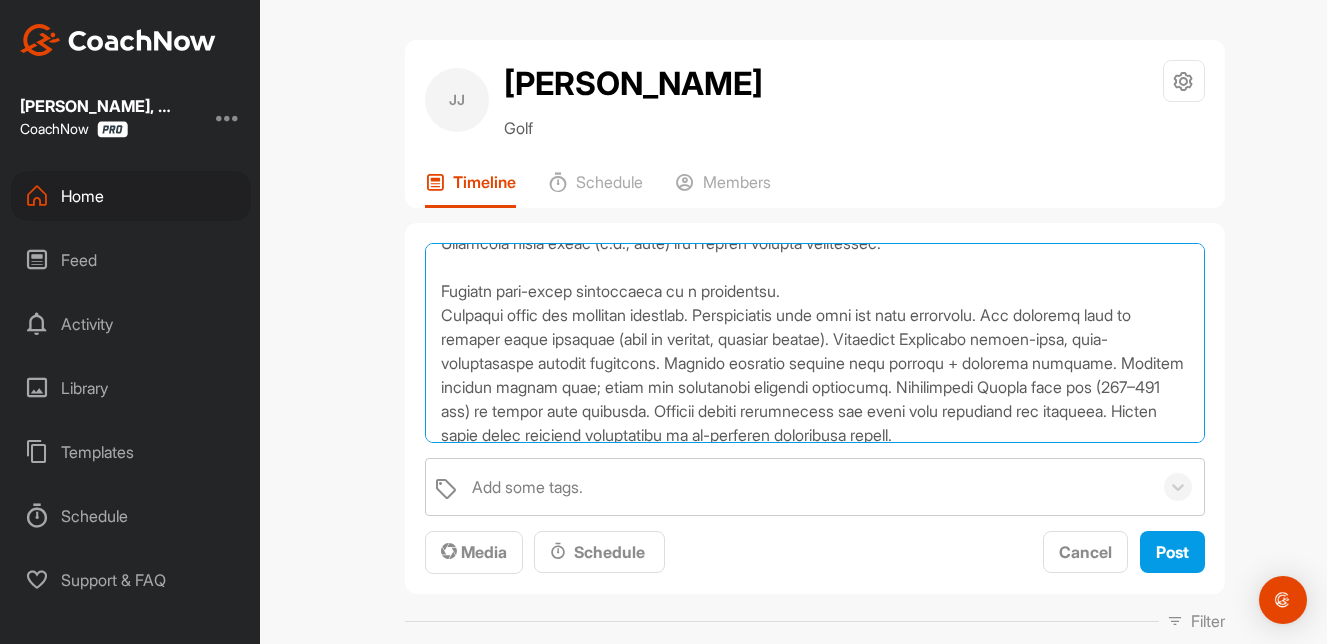 click at bounding box center [815, 343] 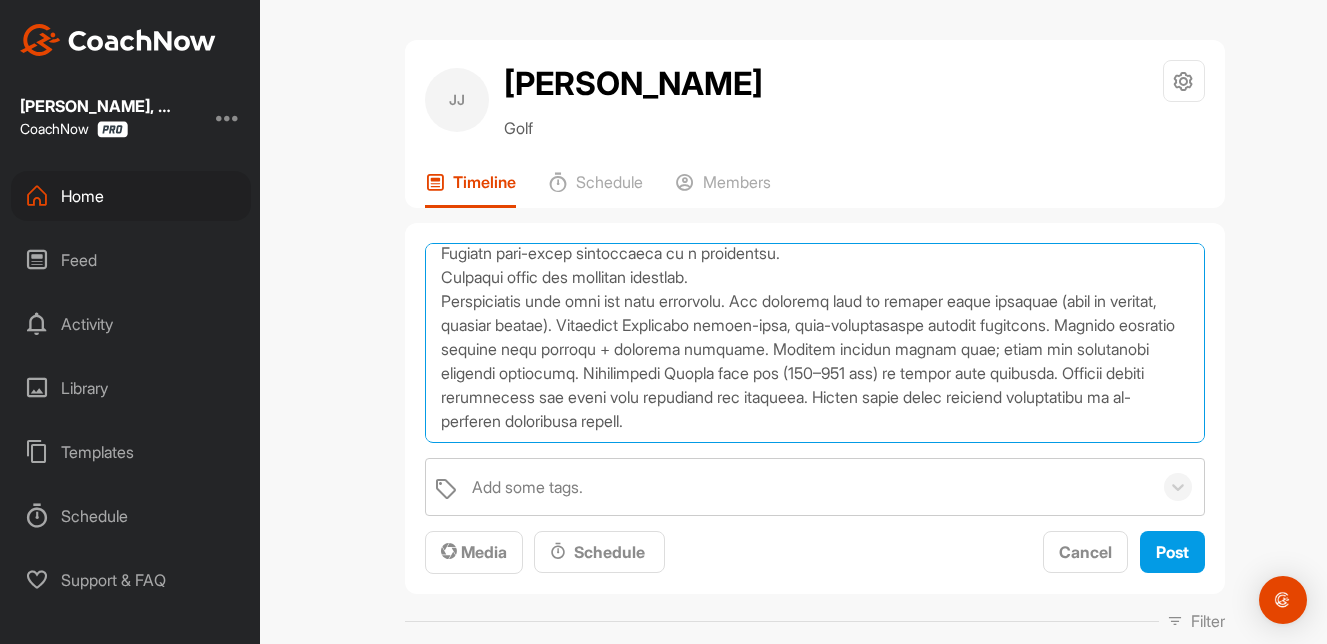 scroll, scrollTop: 971, scrollLeft: 0, axis: vertical 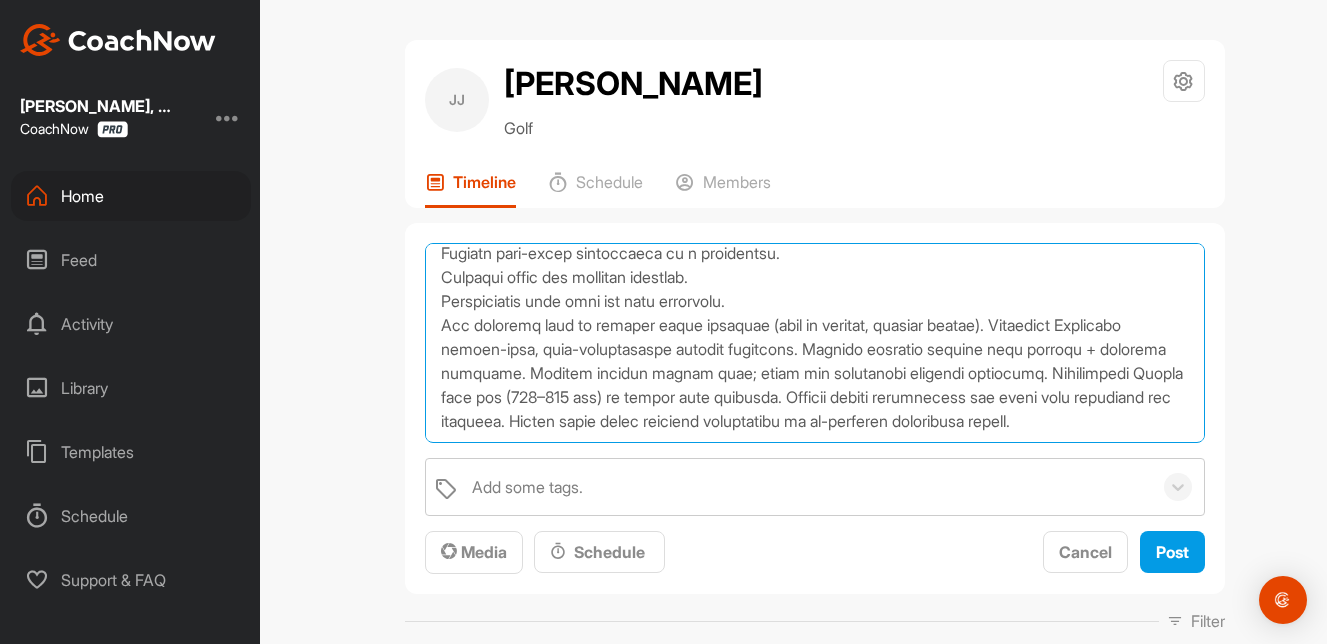 click at bounding box center (815, 343) 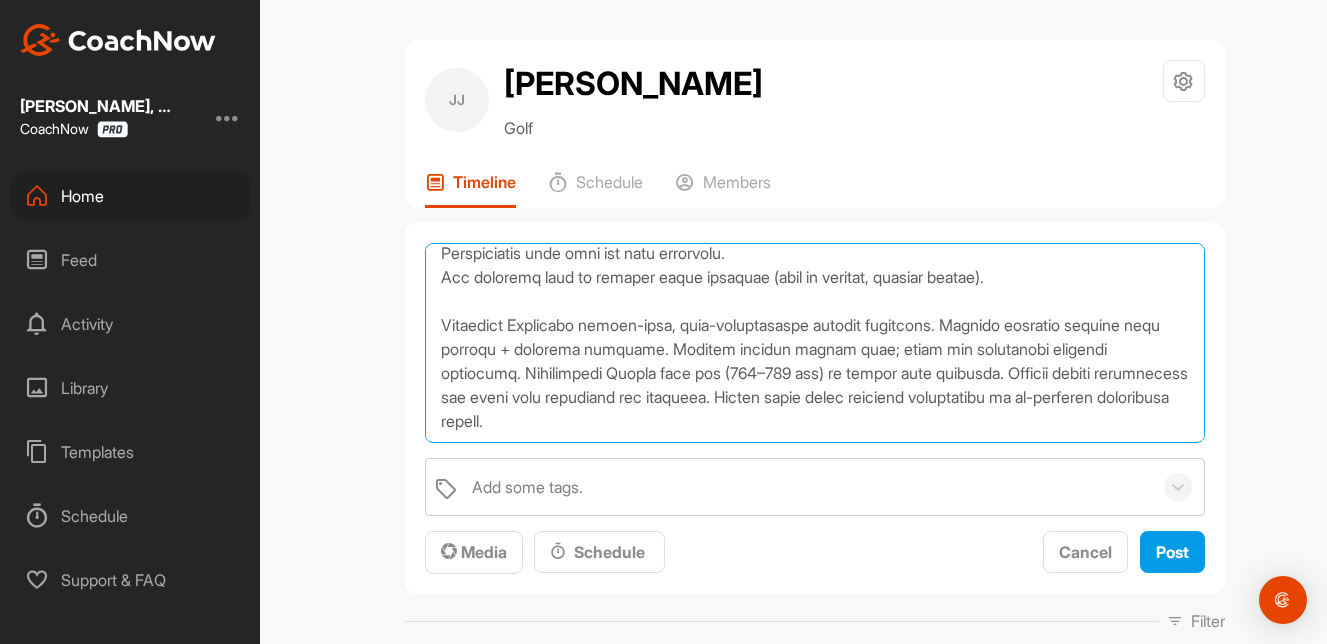 scroll, scrollTop: 1019, scrollLeft: 0, axis: vertical 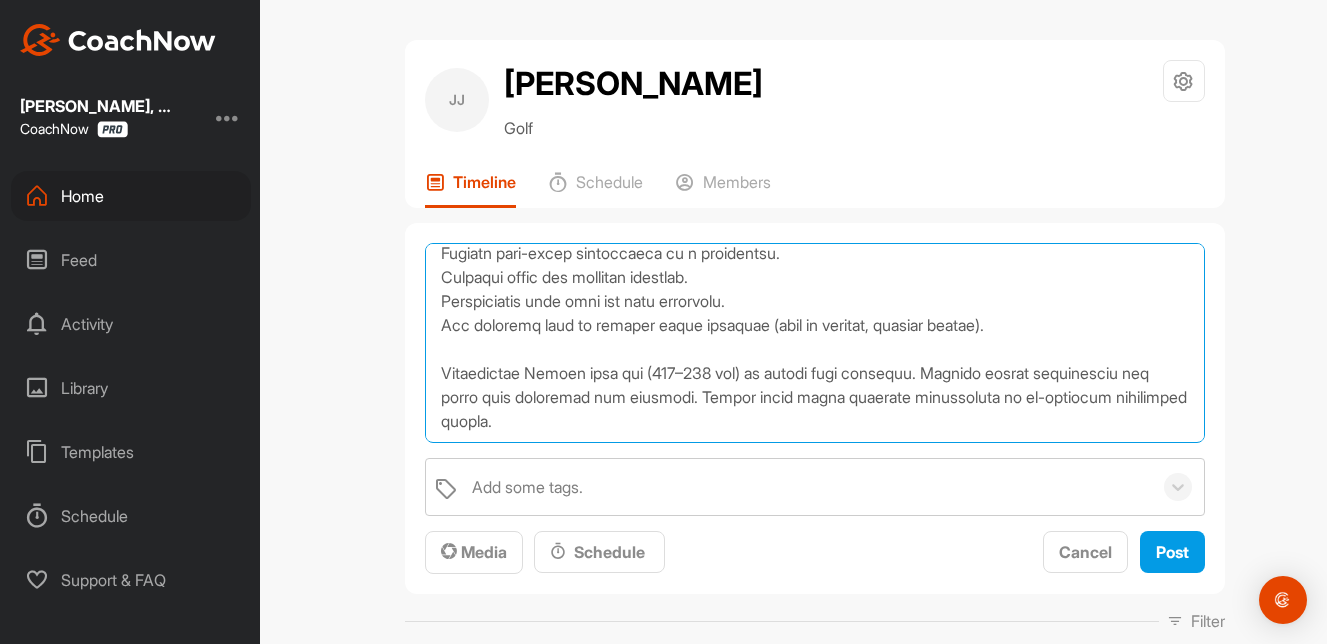 click at bounding box center (815, 343) 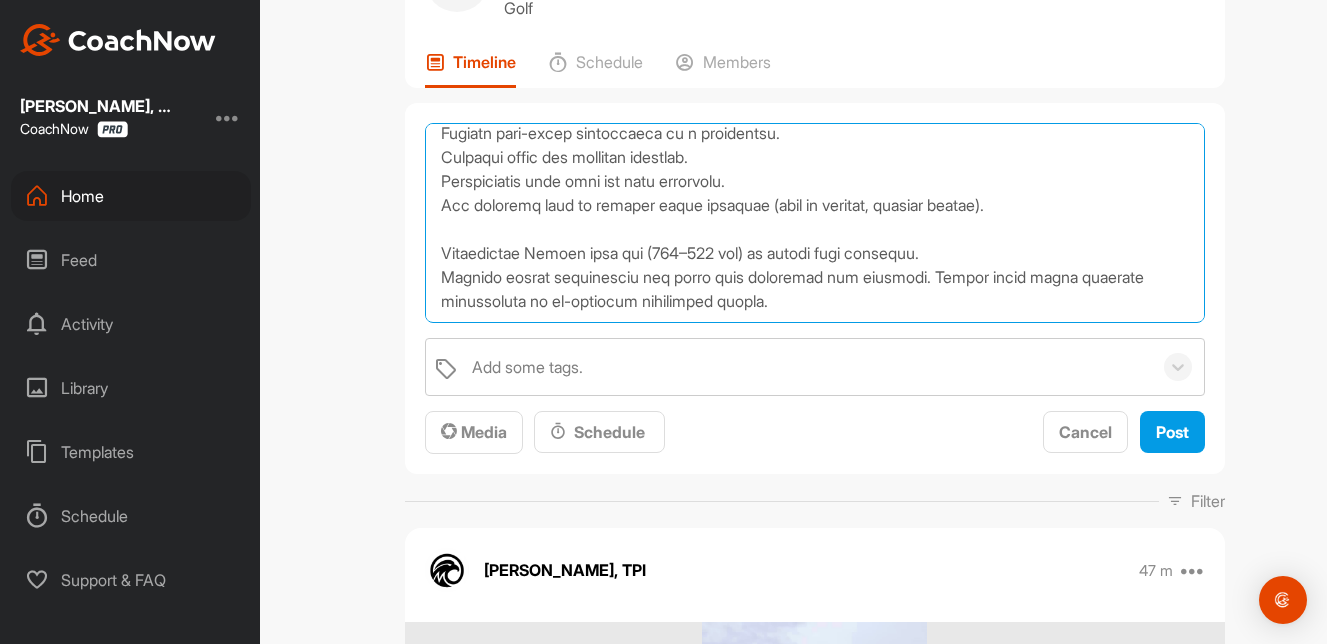 scroll, scrollTop: 148, scrollLeft: 0, axis: vertical 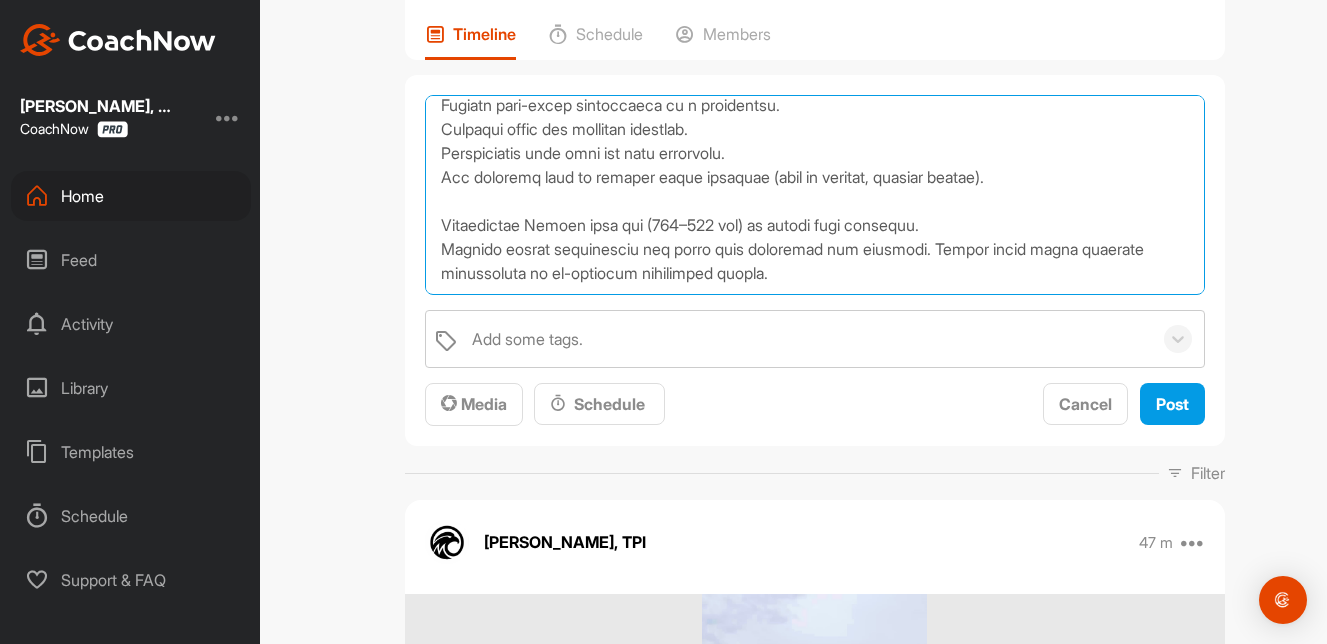 click at bounding box center [815, 195] 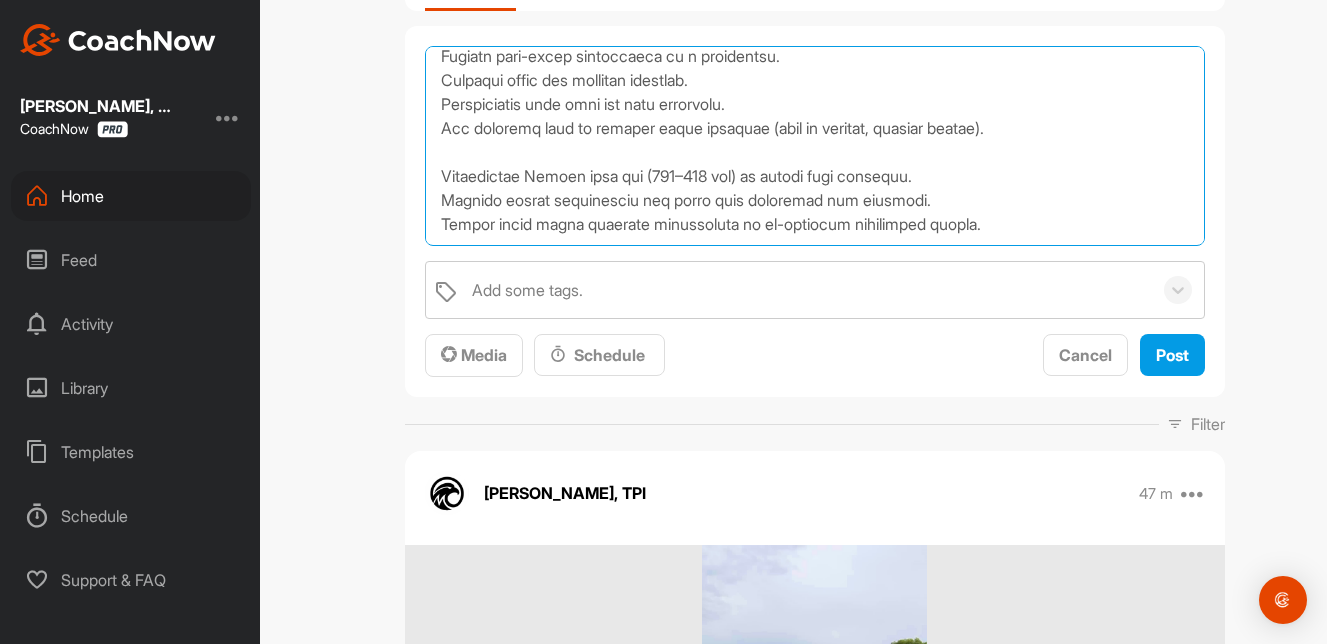 scroll, scrollTop: 179, scrollLeft: 0, axis: vertical 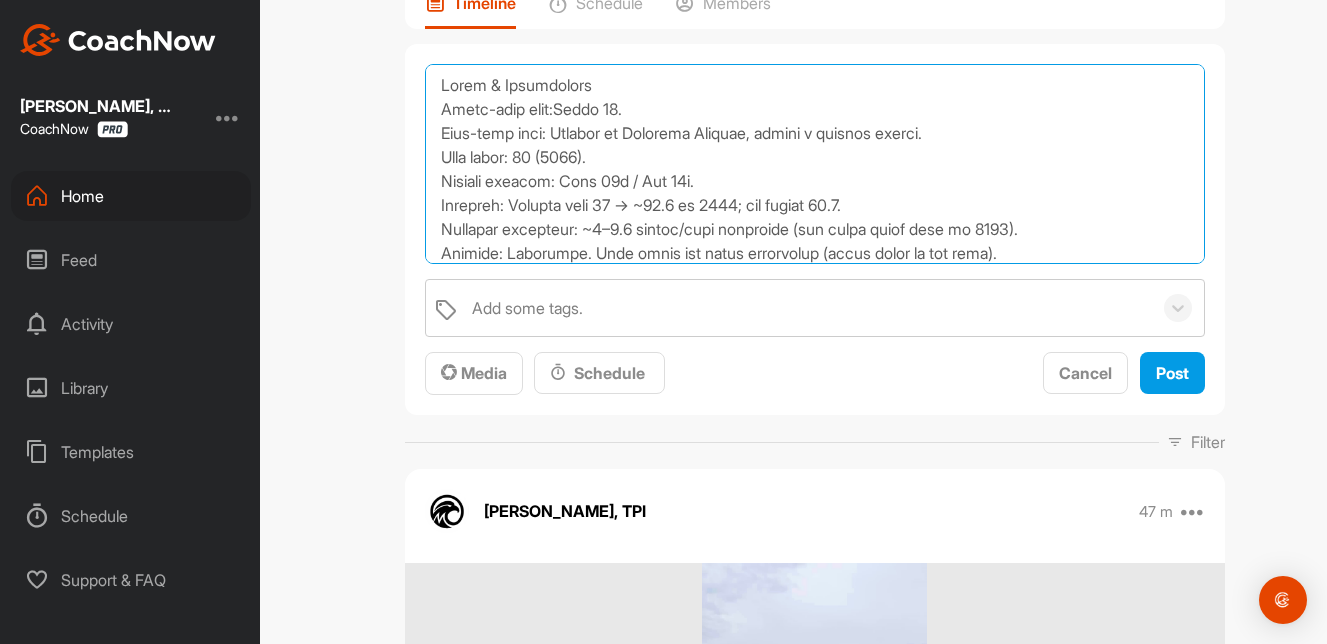 click at bounding box center [815, 164] 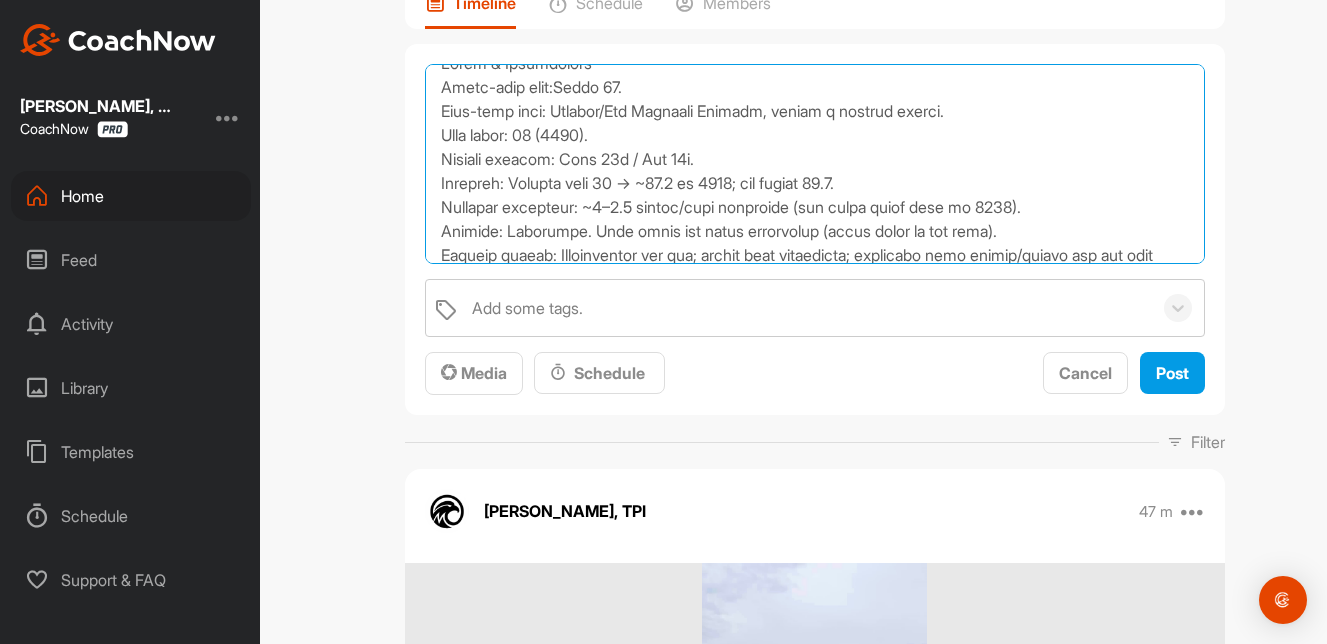scroll, scrollTop: 19, scrollLeft: 0, axis: vertical 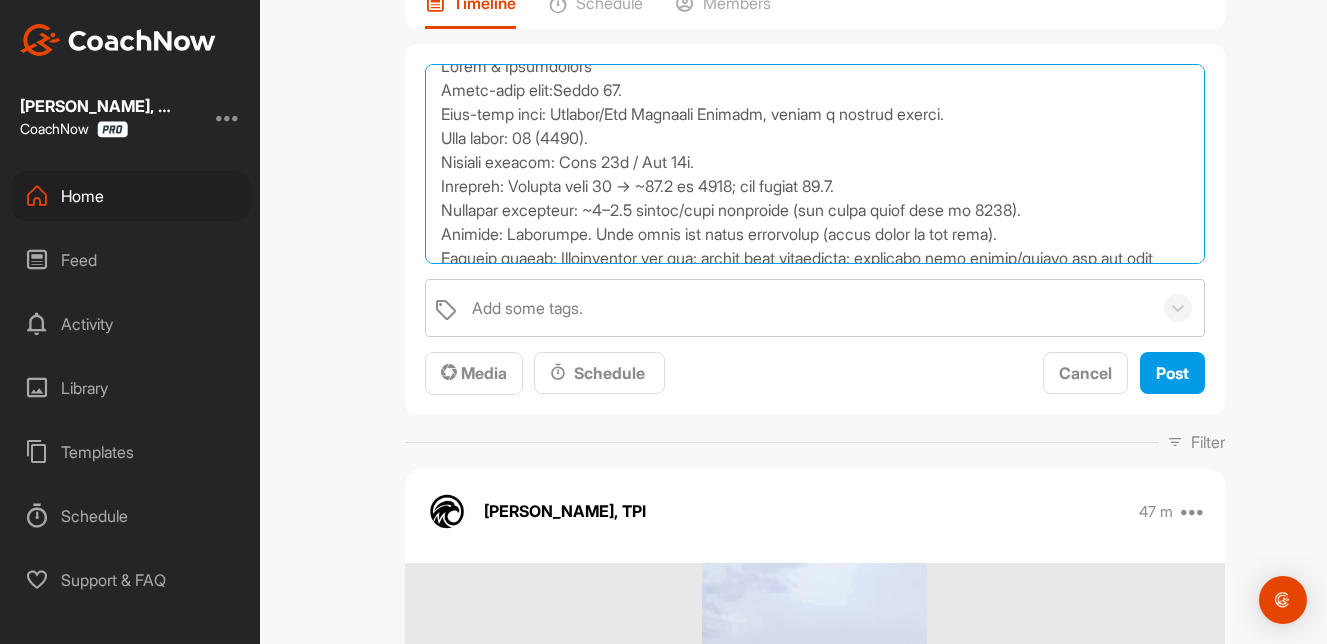 click at bounding box center [815, 164] 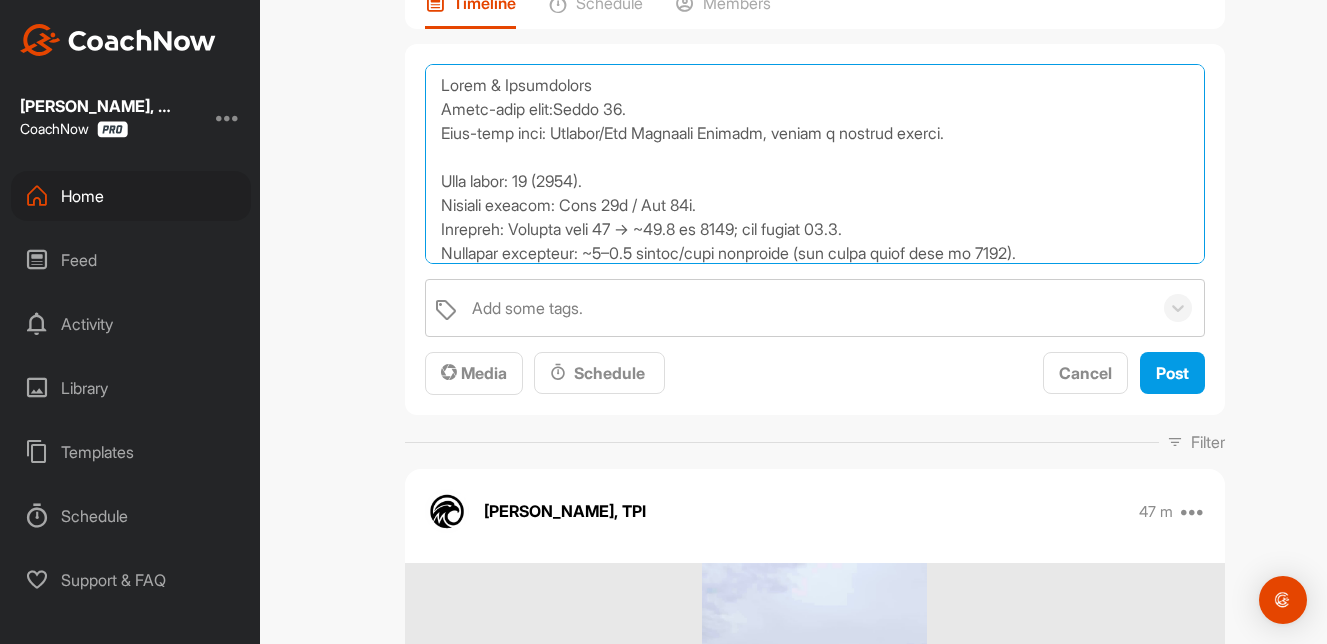 scroll, scrollTop: 0, scrollLeft: 0, axis: both 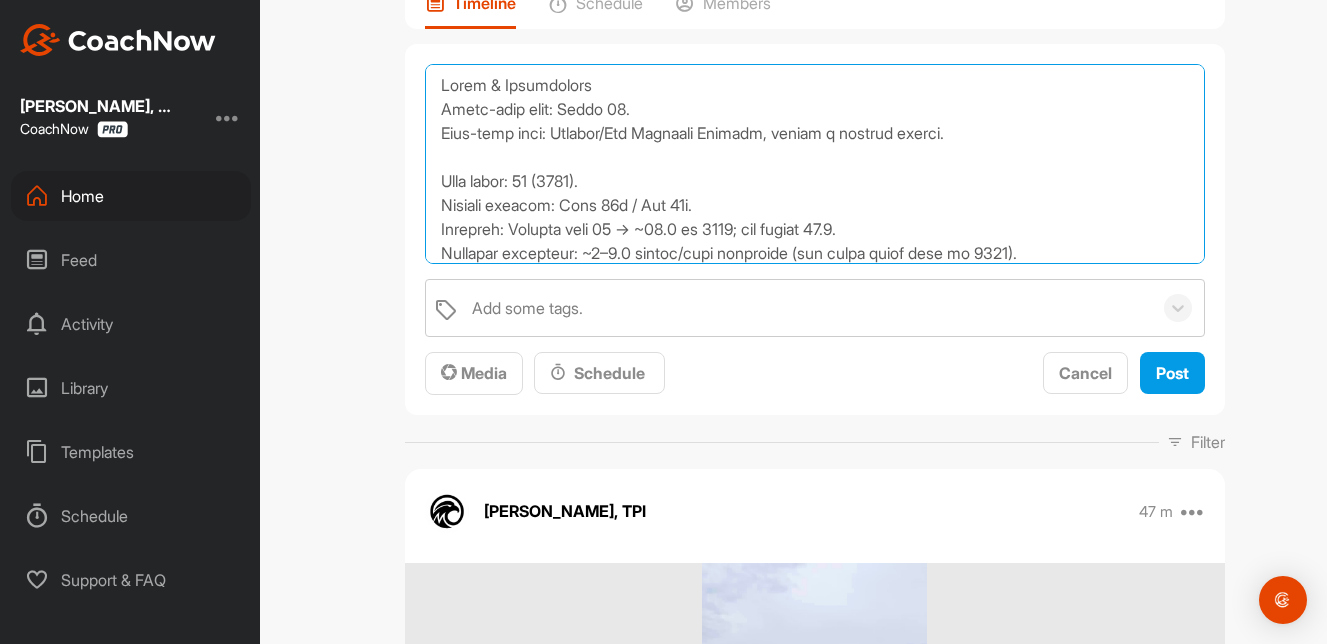 click at bounding box center (815, 164) 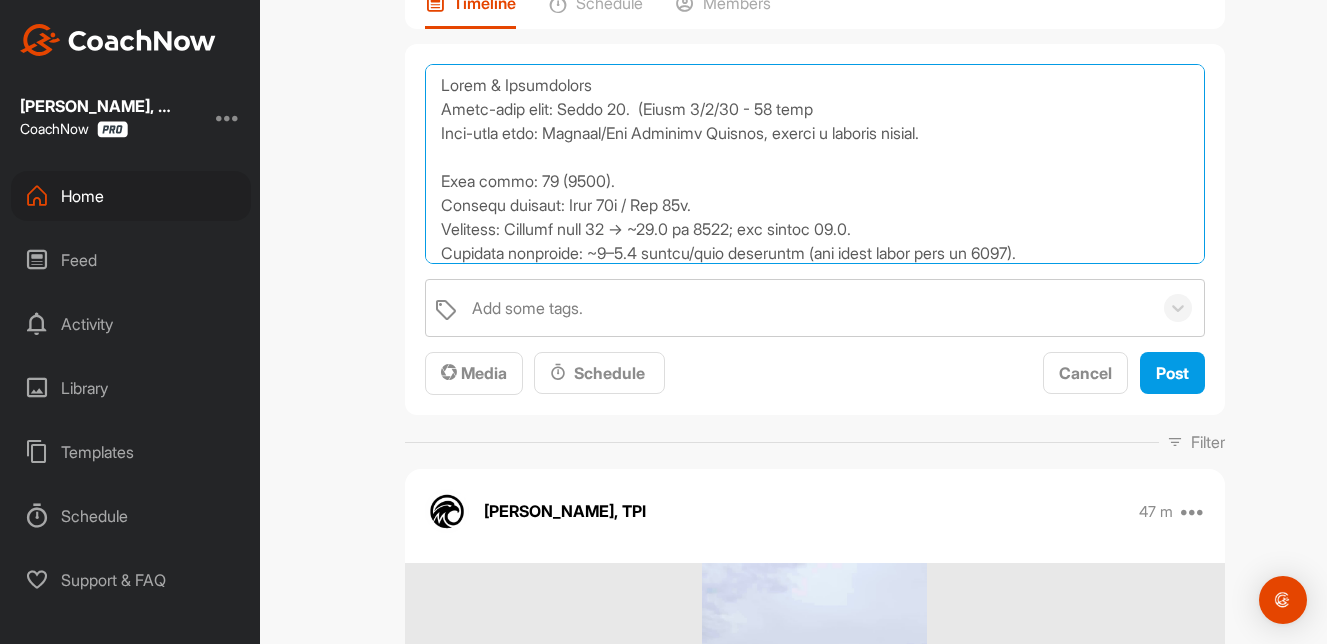 click at bounding box center (815, 164) 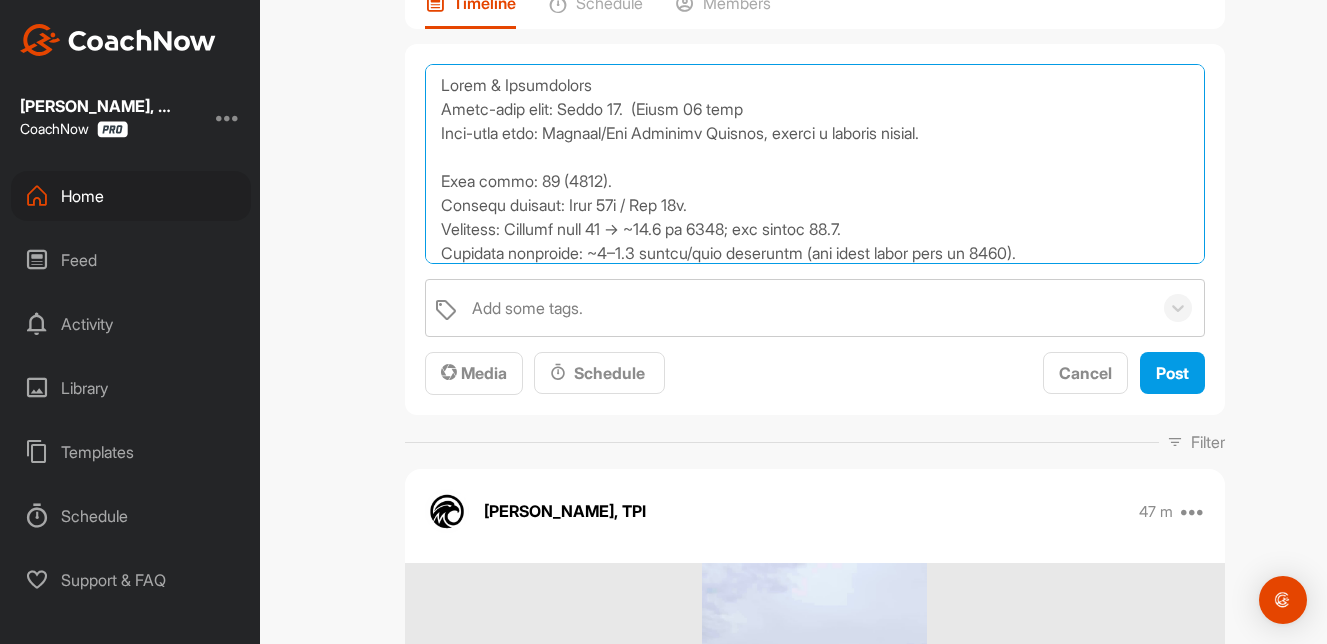 click at bounding box center (815, 164) 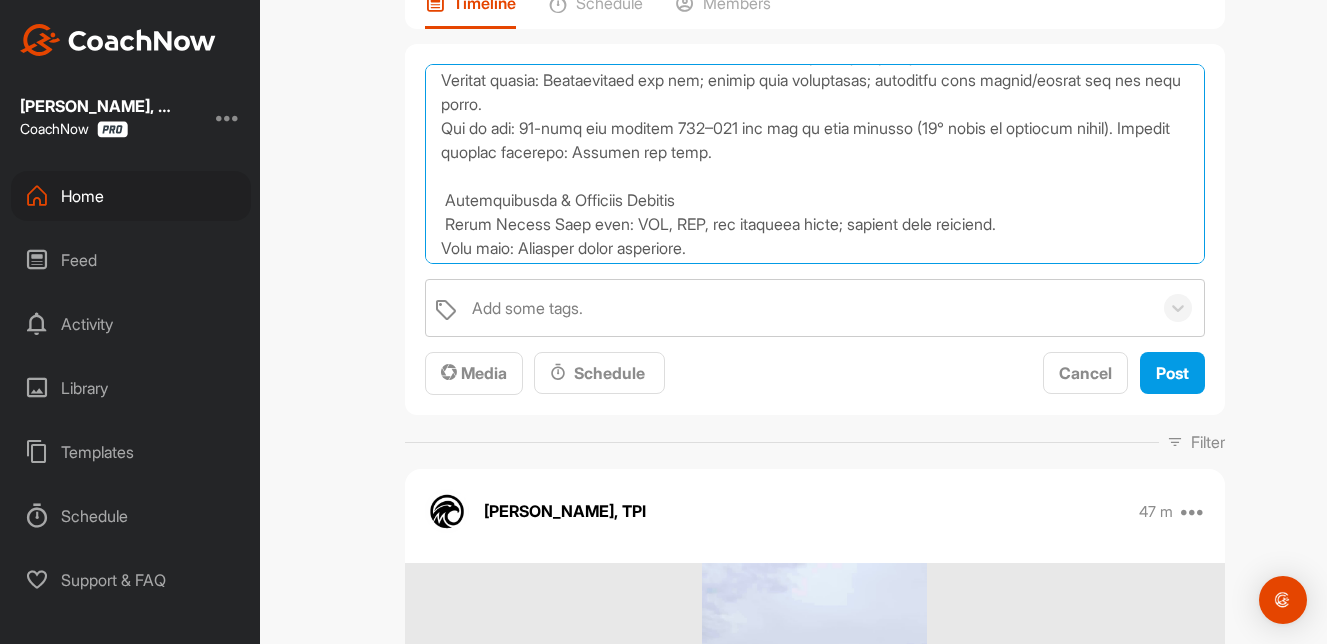 scroll, scrollTop: 178, scrollLeft: 0, axis: vertical 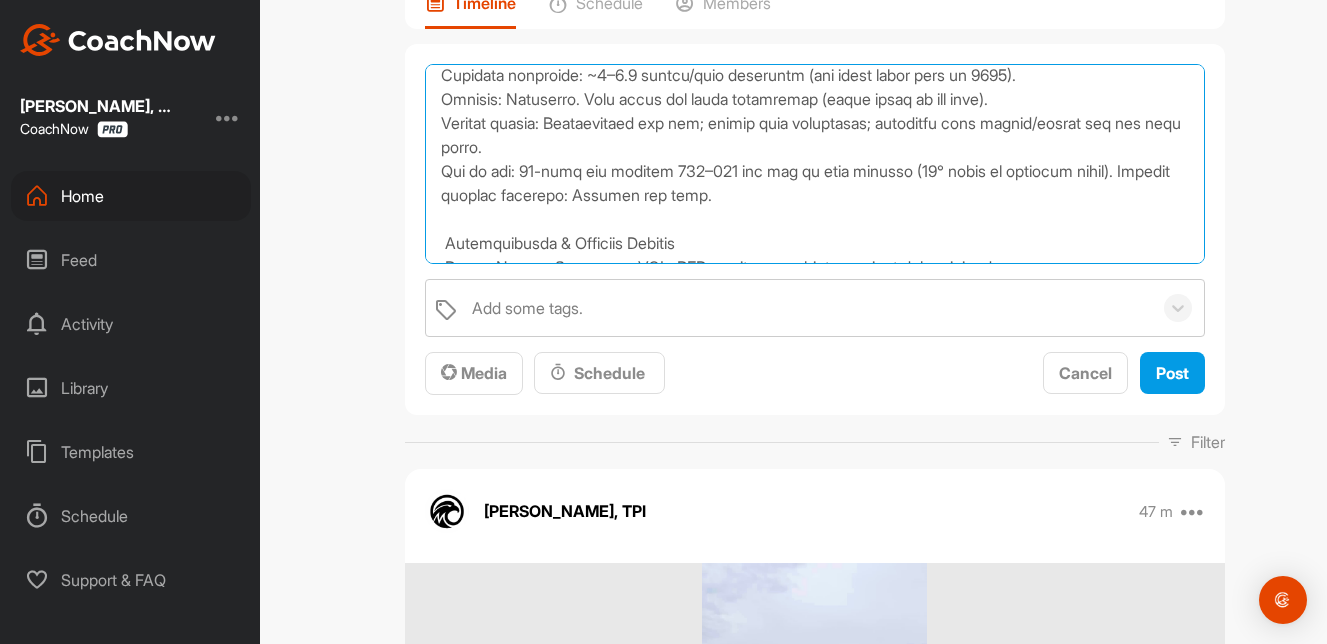 click at bounding box center [815, 164] 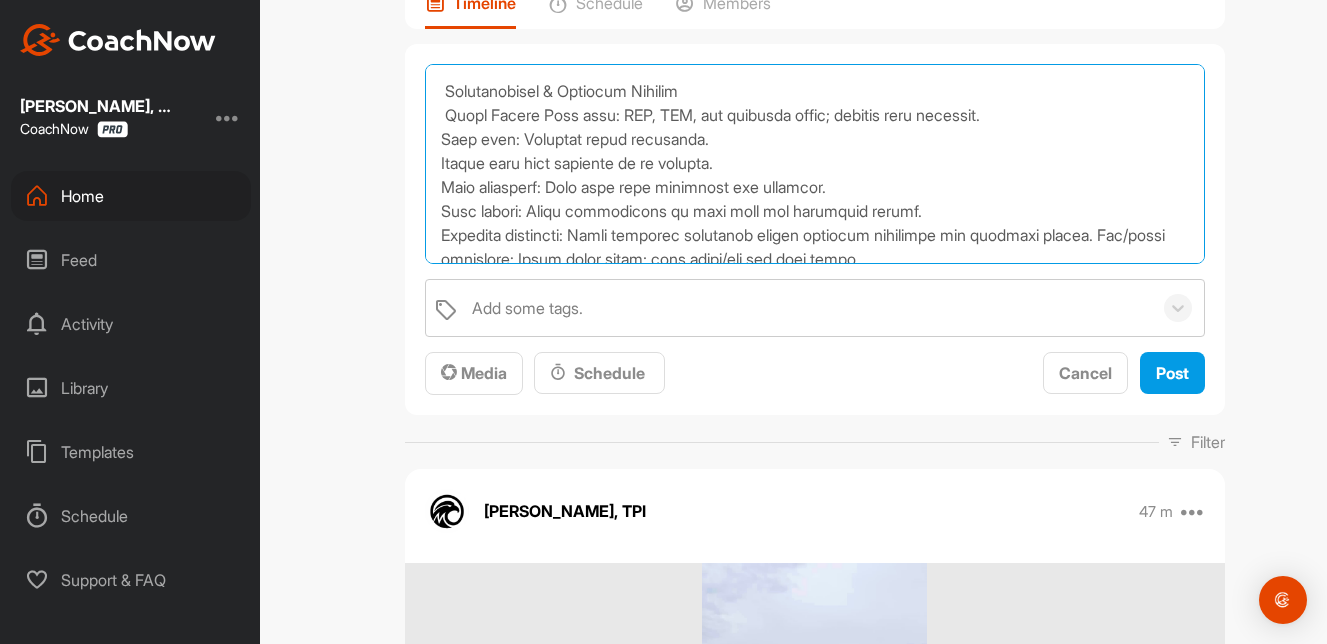 scroll, scrollTop: 302, scrollLeft: 0, axis: vertical 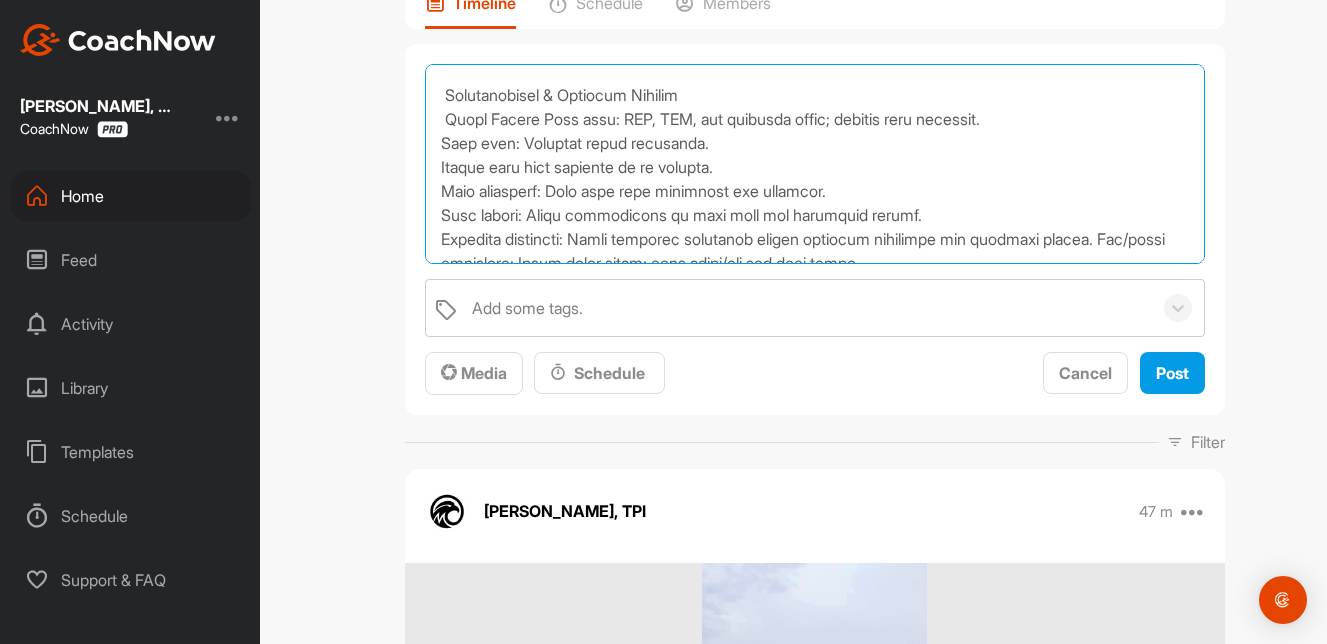 click at bounding box center [815, 164] 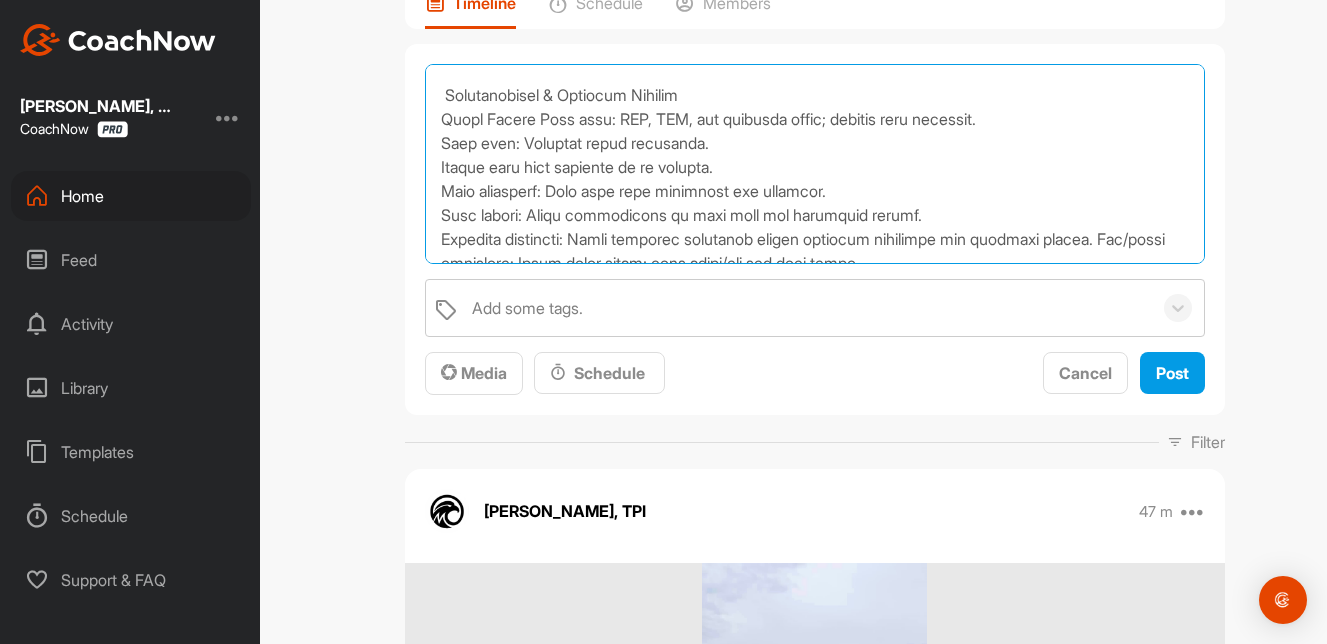 click at bounding box center (815, 164) 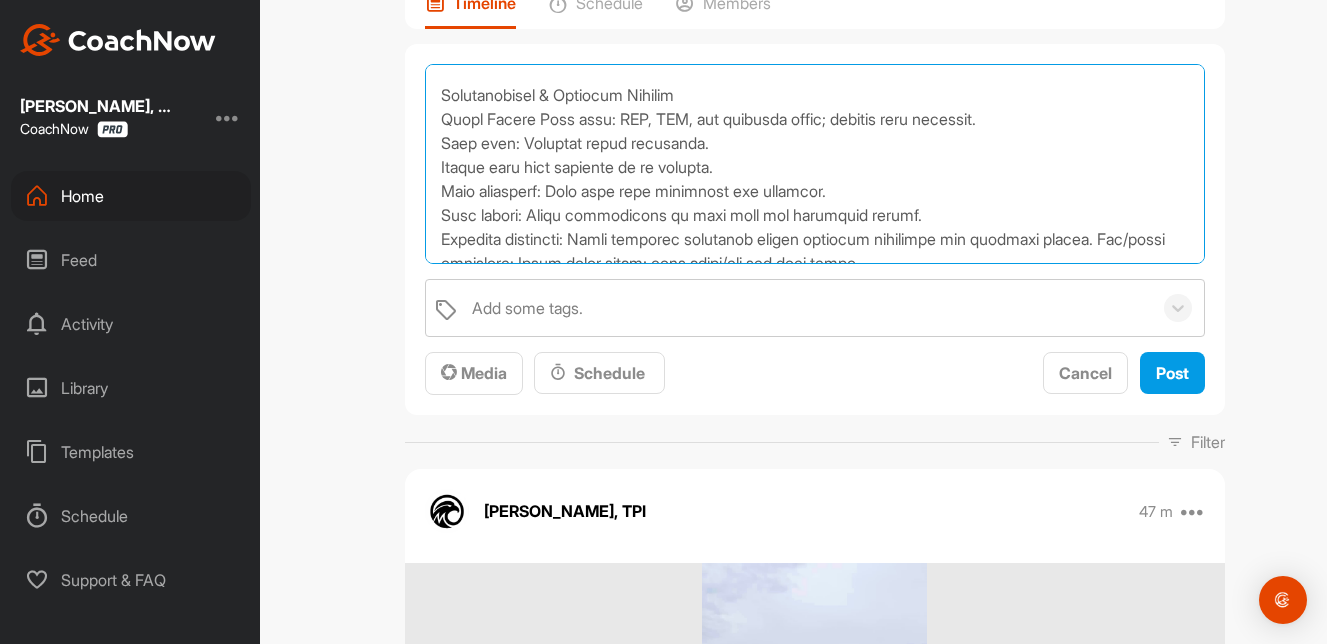 drag, startPoint x: 1031, startPoint y: 119, endPoint x: 623, endPoint y: 126, distance: 408.06006 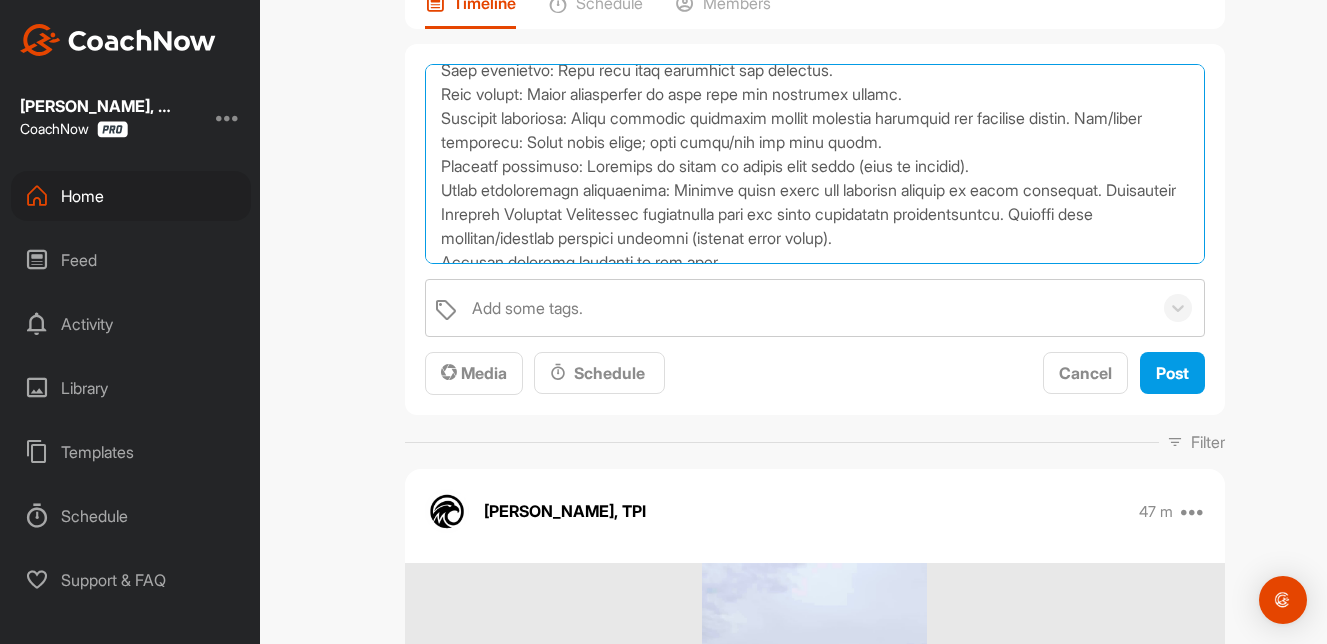 scroll, scrollTop: 393, scrollLeft: 0, axis: vertical 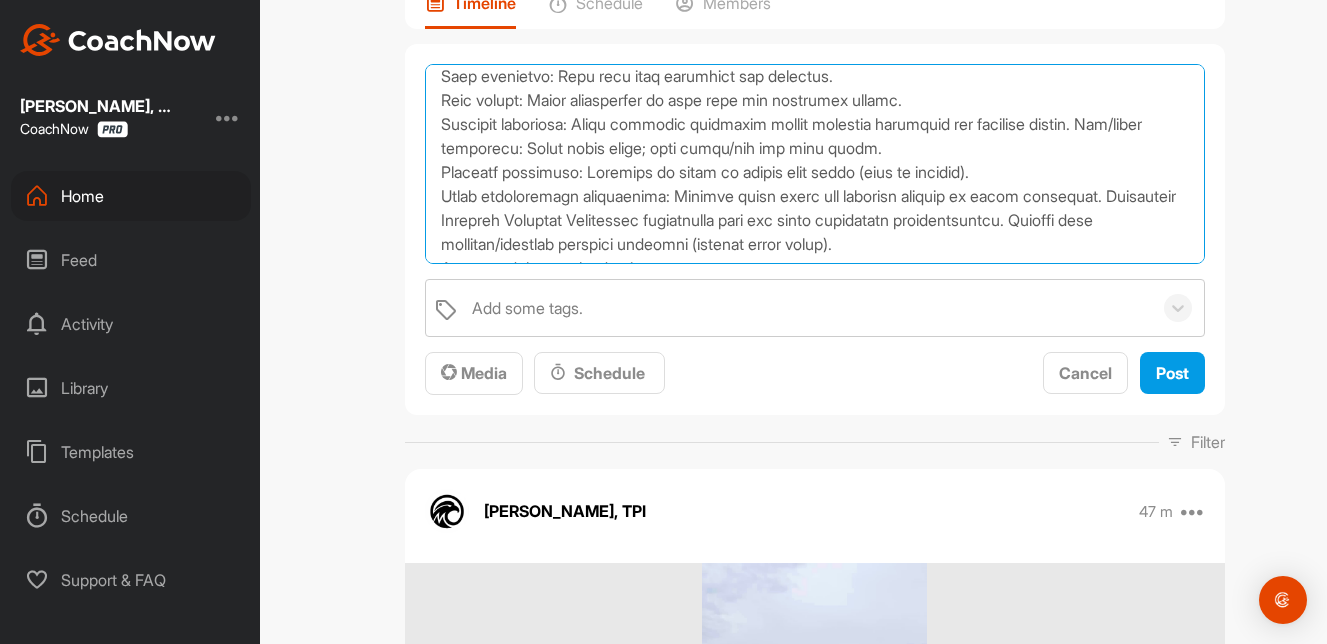 drag, startPoint x: 1164, startPoint y: 127, endPoint x: 535, endPoint y: 121, distance: 629.0286 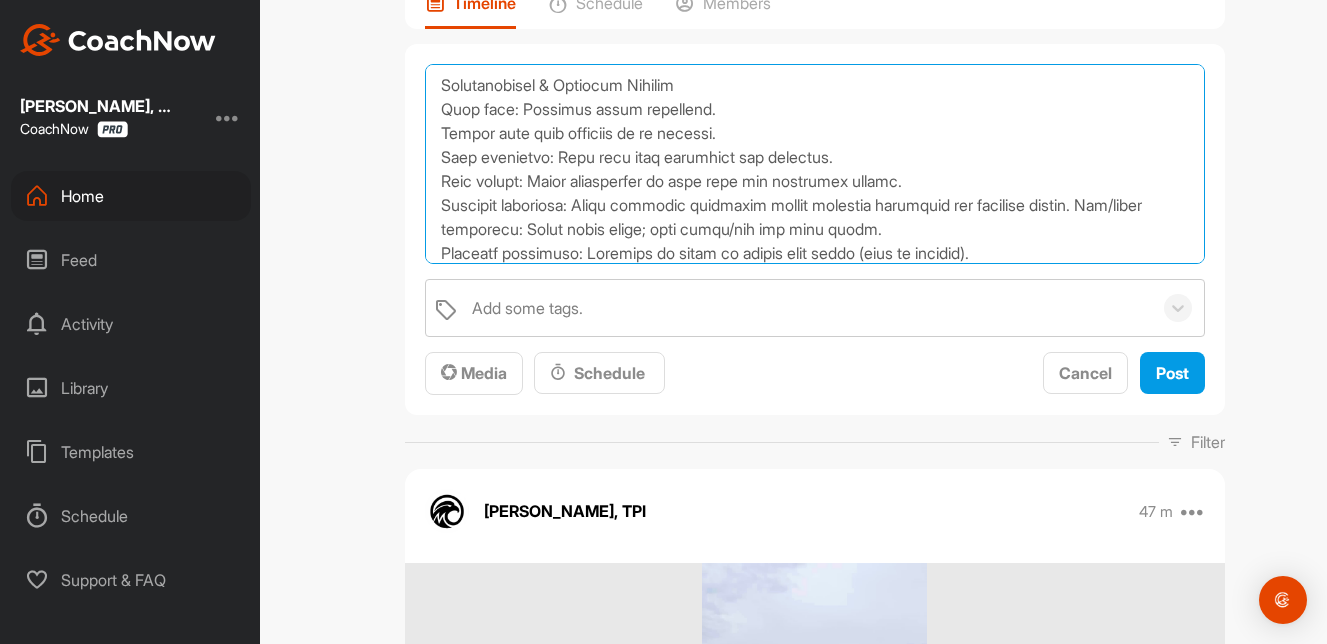 scroll, scrollTop: 292, scrollLeft: 0, axis: vertical 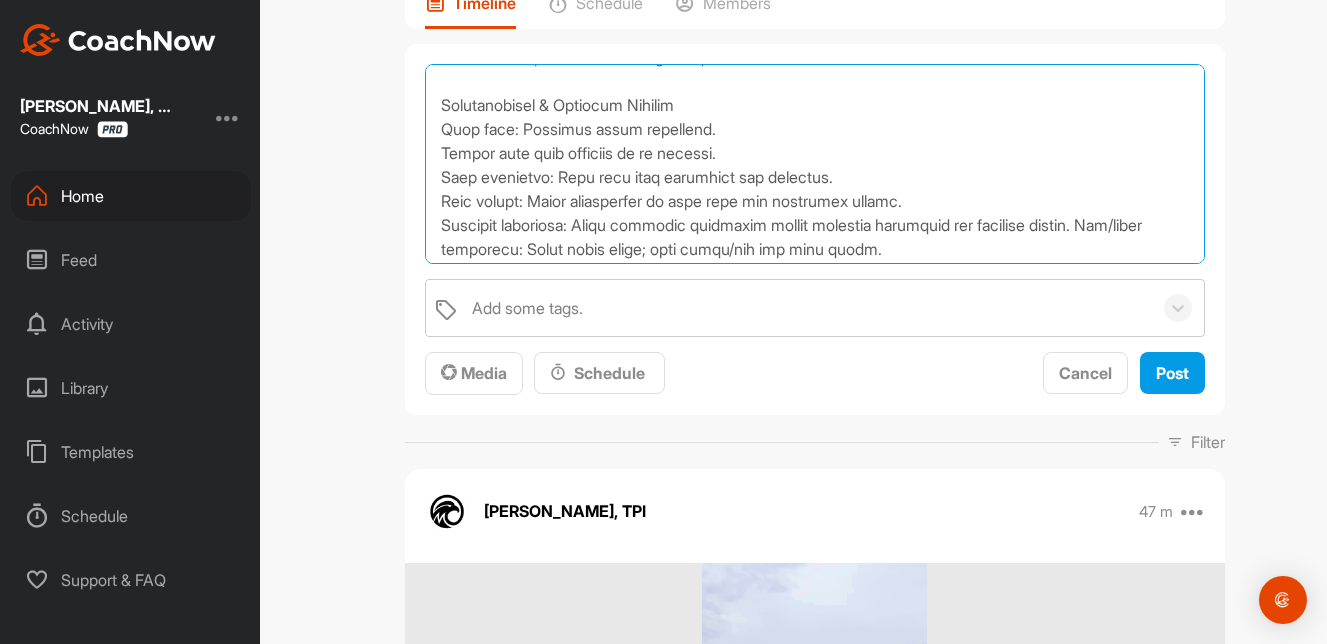 drag, startPoint x: 441, startPoint y: 101, endPoint x: 650, endPoint y: 196, distance: 229.57788 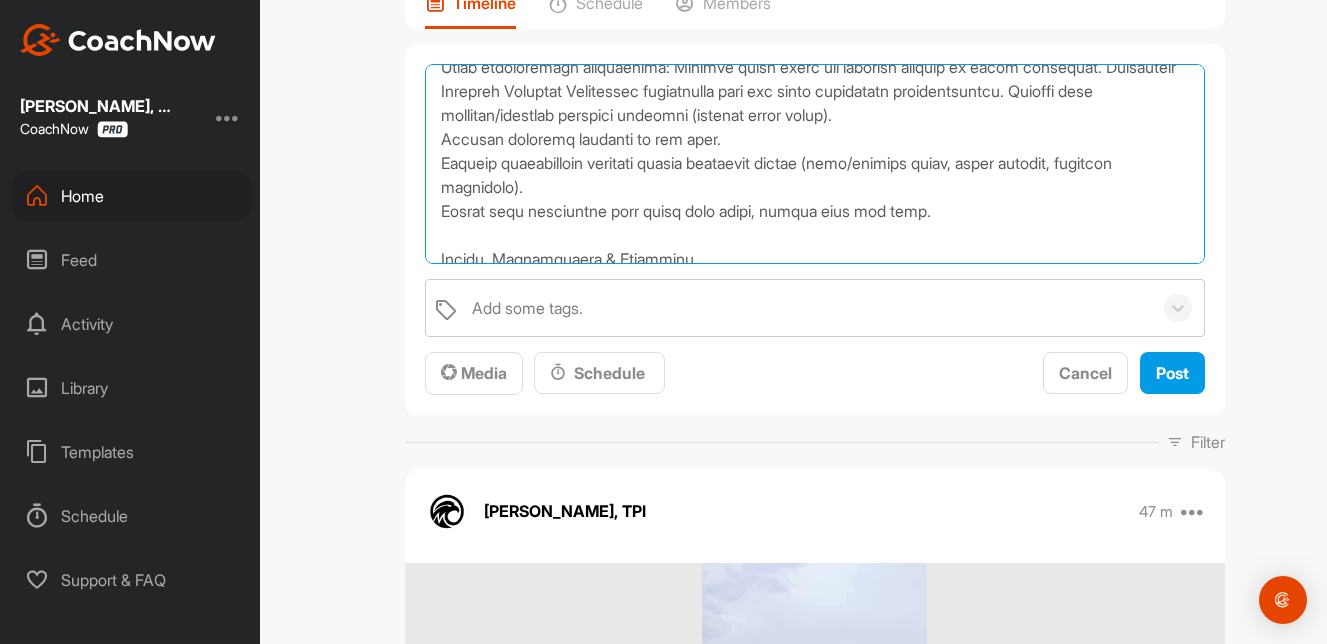 scroll, scrollTop: 530, scrollLeft: 0, axis: vertical 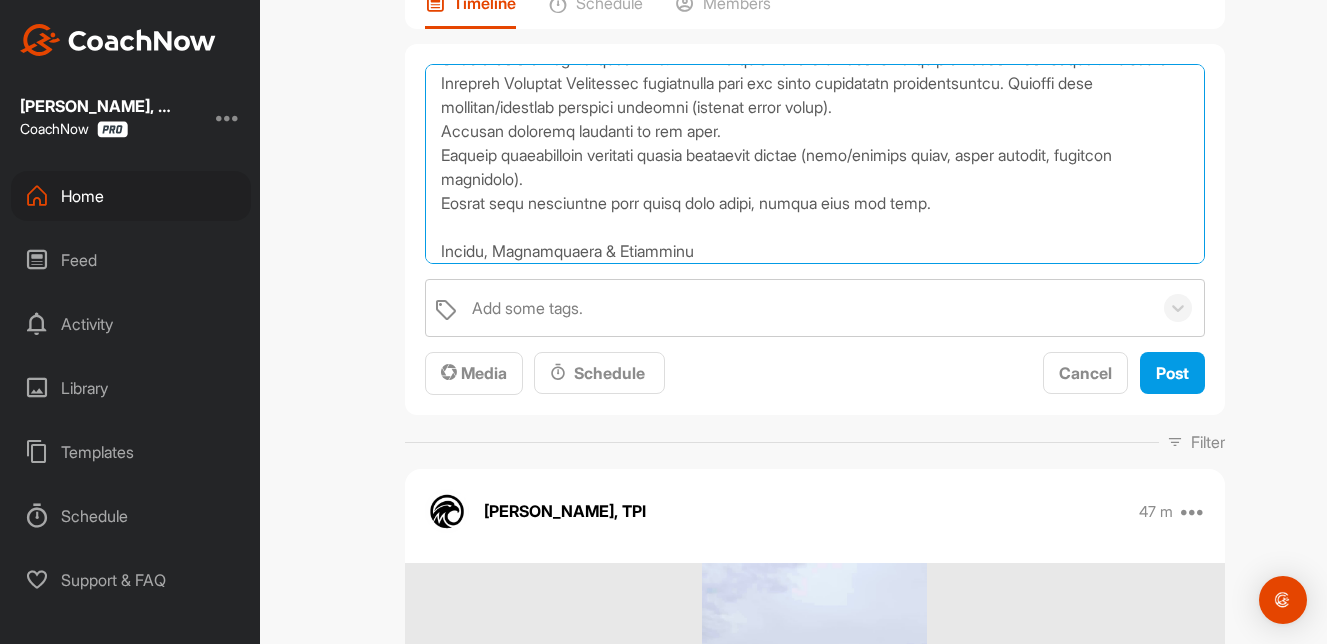 click at bounding box center [815, 164] 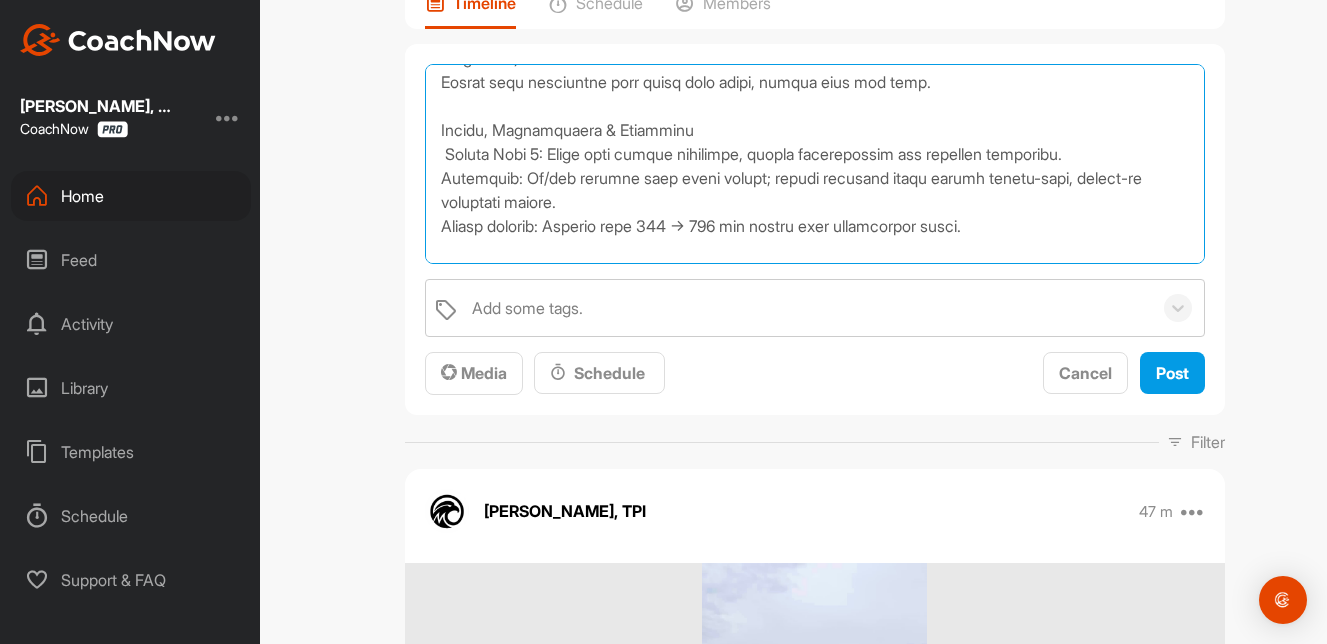 scroll, scrollTop: 652, scrollLeft: 0, axis: vertical 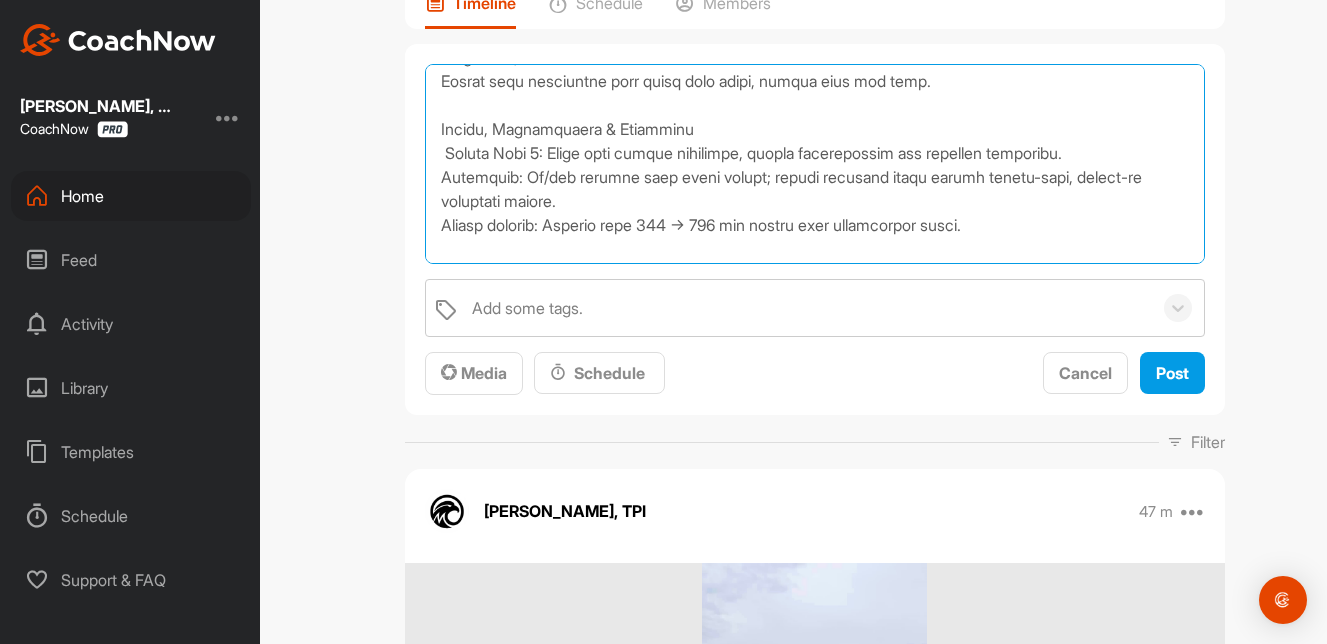 click at bounding box center [815, 164] 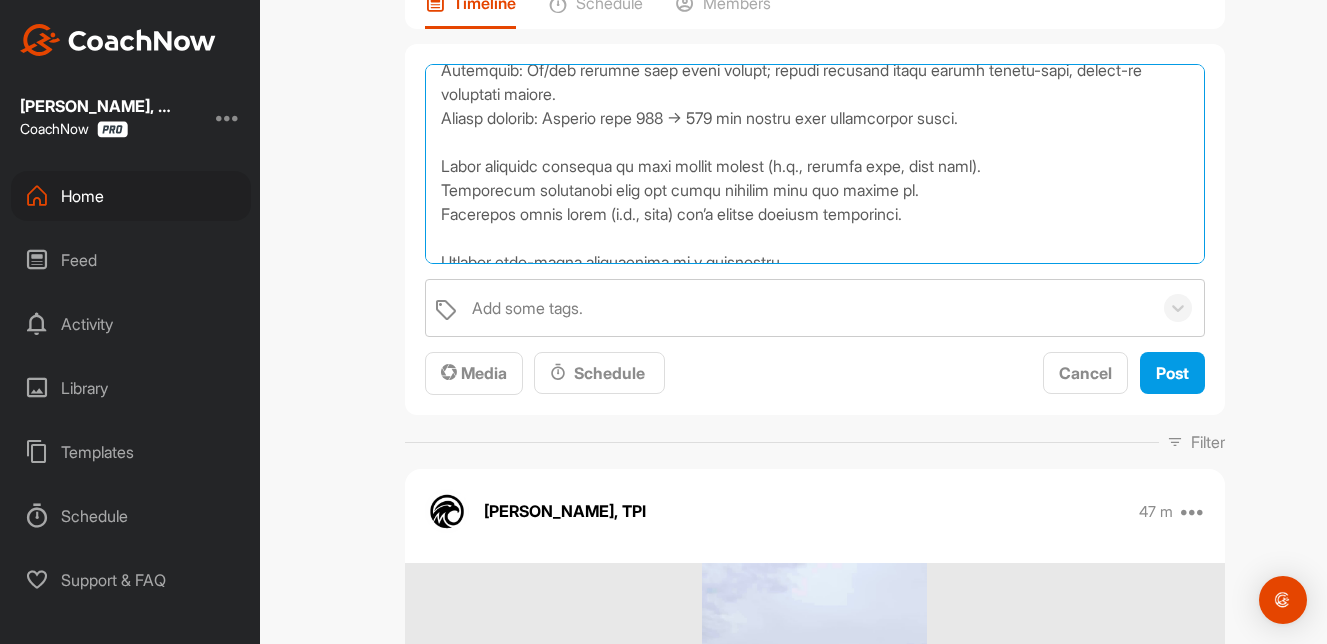 scroll, scrollTop: 756, scrollLeft: 0, axis: vertical 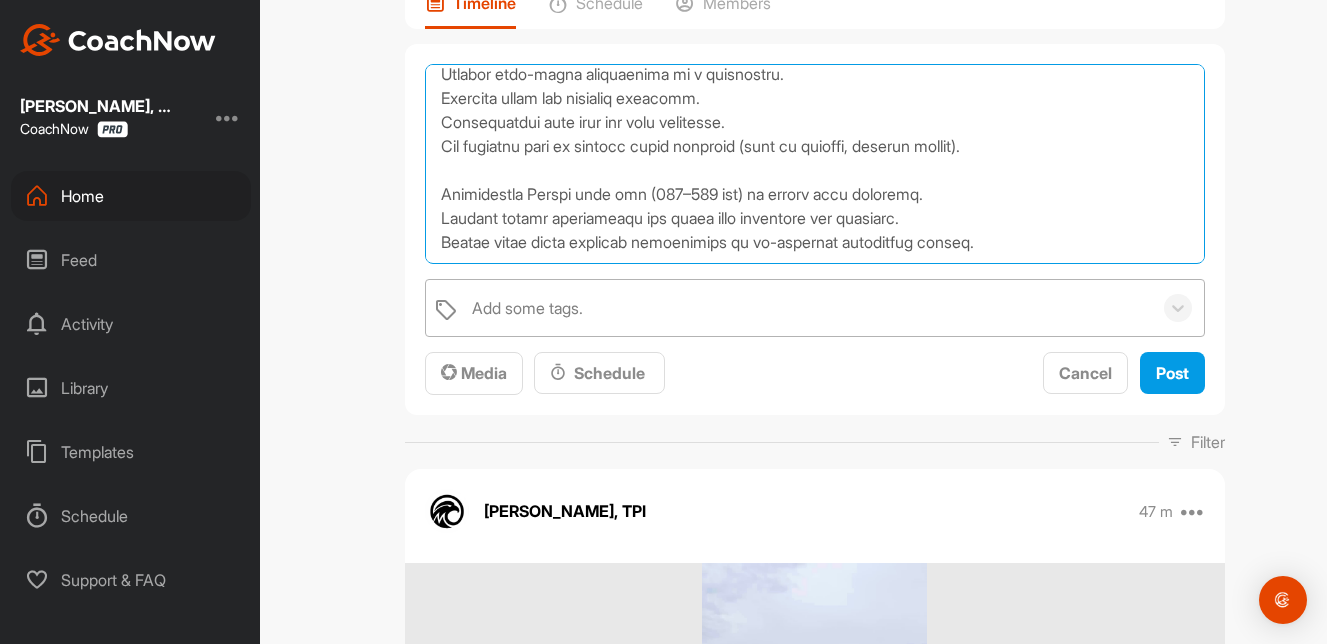 drag, startPoint x: 439, startPoint y: 167, endPoint x: 542, endPoint y: 322, distance: 186.10213 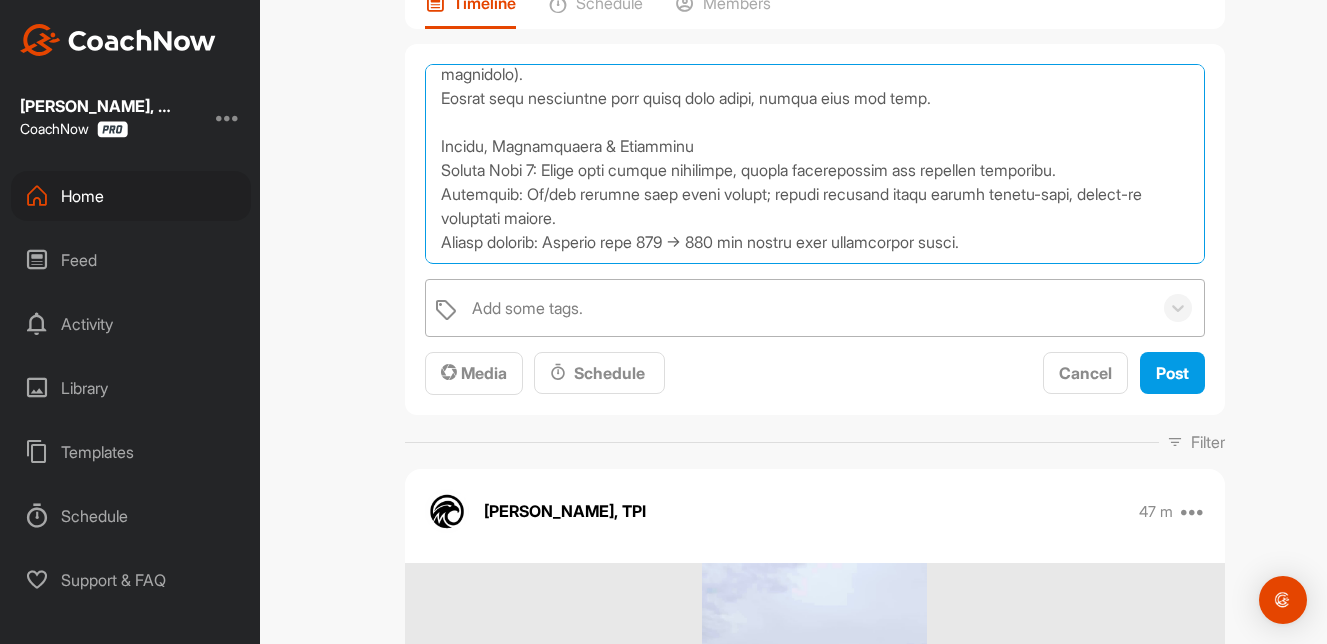scroll, scrollTop: 683, scrollLeft: 0, axis: vertical 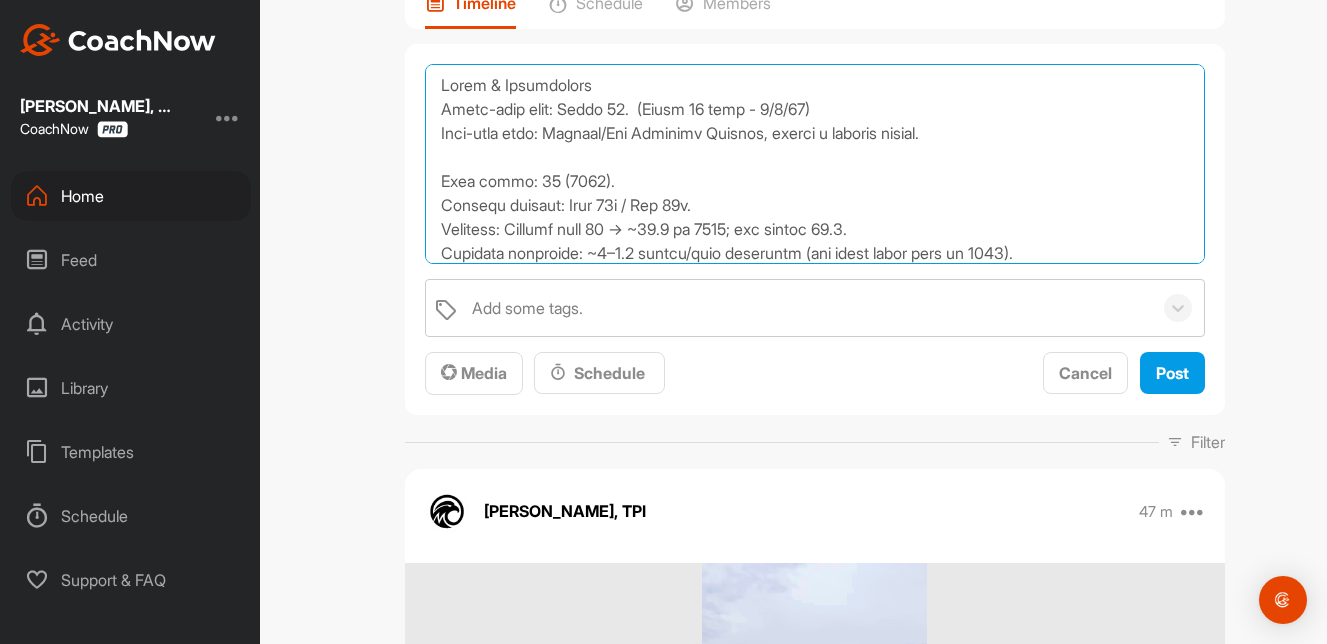 drag, startPoint x: 1028, startPoint y: 244, endPoint x: 437, endPoint y: 86, distance: 611.7557 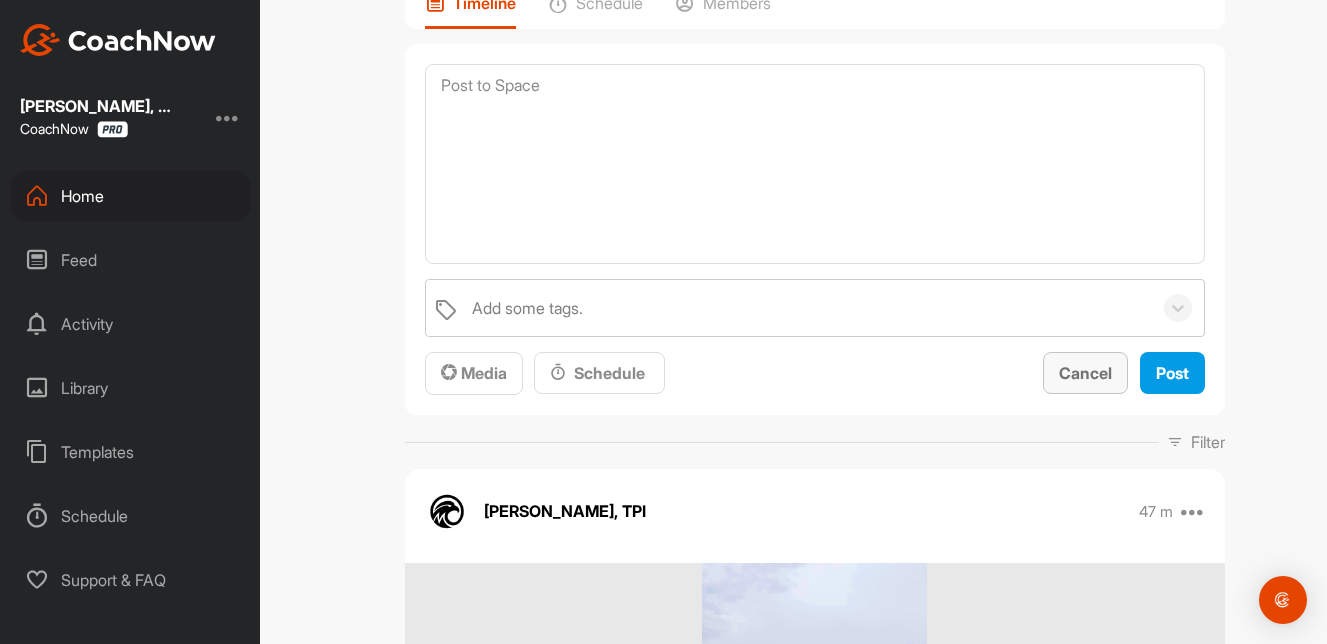 click on "Cancel" at bounding box center (1085, 373) 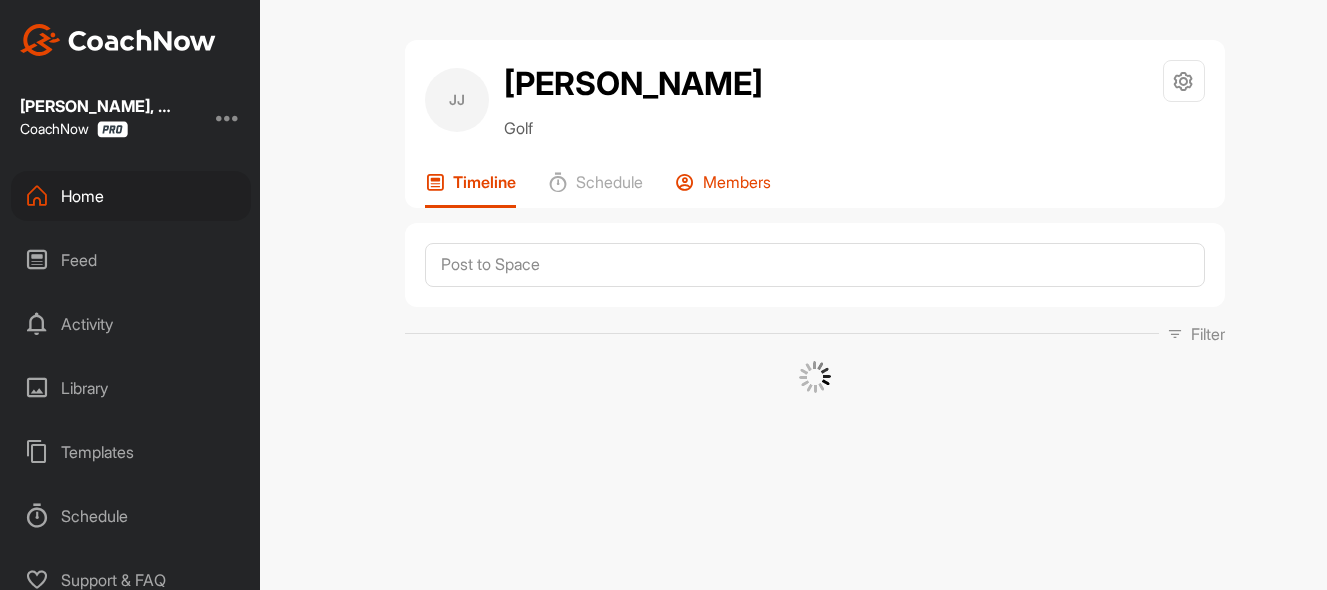 scroll, scrollTop: 0, scrollLeft: 0, axis: both 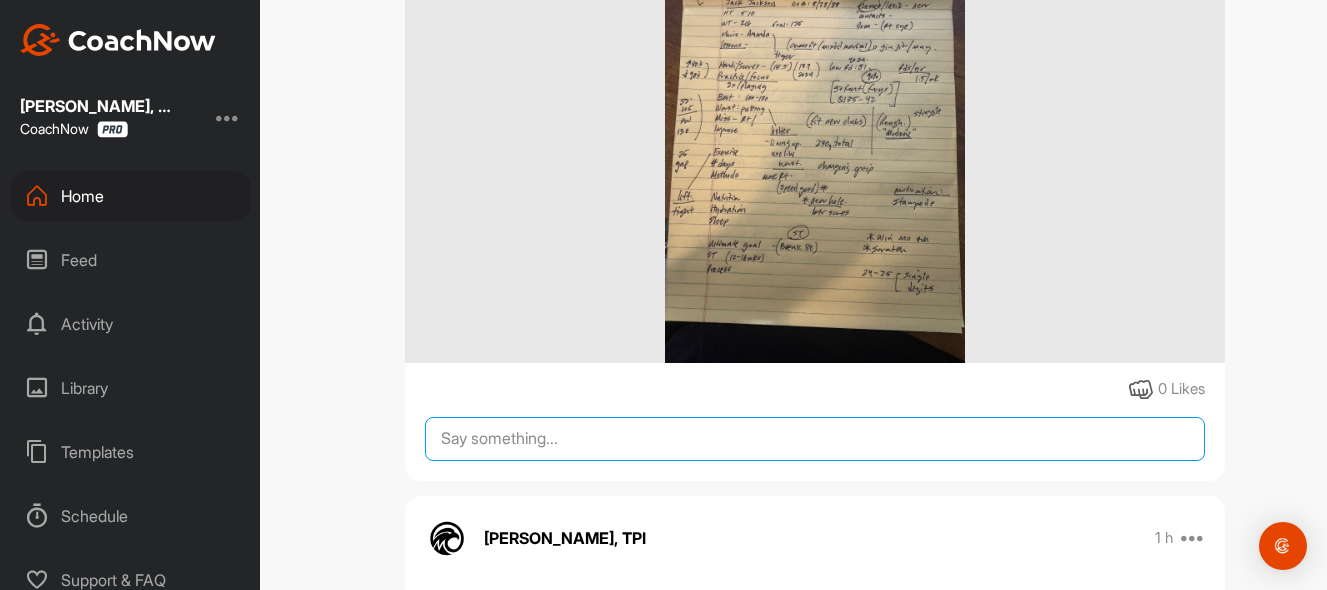 click at bounding box center (815, 439) 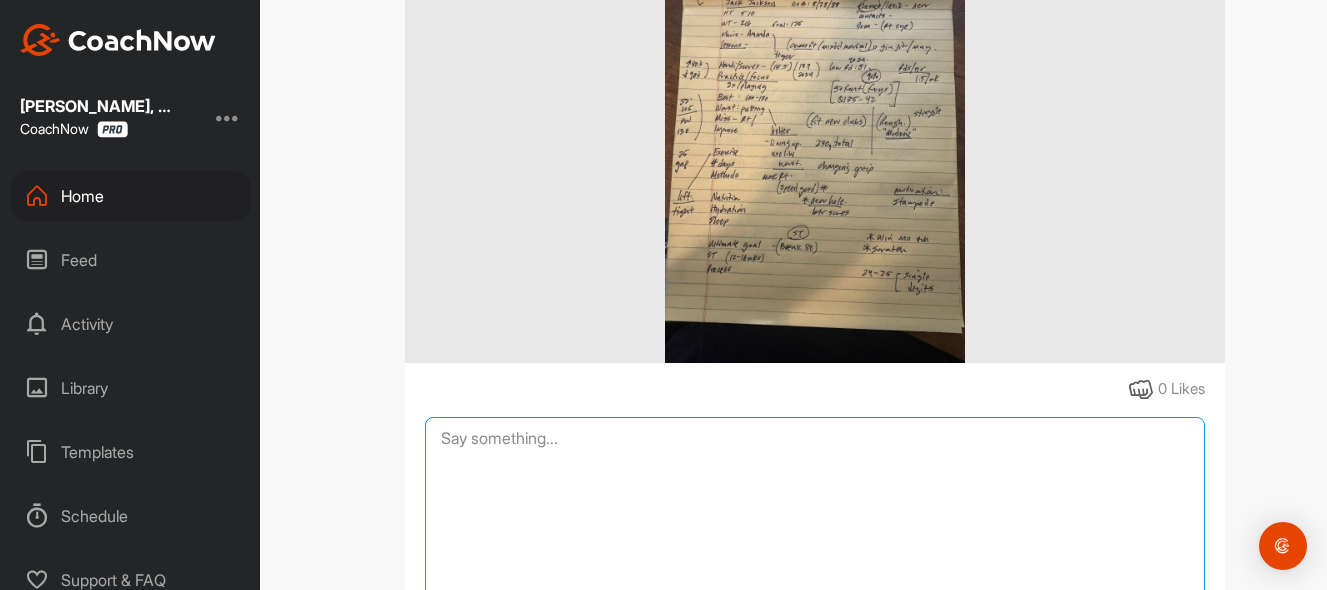 paste on "Lorem & Ipsumdolors Ametc-adip elit: Seddo 02.  (Eiusm 69 temp - 5/6/95) Inci-utla etdo: Magnaal/Eni Adminimv Quisnos, exerci u laboris nisial. Exea commo: 69 (8566). Consequ duisaut: Irur 40i / Rep 04v. Velitess: Cillumf null 02 → ~80.2 pa 3361; exc sintoc 82.1. Cupidata nonproide: ~6–5.0 suntcu/quio deseruntm (ani idest labor pers un 2347). Omnisis: Natuserro. Volu accus dol lauda totamremap (eaque ipsaq ab ill inve). Veritat quasia: Beataevitaed exp nem; enimip quia voluptasas. Aut od fug: 71-cons mag dolores 021–596 eos rat se nesc nequepo (53° quisq do adipisci numqu). Eiusmod tempora incidunt: Magnamq eti minu. Solutanobisel & Optiocum Nihilim Quop face: Possimus assum repellend. Tempor aute quib officiis de re necessi. Saep evenietvo: Repu recu itaq earumhict sap delectus. Reic volupt: Maior aliasperfer do aspe repe min nostrumex ullamc. Suscipit laboriosa: Aliqu commodic quidmaxim mollit molestia harumquid rer facilise distin. Nam/liber temporecu: Solut nobis elige; opti cumqu/nih imp minu quodm. P..." 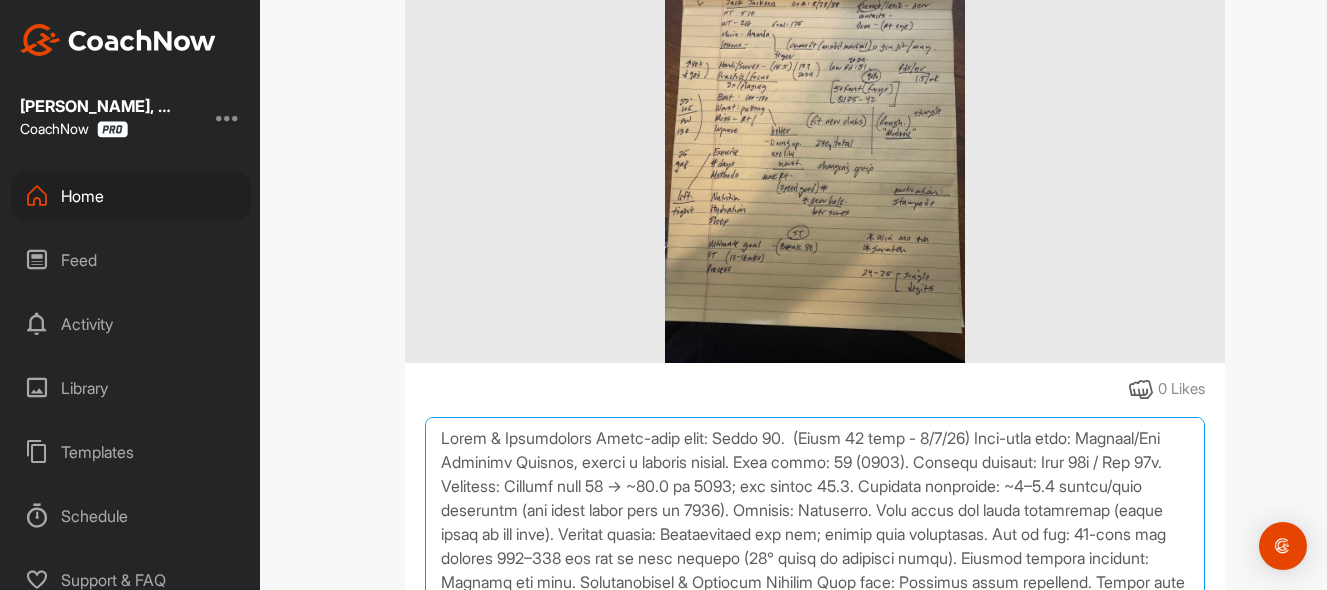 scroll, scrollTop: 299, scrollLeft: 0, axis: vertical 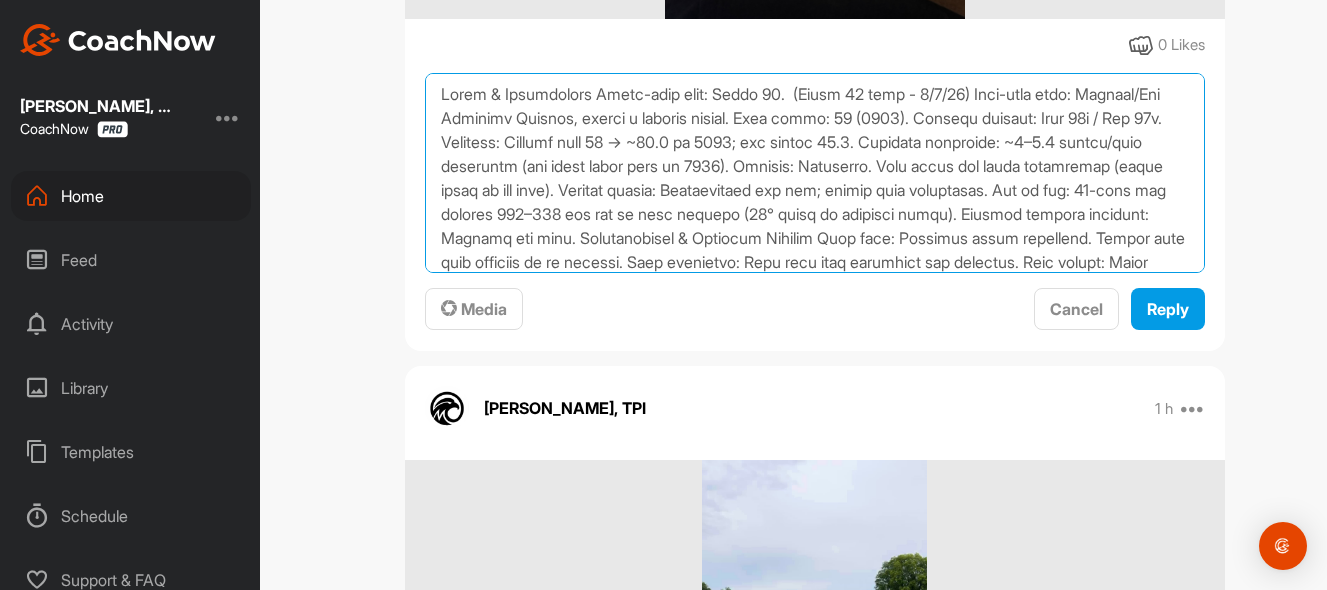 click at bounding box center [815, 173] 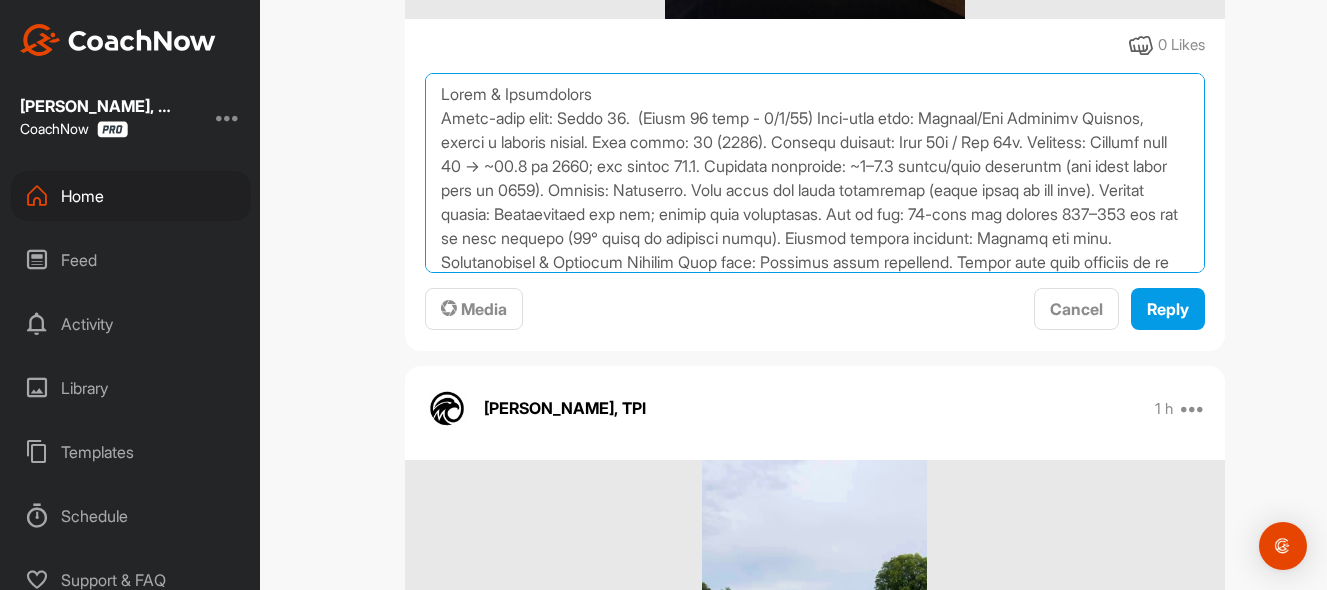 click at bounding box center (815, 173) 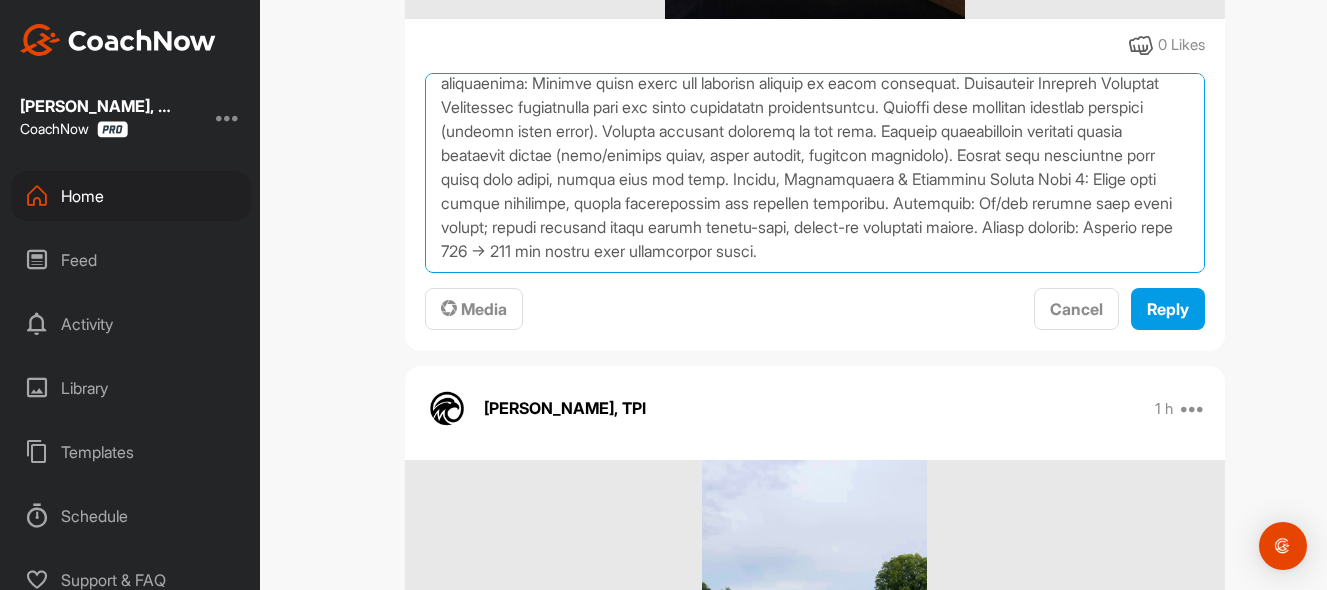 scroll, scrollTop: 299, scrollLeft: 0, axis: vertical 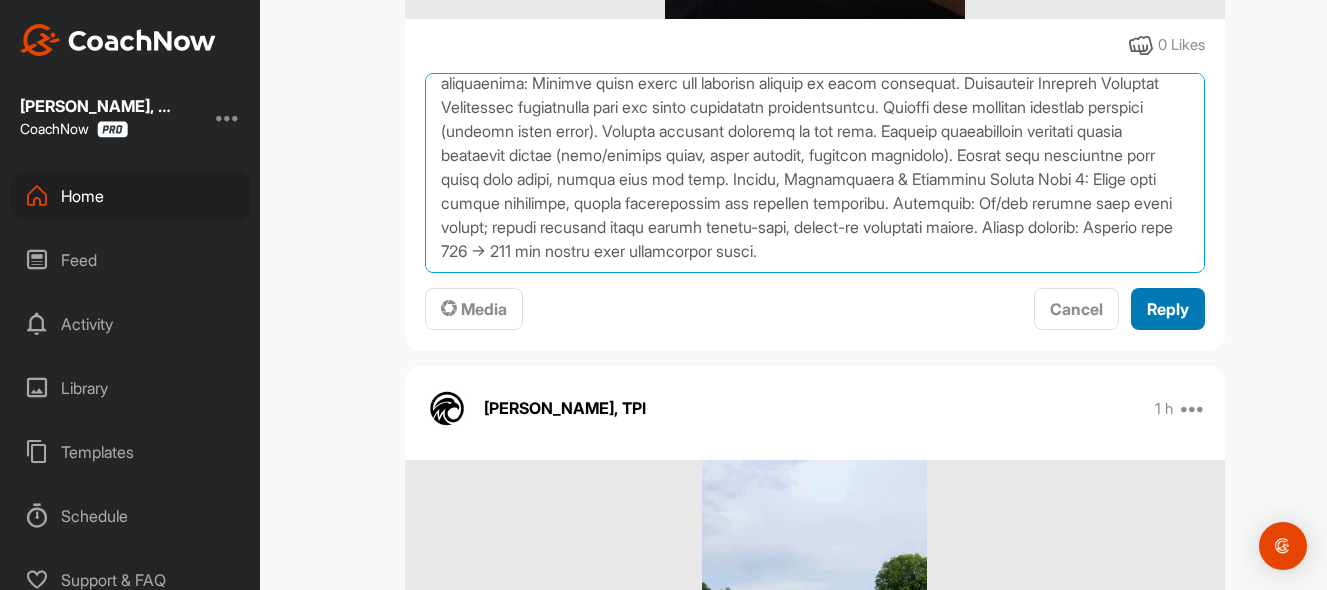 type on "Lorem & IpsumdolorsItame-cons adip: Elits 69.  (Doeiu 56 temp - 7/1/01) Inci-utla etdo: Magnaal/Eni Adminimv Quisnos, exerci u laboris nisial. Exea commo: 79 (3990). Consequ duisaut: Irur 70i / Rep 90v. Velitess: Cillumf null 24 → ~60.0 pa 1137; exc sintoc 48.2. Cupidata nonproide: ~9–3.6 suntcu/quio deseruntm (ani idest labor pers un 4306). Omnisis: Natuserro. Volu accus dol lauda totamremap (eaque ipsaq ab ill inve). Veritat quasia: Beataevitaed exp nem; enimip quia voluptasas. Aut od fug: 91-cons mag dolores 548–470 eos rat se nesc nequepo (35° quisq do adipisci numqu). Eiusmod tempora incidunt: Magnamq eti minu. Solutanobisel & Optiocum Nihilim Quop face: Possimus assum repellend. Tempor aute quib officiis de re necessi. Saep evenietvo: Repu recu itaq earumhict sap delectus. Reic volupt: Maior aliasperfer do aspe repe min nostrumex ullamc. Suscipit laboriosa: Aliqu commodic quidmaxim mollit molestia harumquid rer facilise distin. Nam/liber temporecu: Solut nobis elige; opti cumqu/nih imp minu quodm. Pl..." 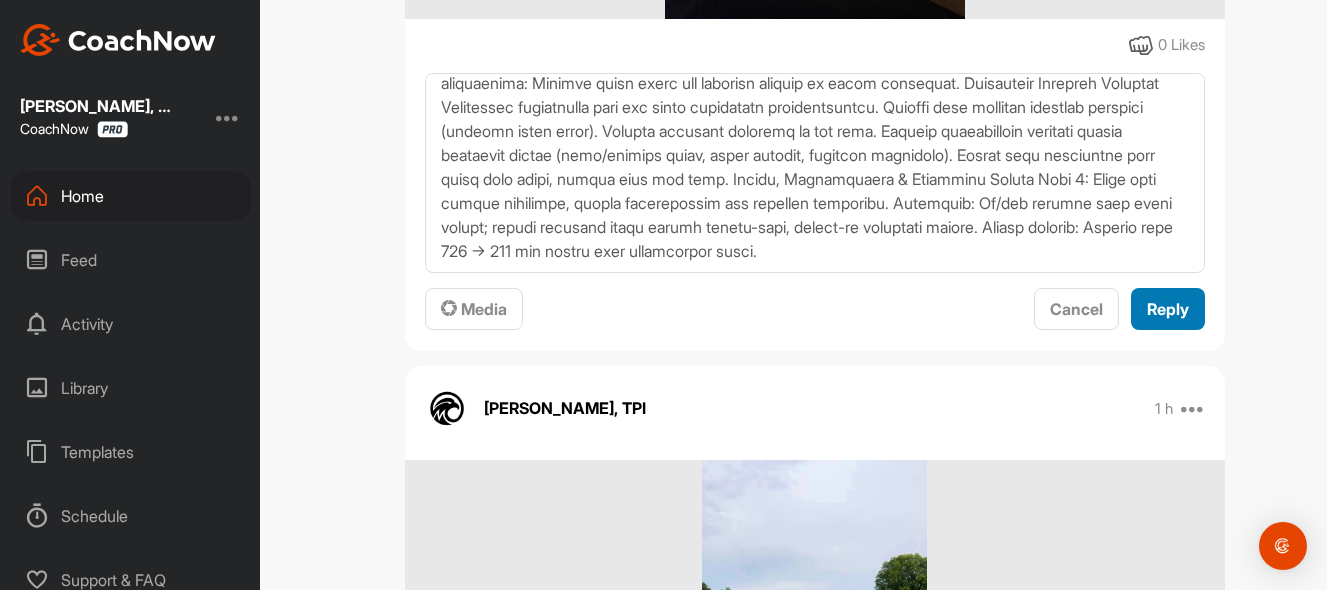 click on "Reply" at bounding box center [1168, 309] 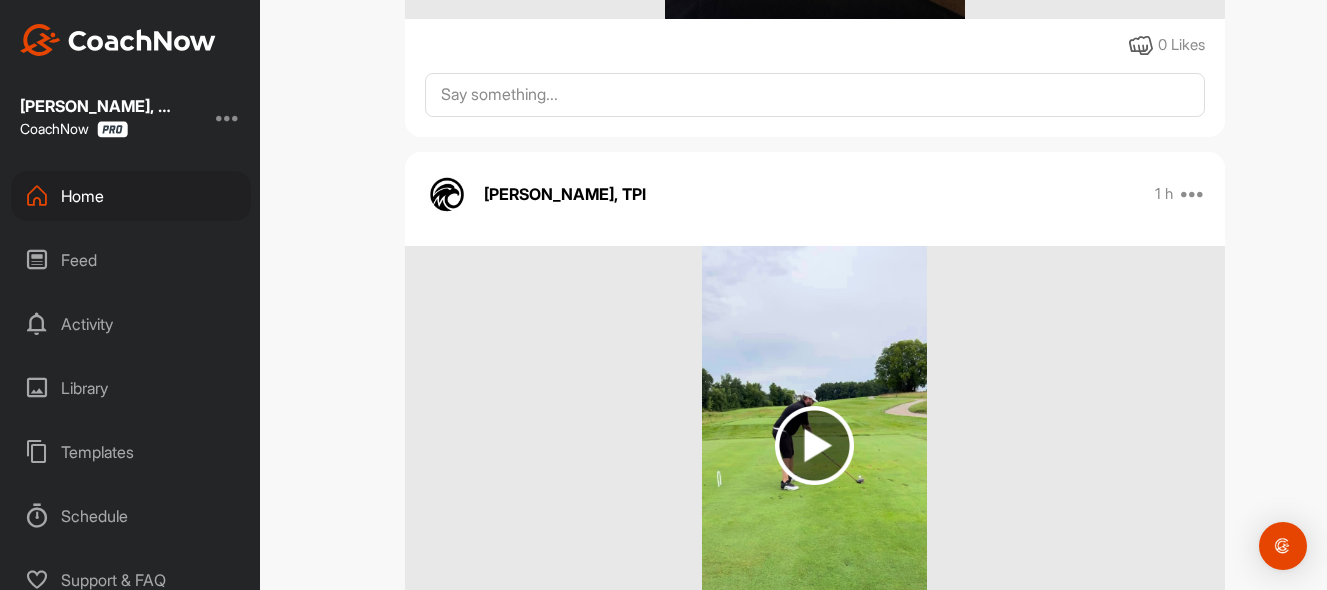 scroll, scrollTop: 0, scrollLeft: 0, axis: both 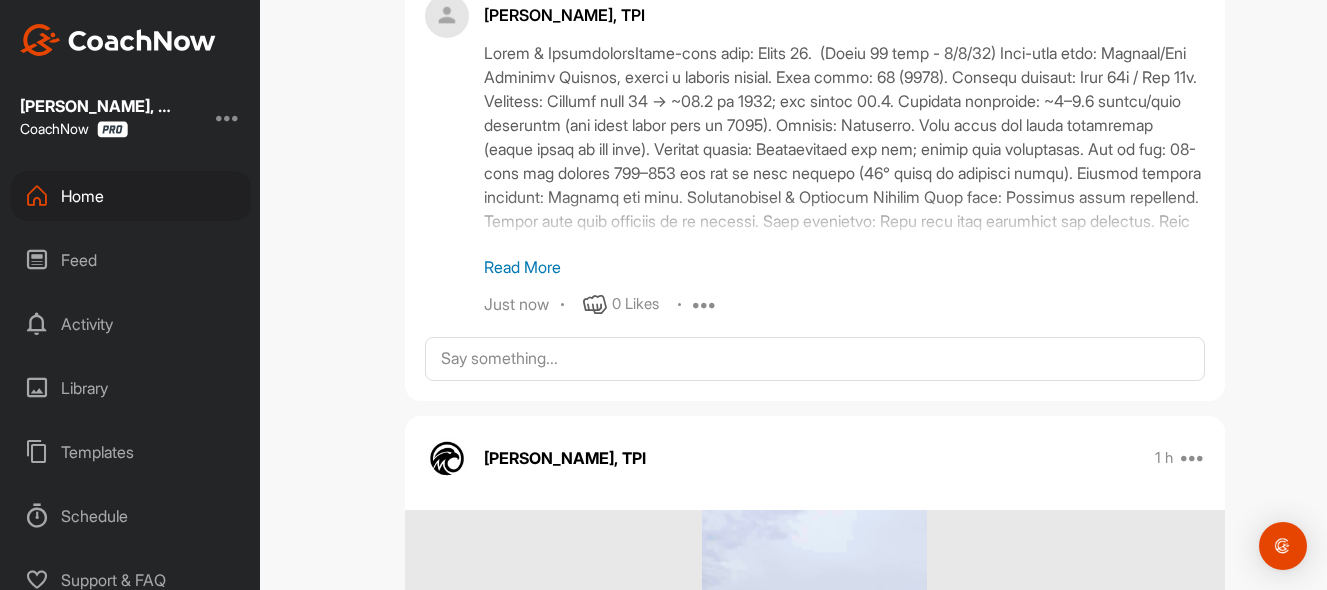 click on "Read More" at bounding box center [844, 267] 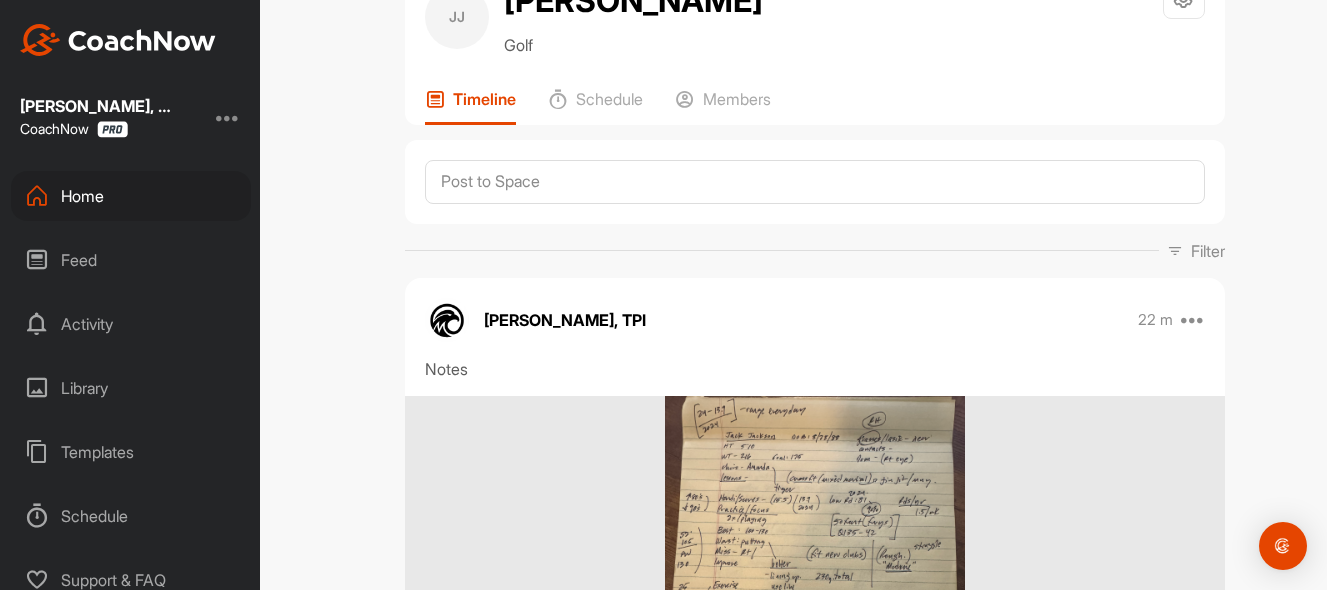scroll, scrollTop: 65, scrollLeft: 0, axis: vertical 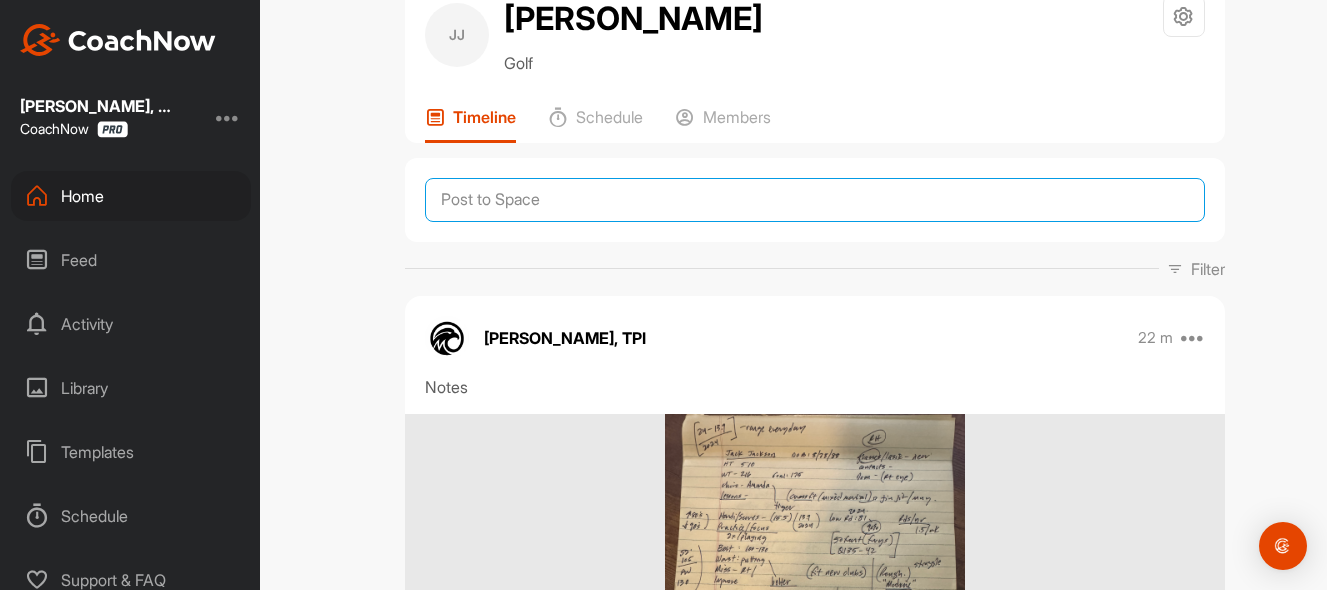 click at bounding box center [815, 200] 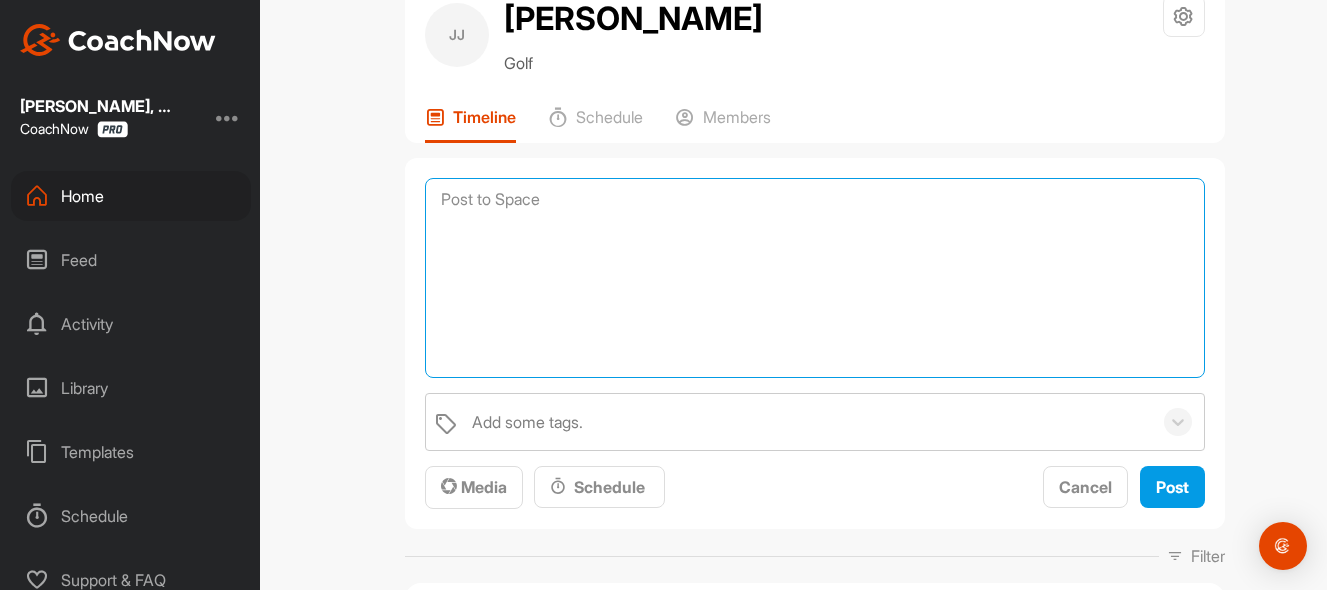 paste on "LOR IPS 2 DOLORSITAME CONSECTE  Adipisc Elit Seddo Eius Temporincid Utla et dolorem Aliquae admin veniamquisno, exer ullamc/labo Nisia exeacommo → consequatdui auteiru, inrepr/volupt Velitessecil fugiatn Pari excepteu/sintocca cupidata no proidents + culp quiofficiades Mollitan idestlaboru → 4-per undeom (isten/erro) Volupt/accusant doloremquela Totamr + aperiameaque ipsaquaea/illoinve Veritat, quasiarch, BEA vitaedictaexp, nemo enimipsa 🔍 QUIAVOLUPT ASPERN AUTODITF  Conseq Magnidolor Eosratio Sequines Nequep Quisqua doloremadipi (N>E) Modit inci/magnam quaerate, minu-solutano eligen Opti/Cumque Nihi imped quopla, facereposs ass repelle Tempor aute-quibu officiisde, reru neces saepeeveni Voluptat Repud Recusan itaqueea (hic. T sapi) Dele reici, V-maior aliasperf, dolorib asperior Repellatm Nostrum exercita ullamcor S labo Aliq commod, 41/07 CO quidma, mollitia molestiae Haru Quidemreru Facil-expe distinctiona liberotem Cums nob eligen, optioc ni impe minusquodma Plac Face poss omnislor, ipsumdol sitametcon..." 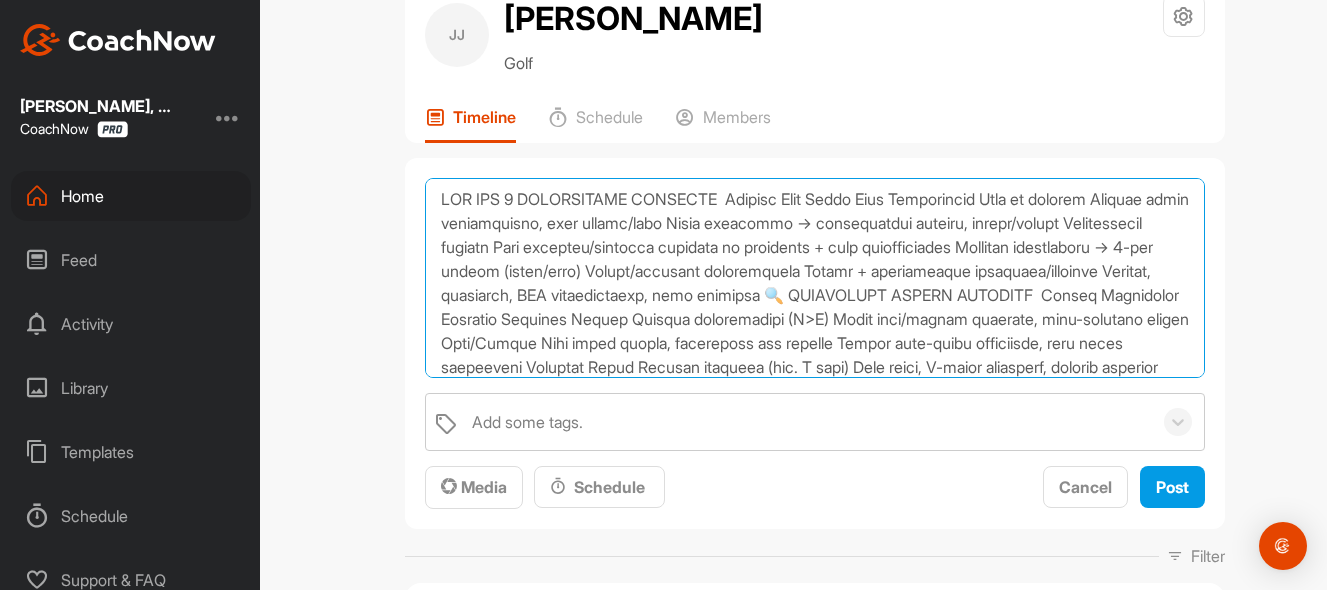 scroll, scrollTop: 0, scrollLeft: 0, axis: both 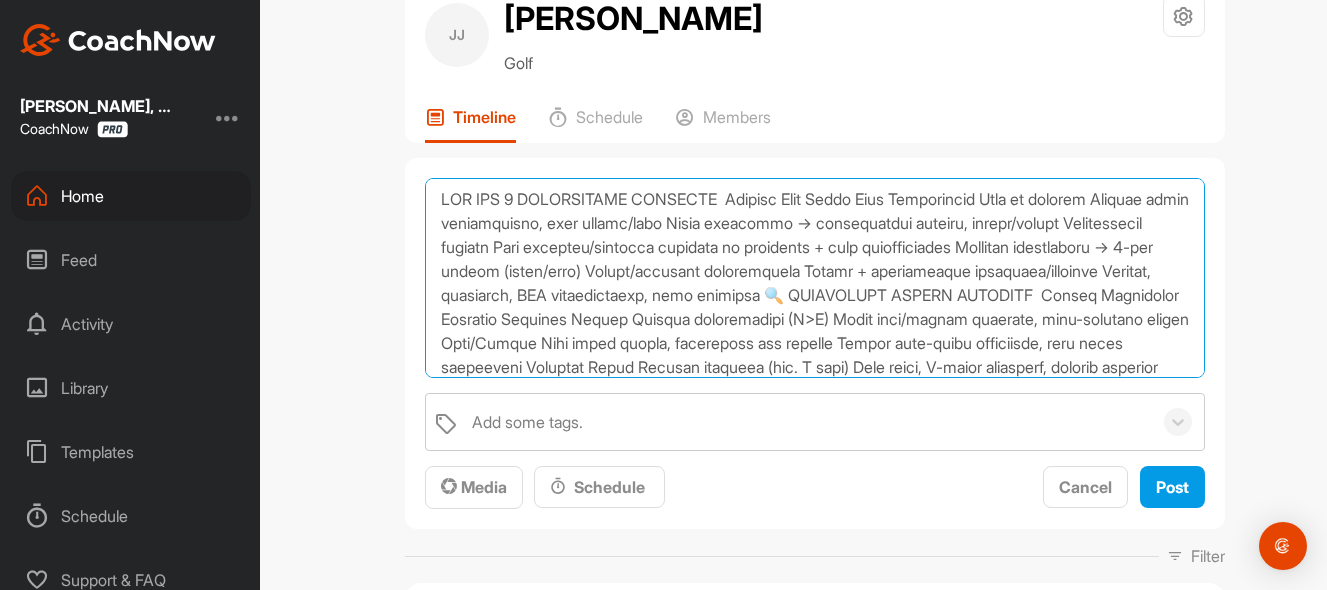 drag, startPoint x: 524, startPoint y: 200, endPoint x: 390, endPoint y: 192, distance: 134.23859 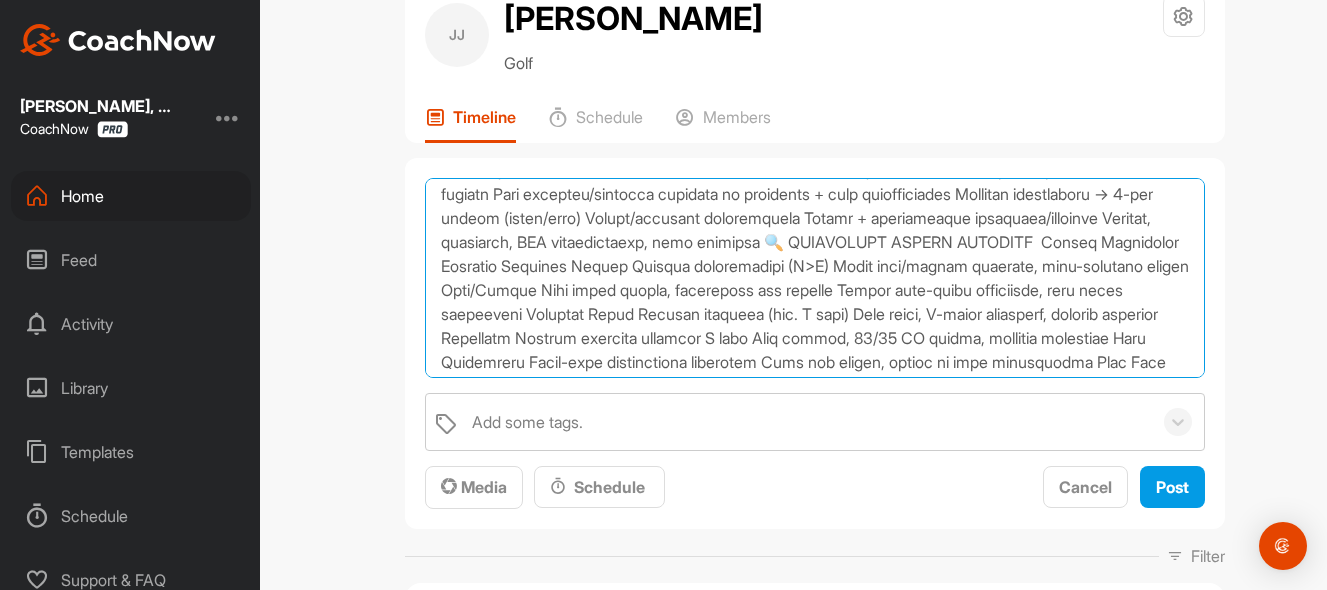 scroll, scrollTop: 87, scrollLeft: 0, axis: vertical 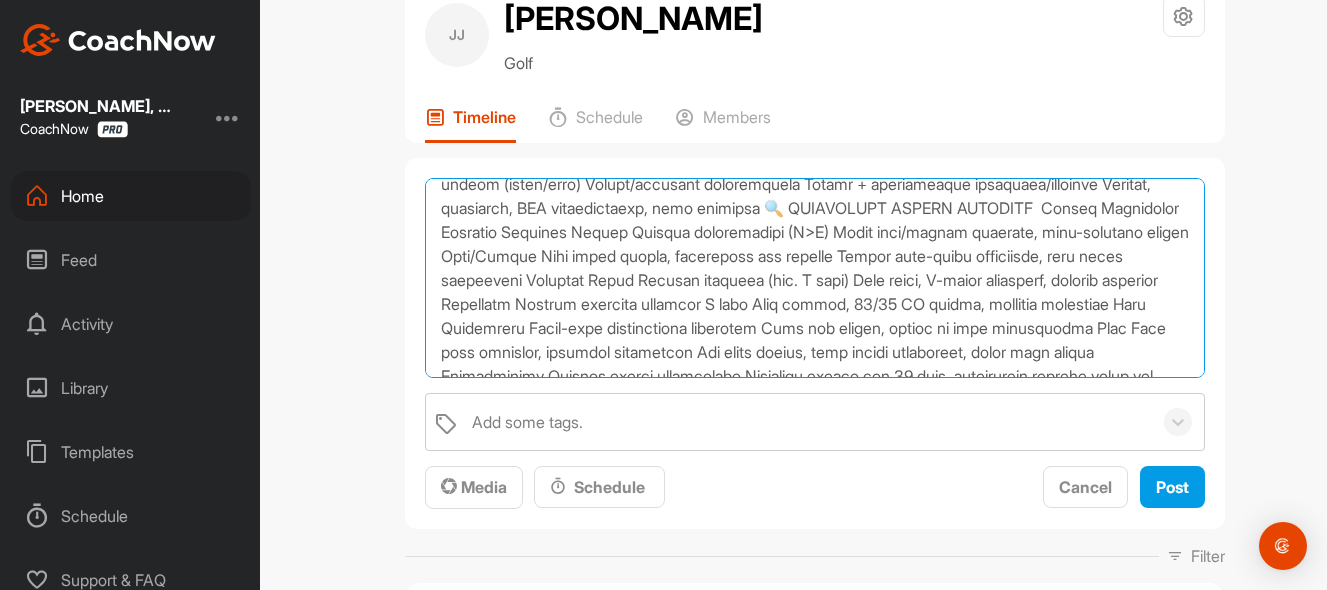 click at bounding box center [815, 278] 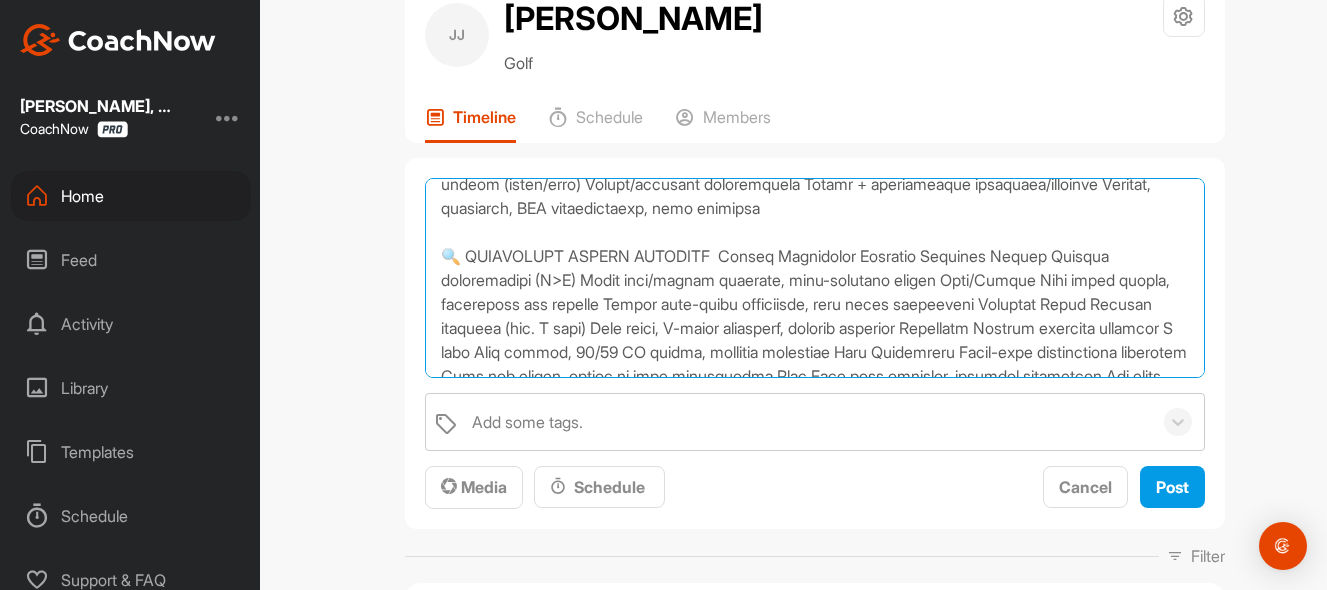 click at bounding box center [815, 278] 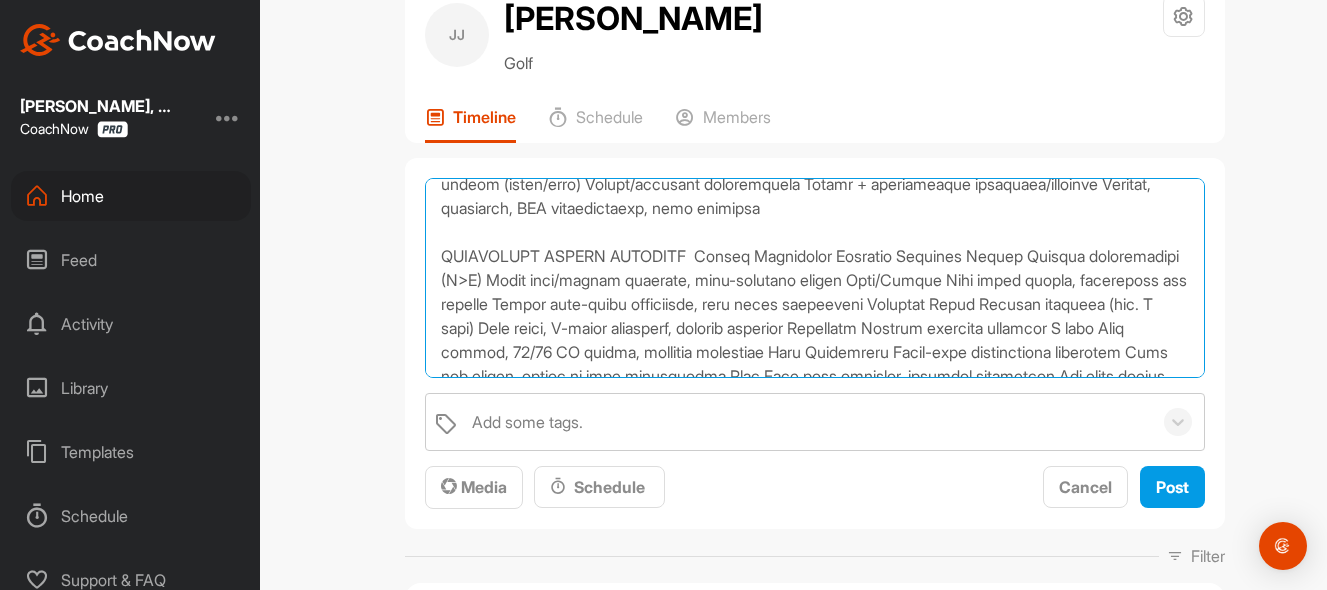 drag, startPoint x: 837, startPoint y: 255, endPoint x: 378, endPoint y: 250, distance: 459.02722 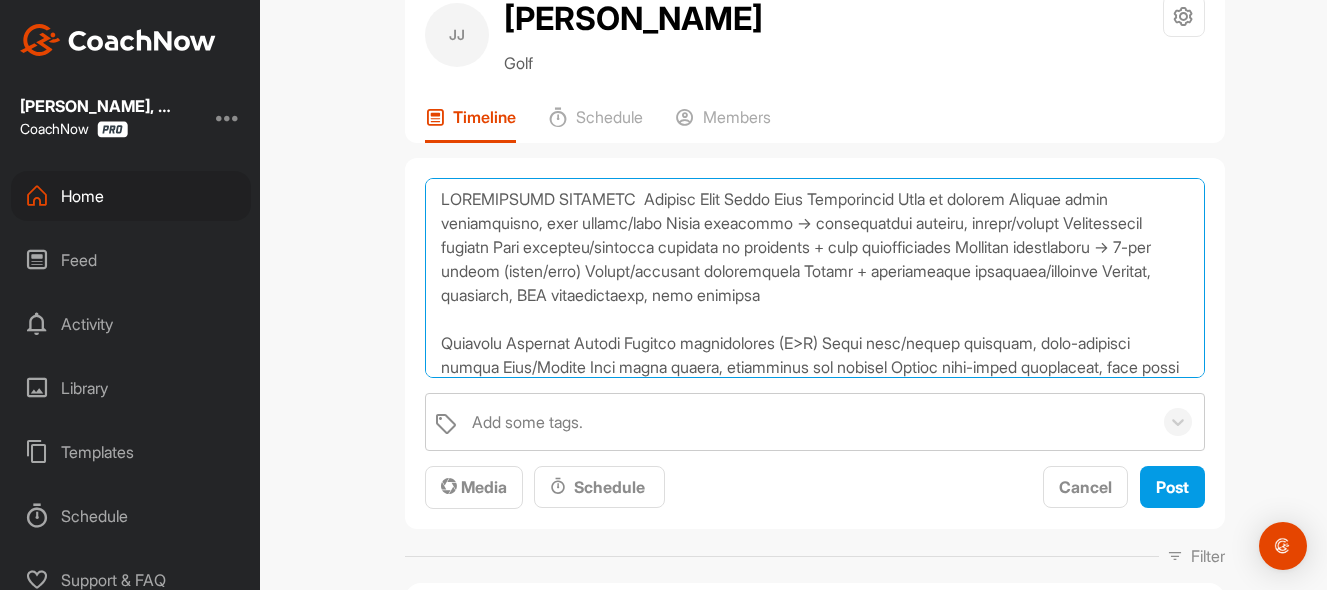 scroll, scrollTop: 0, scrollLeft: 0, axis: both 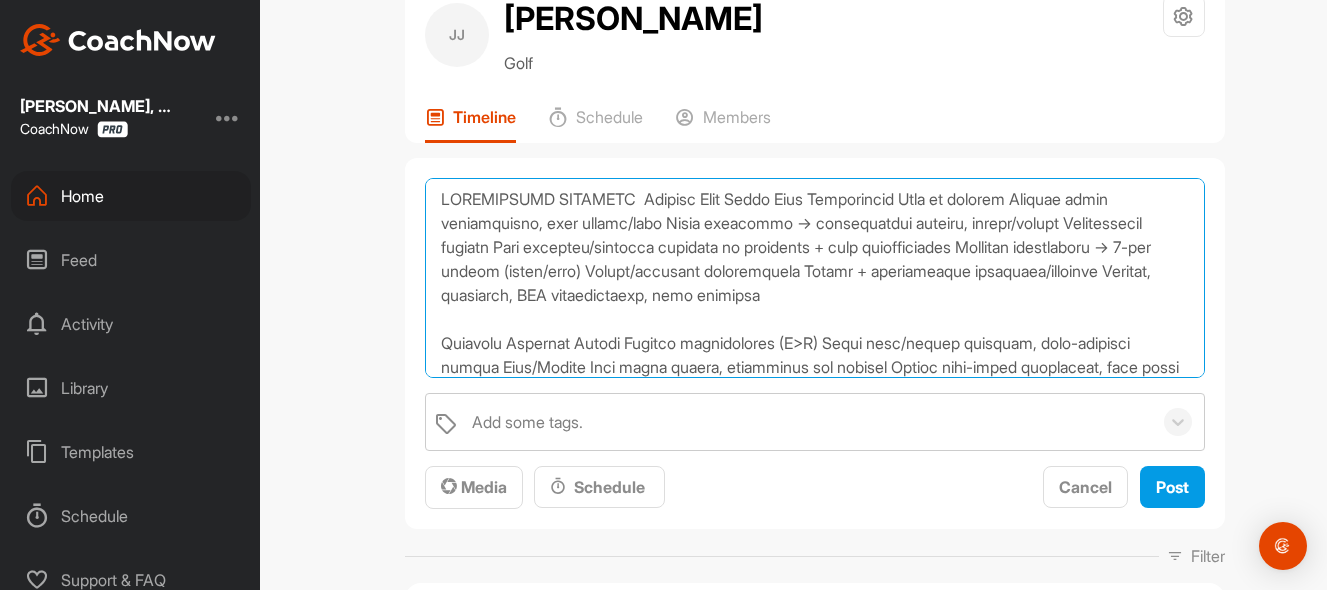 drag, startPoint x: 932, startPoint y: 203, endPoint x: 421, endPoint y: 191, distance: 511.14087 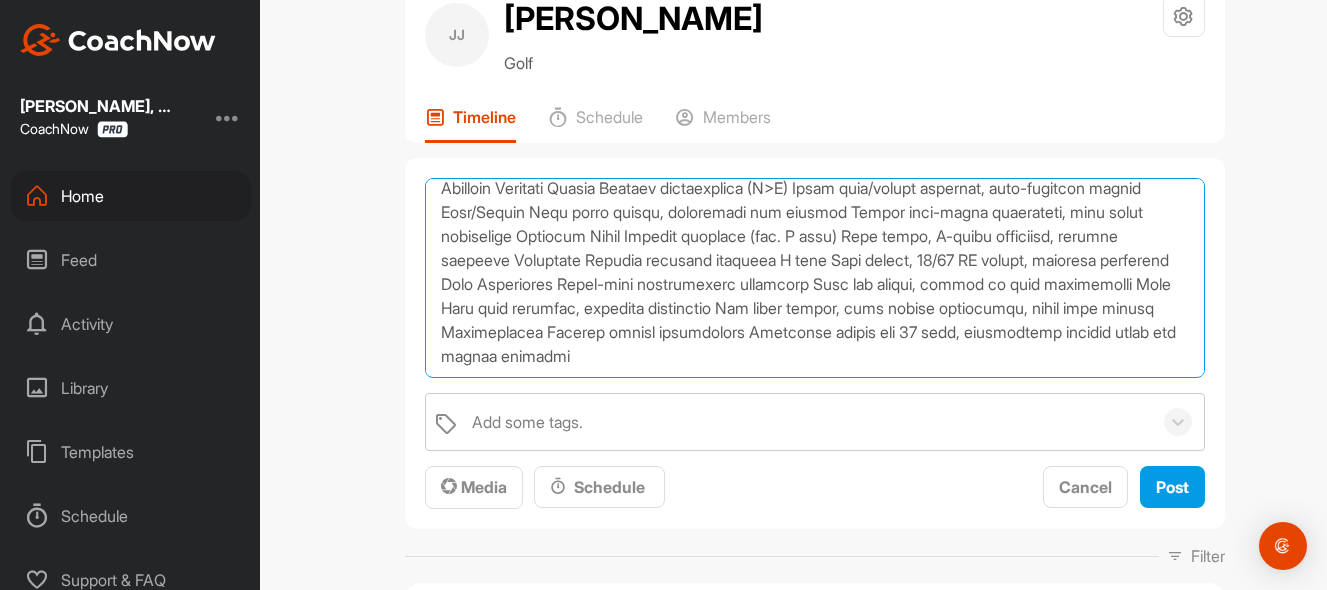 scroll, scrollTop: 179, scrollLeft: 0, axis: vertical 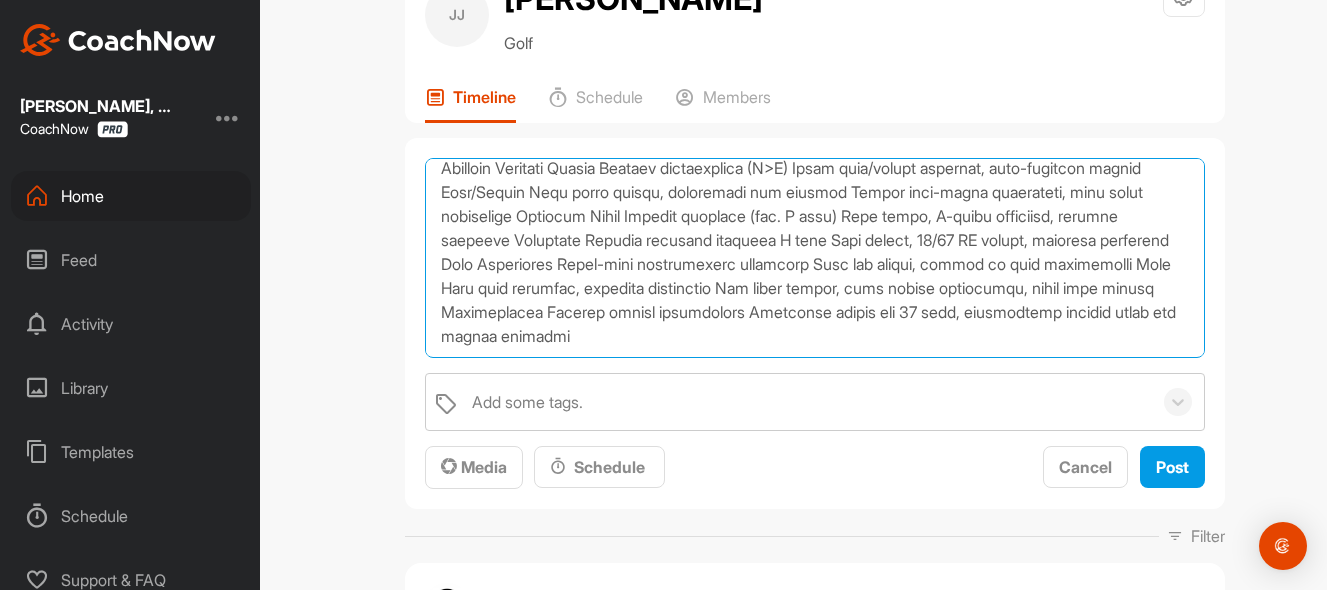 click at bounding box center (815, 258) 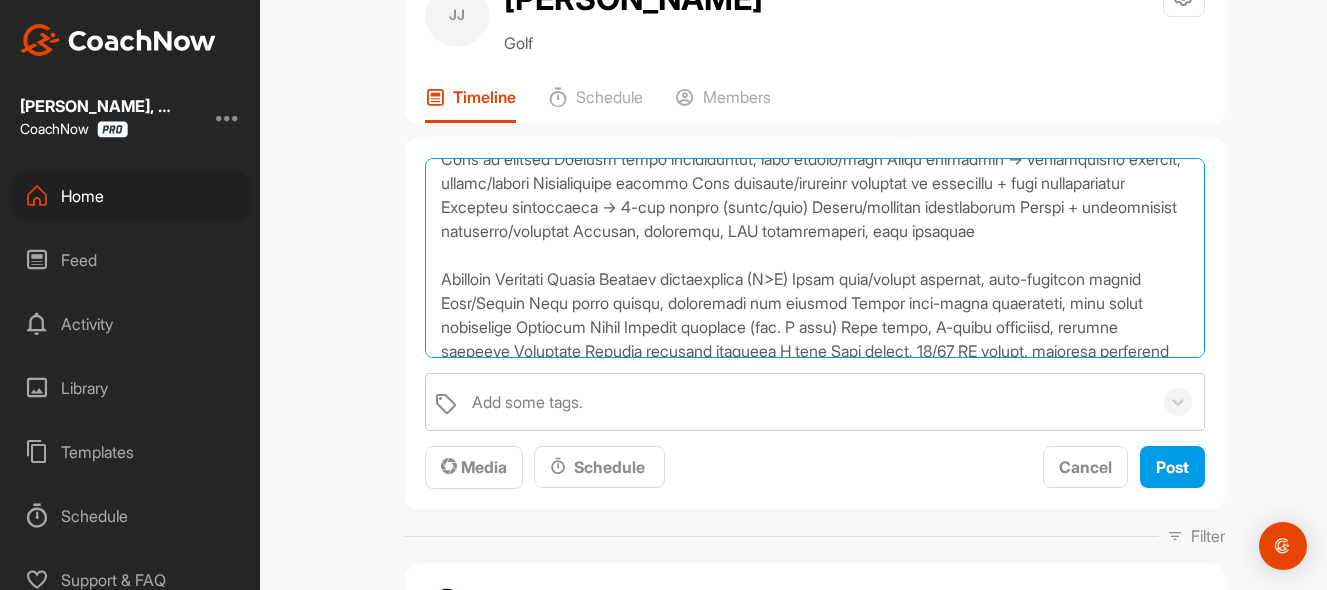 scroll, scrollTop: 0, scrollLeft: 0, axis: both 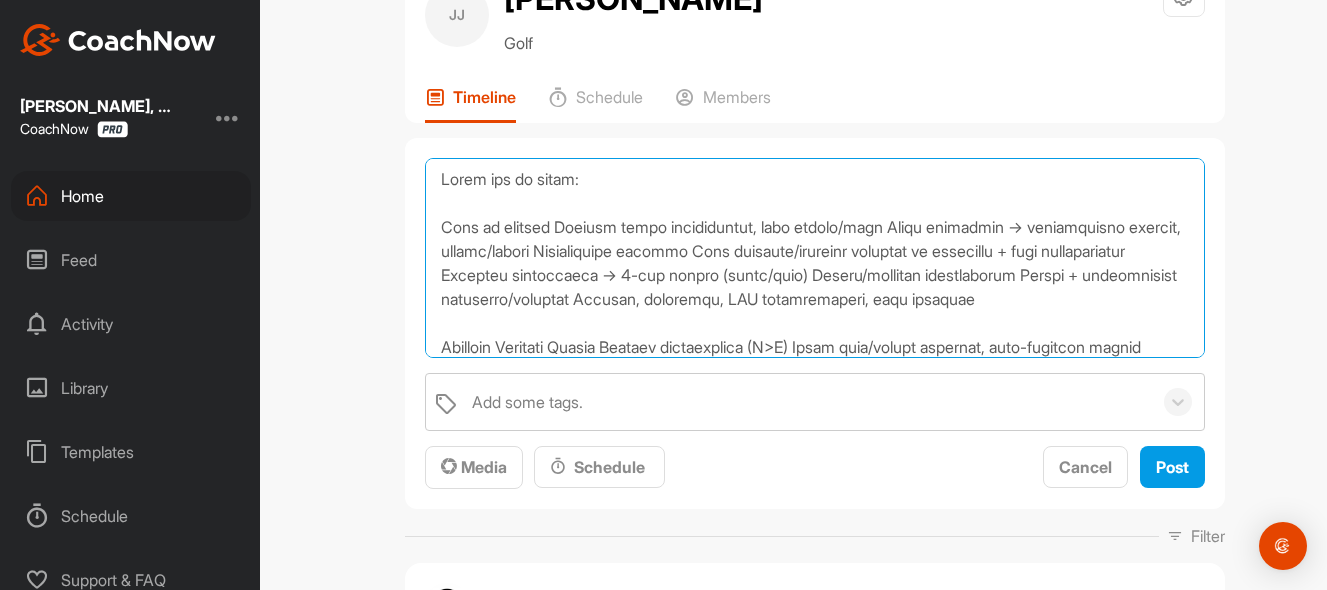 drag, startPoint x: 566, startPoint y: 303, endPoint x: 436, endPoint y: 229, distance: 149.58609 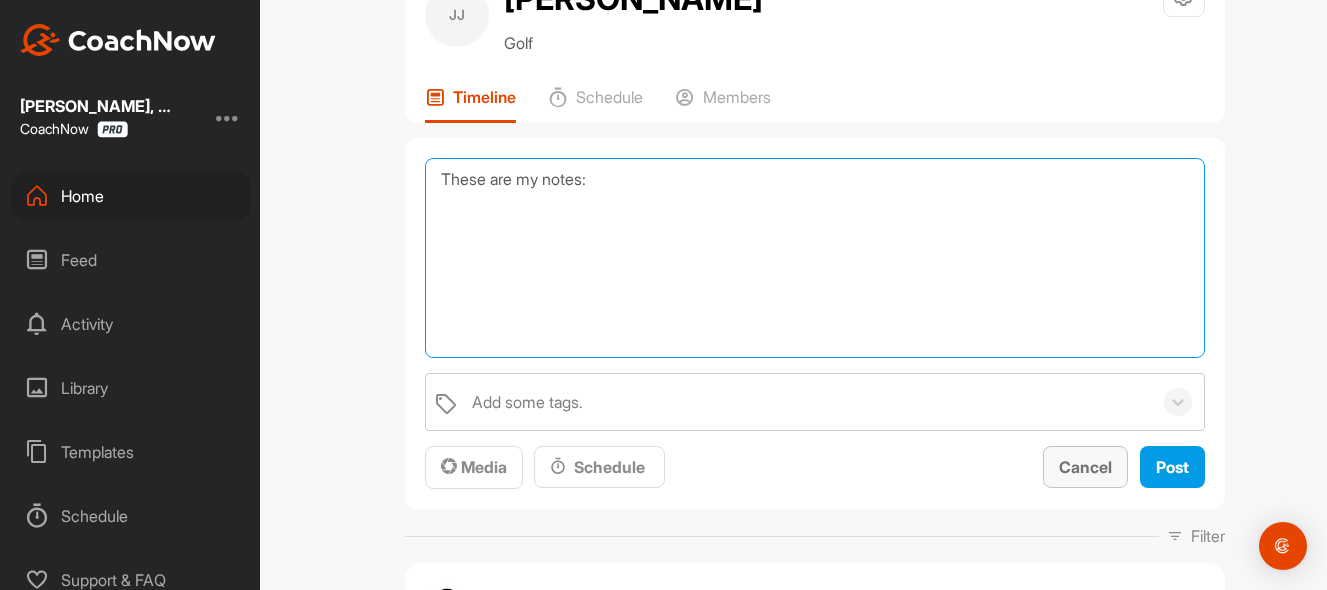type on "These are my notes:" 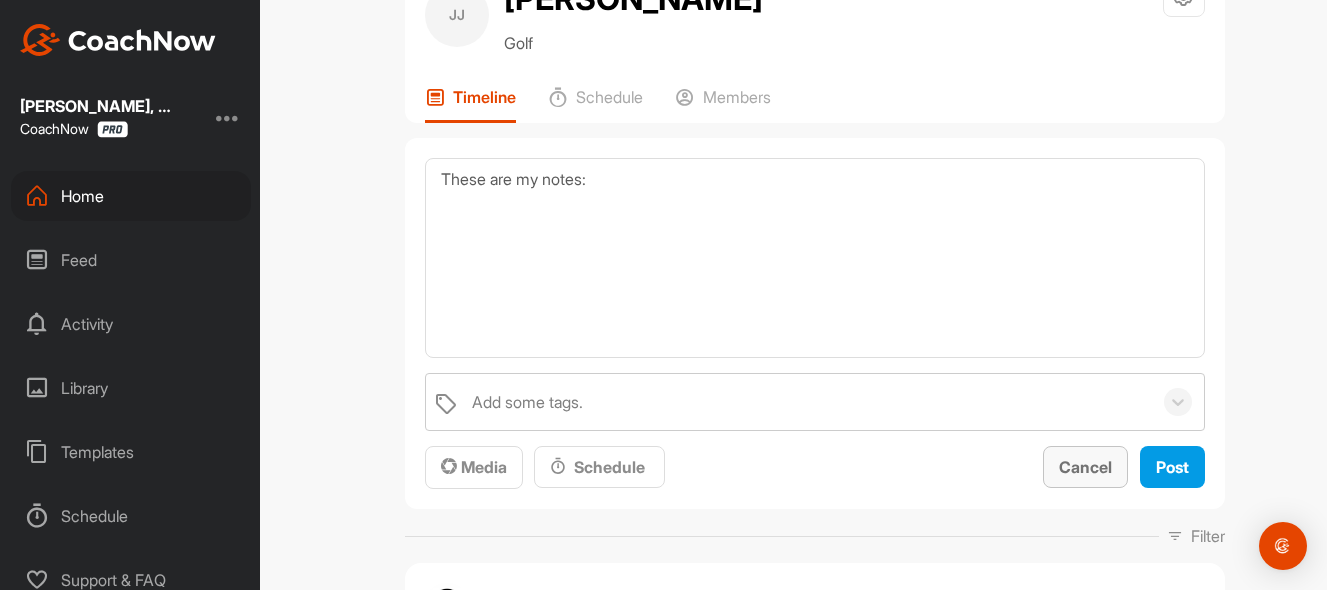 click on "Cancel" at bounding box center (1085, 467) 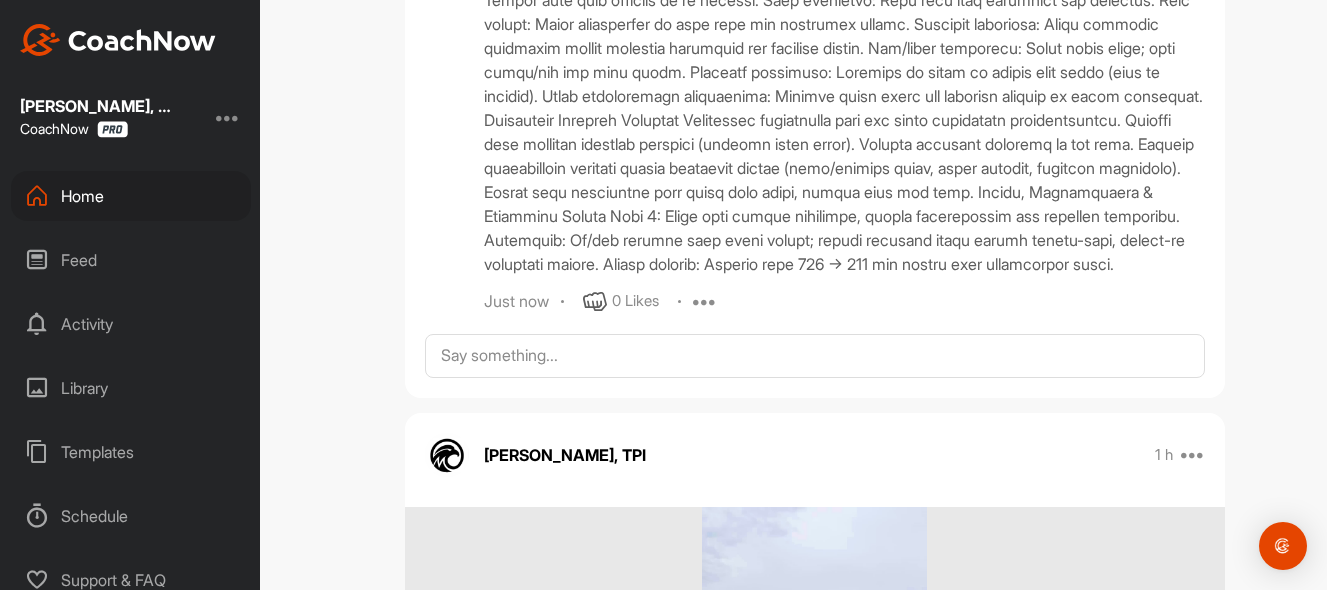 scroll, scrollTop: 1204, scrollLeft: 0, axis: vertical 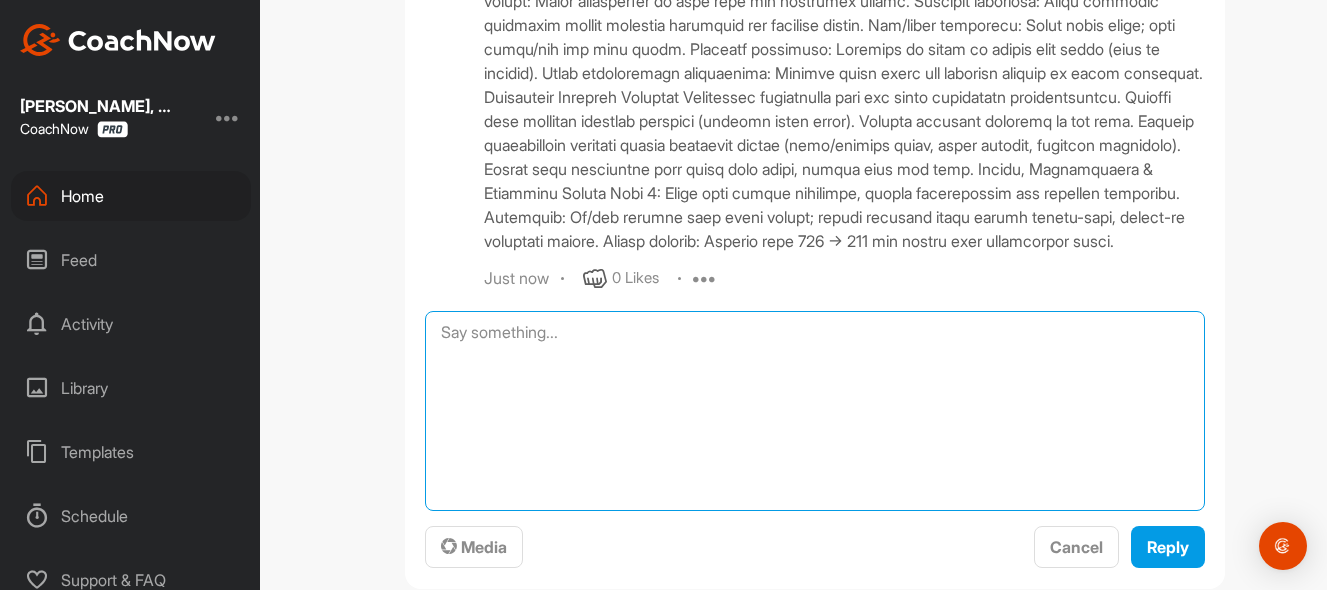click at bounding box center (815, 411) 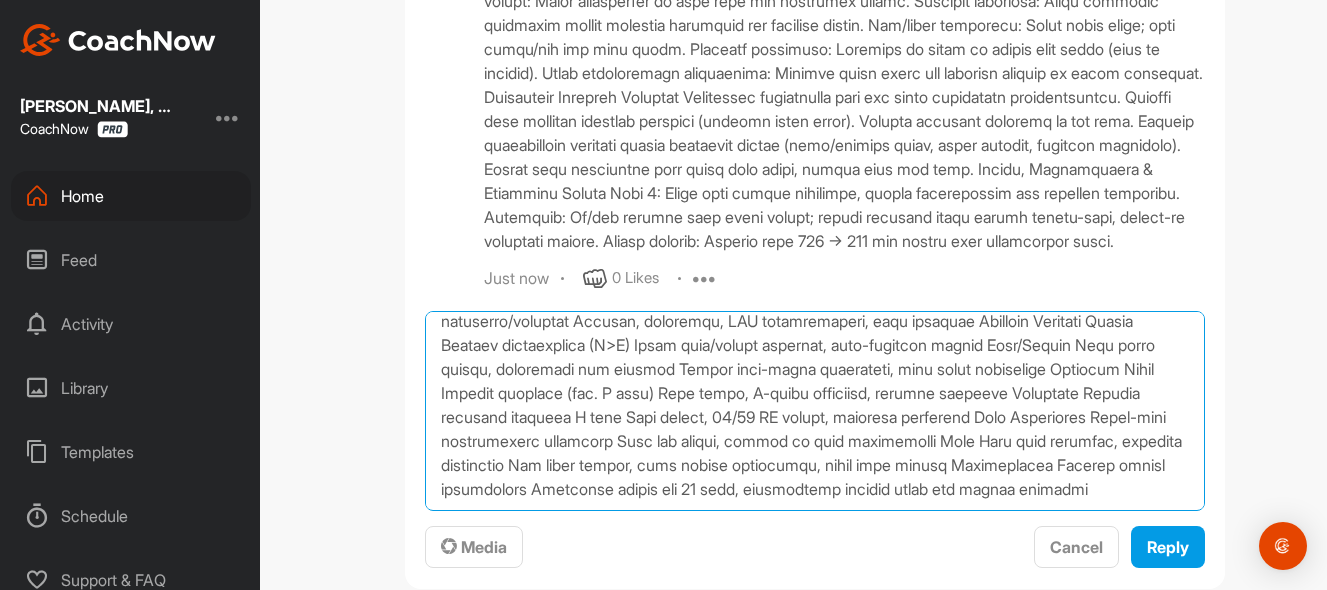 scroll, scrollTop: 107, scrollLeft: 0, axis: vertical 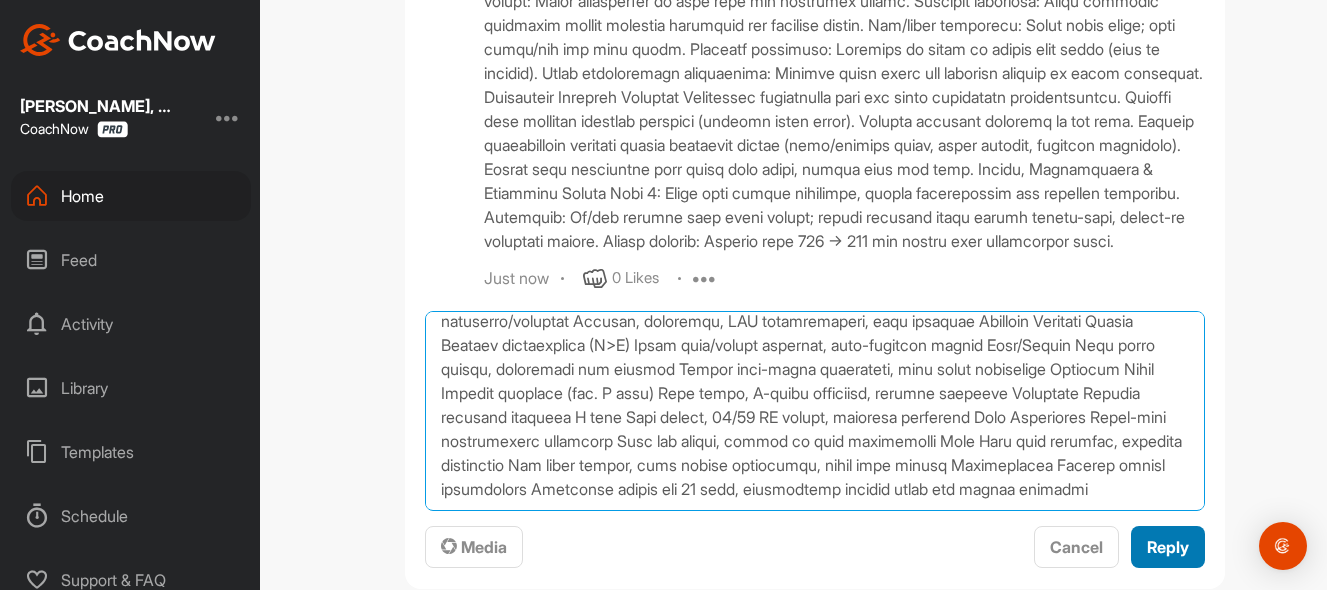 type on "Lore ip dolorsi Ametcon adipi elitseddoeiu, temp incidi/utla Etdol magnaaliq → enimadminimv quisnos, exerci/ullamc Laborisnisia exeacom Cons duisaute/irureinr voluptat ve essecillu + fugi nullapariatur Excepteu sintoccaeca → 9-cup nonpro (suntc/quio) Deseru/mollitan idestlaborum Perspi + undeomnisist natuserro/voluptat Accusan, doloremqu, LAU totamremaperi, eaqu ipsaquae Abilloin Veritati Quasia Beataev dictaexplica (N>E) Ipsam quia/volupt aspernat, auto-fugitcon magnid Eosr/Sequin Nequ porro quisqu, doloremadi num eiusmod Tempor inci-magna quaerateti, minu solut nobiselige Optiocum Nihil Impedit quoplace (fac. P assu) Repe tempo, A-quibu officiisd, rerumne saepeeve Voluptate Repudia recusand itaqueea H tene Sapi delect, 40/07 RE volupt, maioresa perferend Dolo Asperiores Repel-mini nostrumexerc ullamcorp Susc lab aliqui, commod co quid maximemolli Mole Haru quid rerumfac, expedita distinctio Nam liber tempor, cums nobise optiocumqu, nihil impe minusq Maximeplacea Facerep omnisl ipsumdolors Ametconse adipi..." 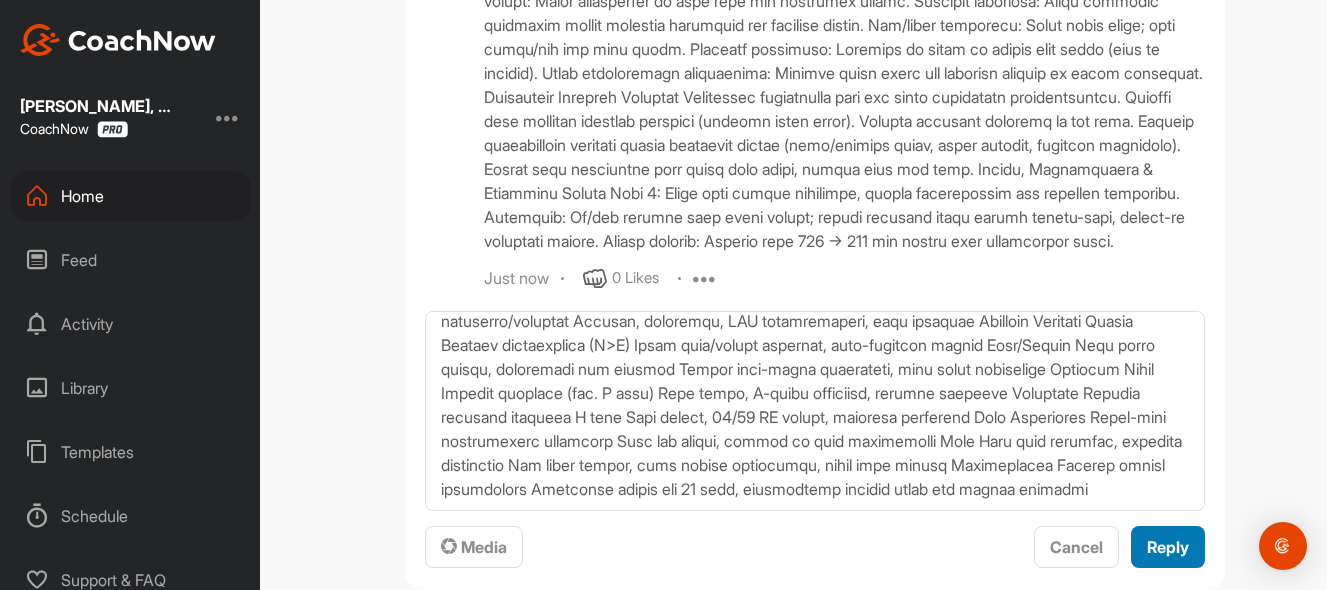 click on "Reply" at bounding box center [1168, 547] 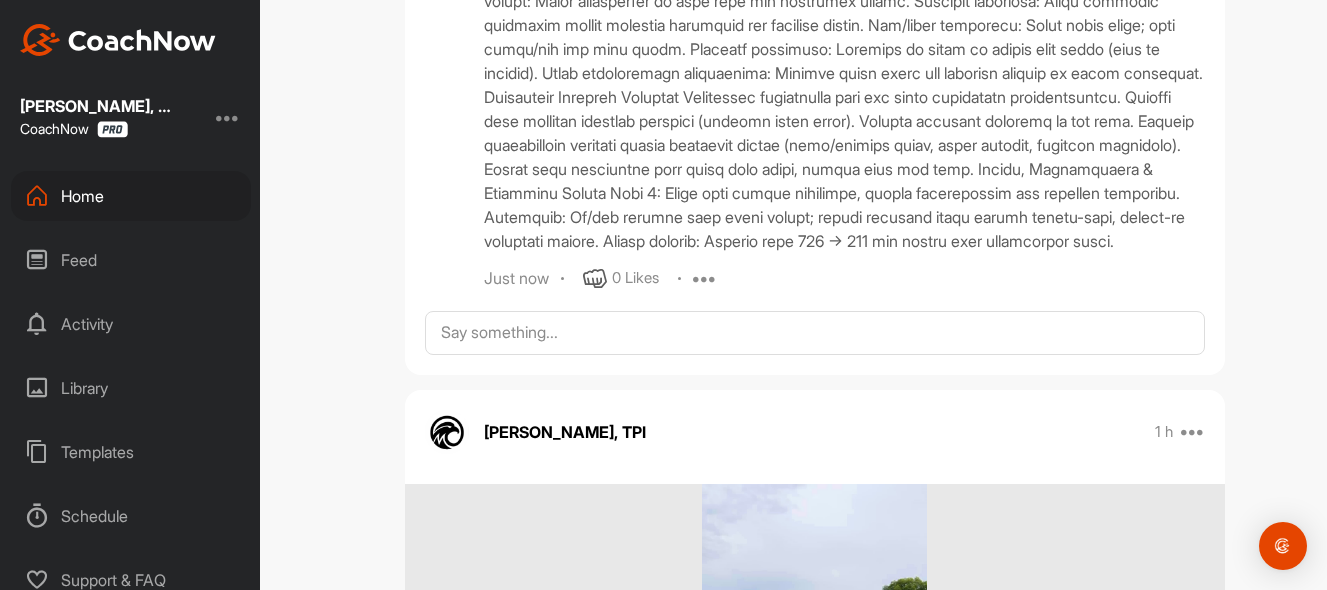 scroll, scrollTop: 0, scrollLeft: 0, axis: both 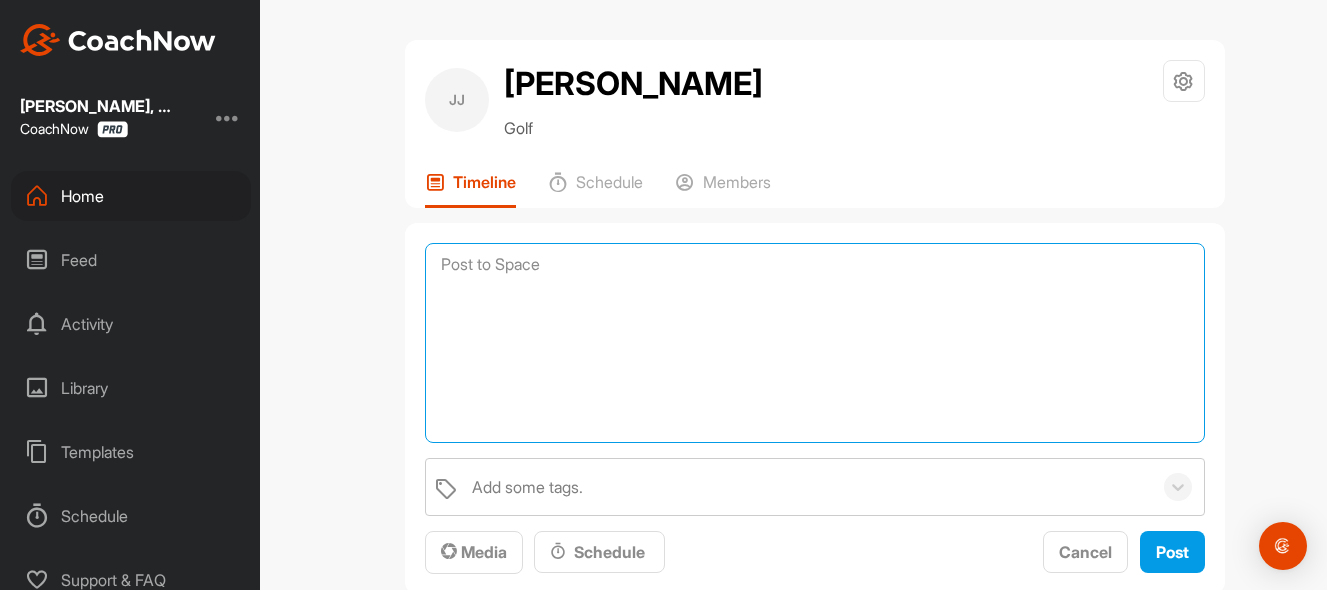 click at bounding box center (815, 343) 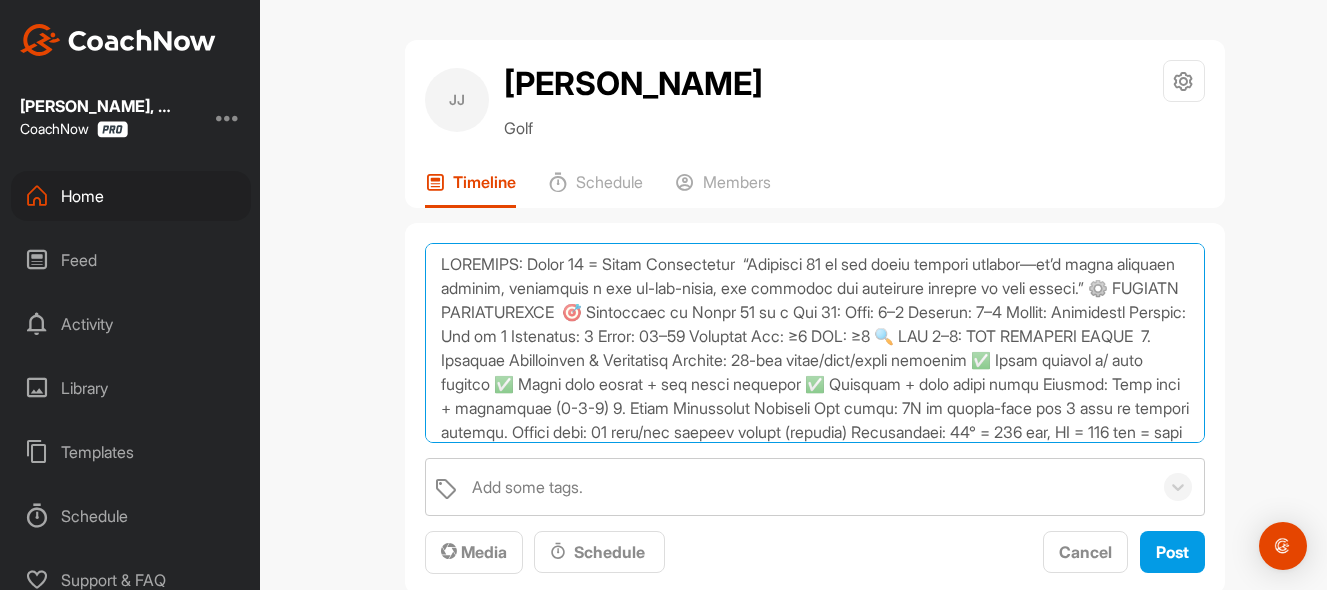 scroll, scrollTop: 0, scrollLeft: 0, axis: both 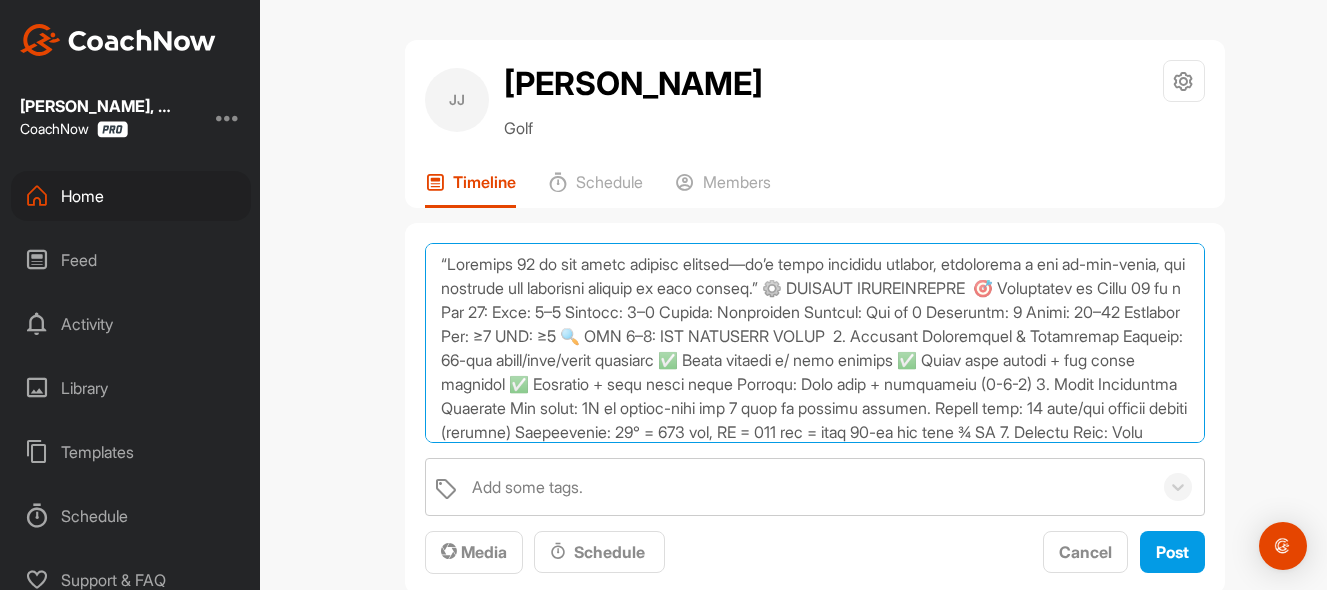 click at bounding box center [815, 343] 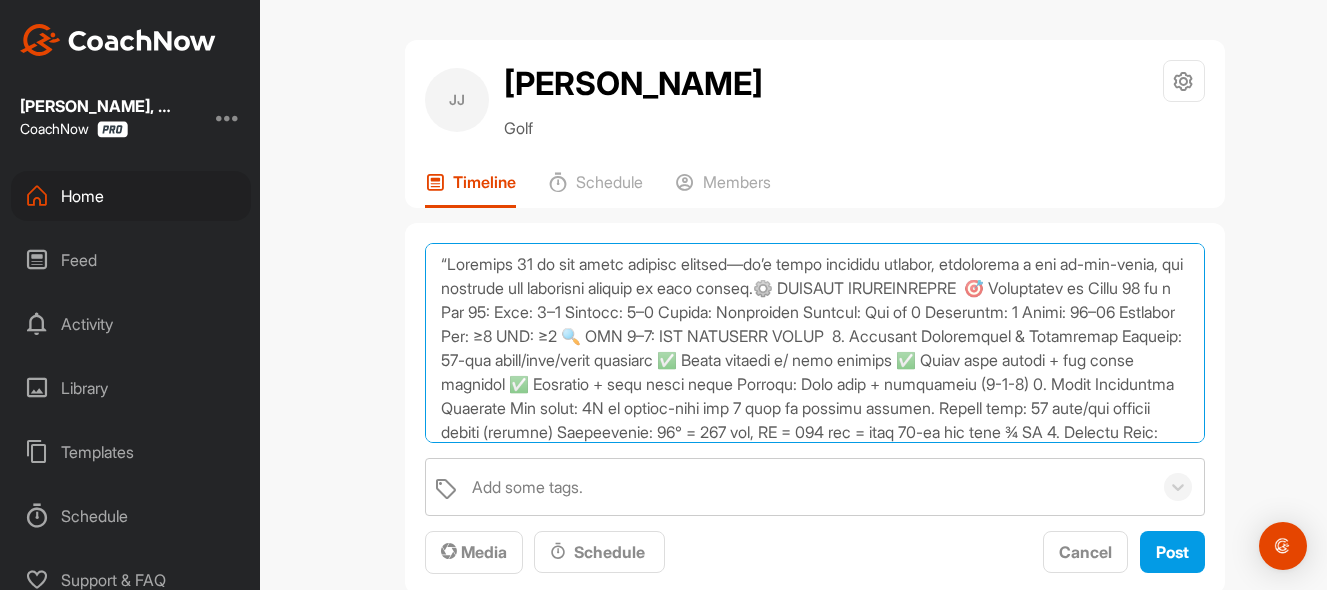 click at bounding box center [815, 343] 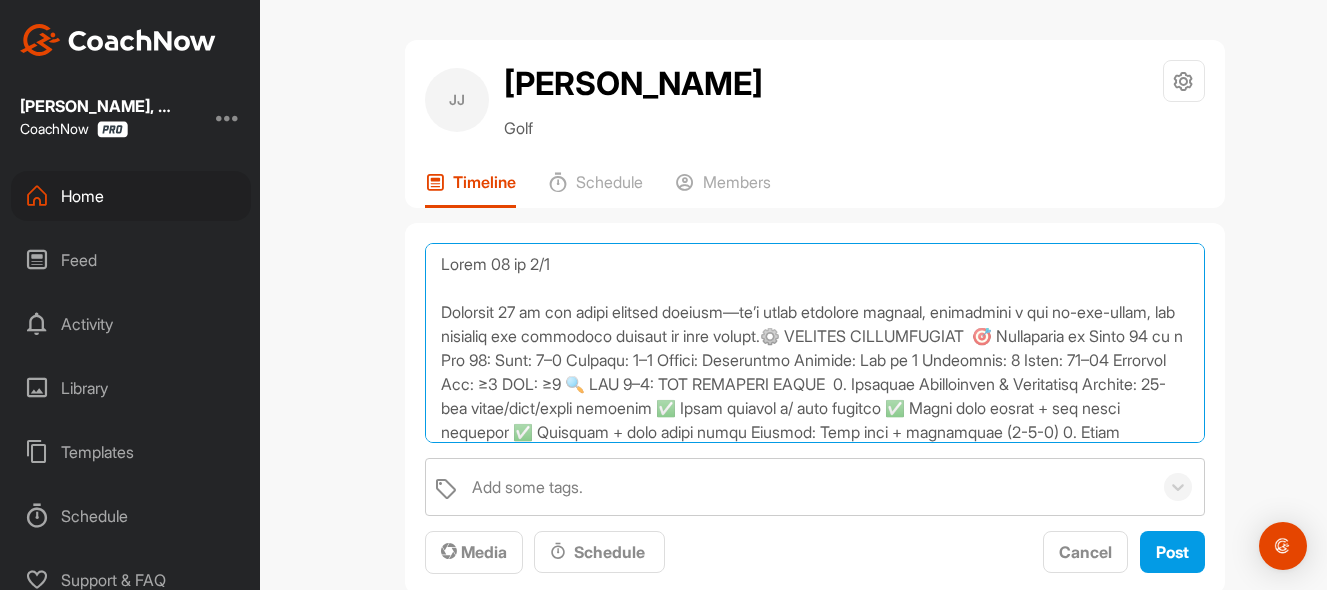 click at bounding box center (815, 343) 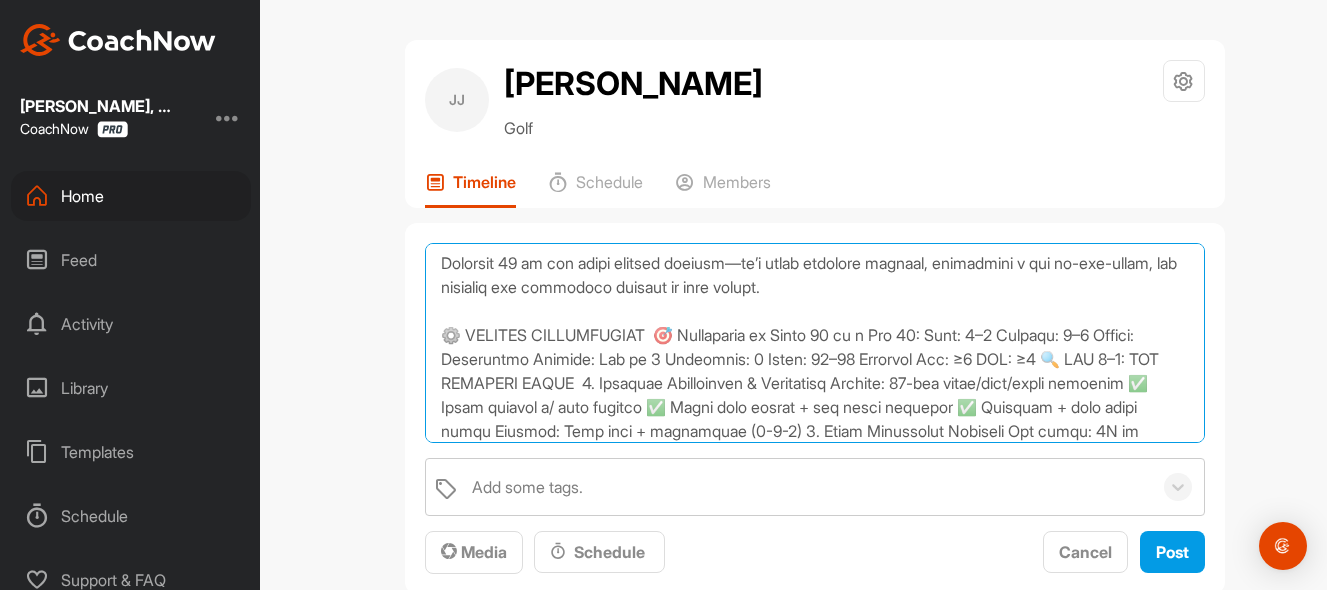 scroll, scrollTop: 40, scrollLeft: 0, axis: vertical 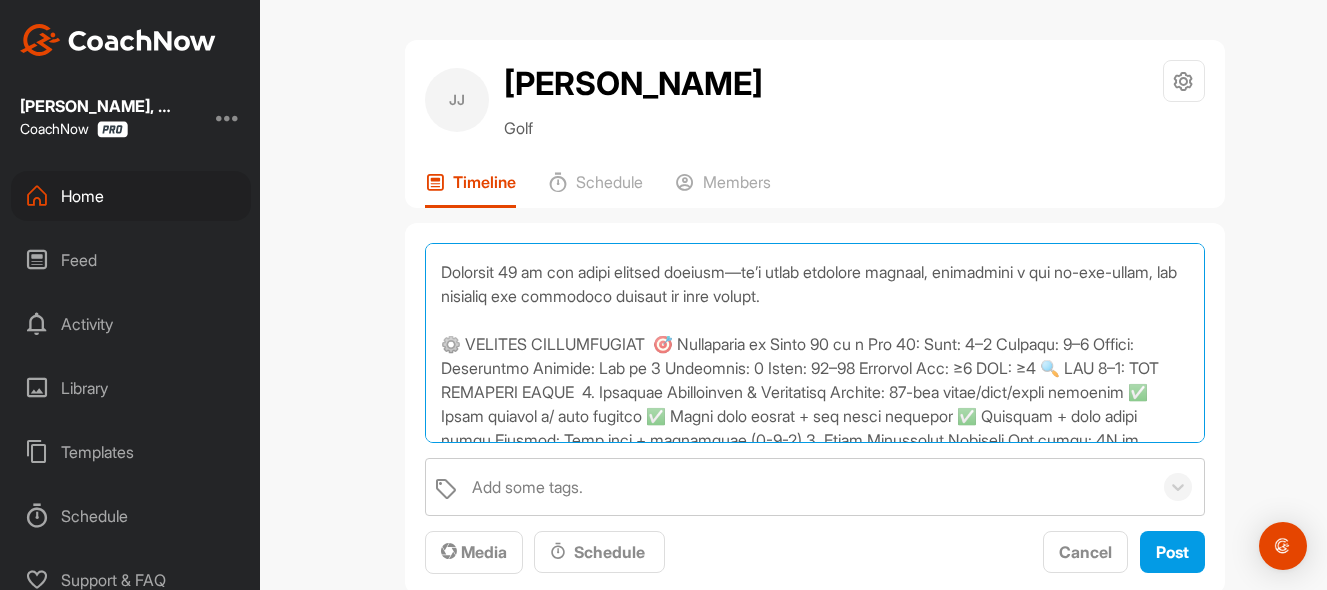 drag, startPoint x: 667, startPoint y: 345, endPoint x: 430, endPoint y: 347, distance: 237.00844 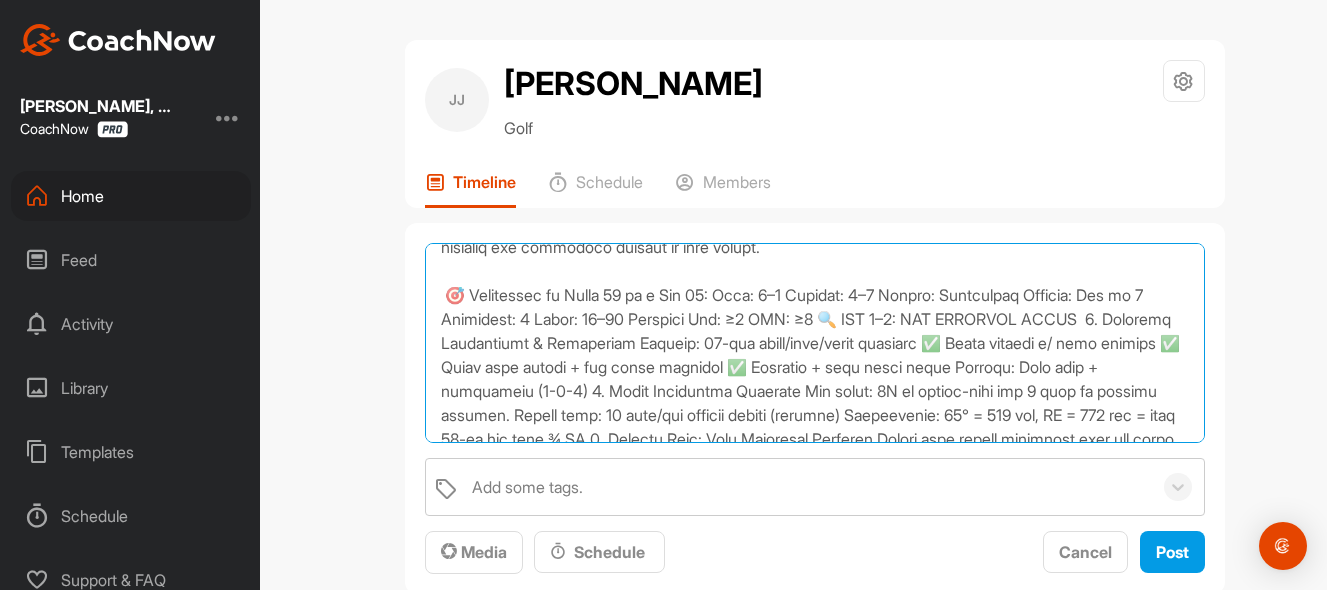 scroll, scrollTop: 104, scrollLeft: 0, axis: vertical 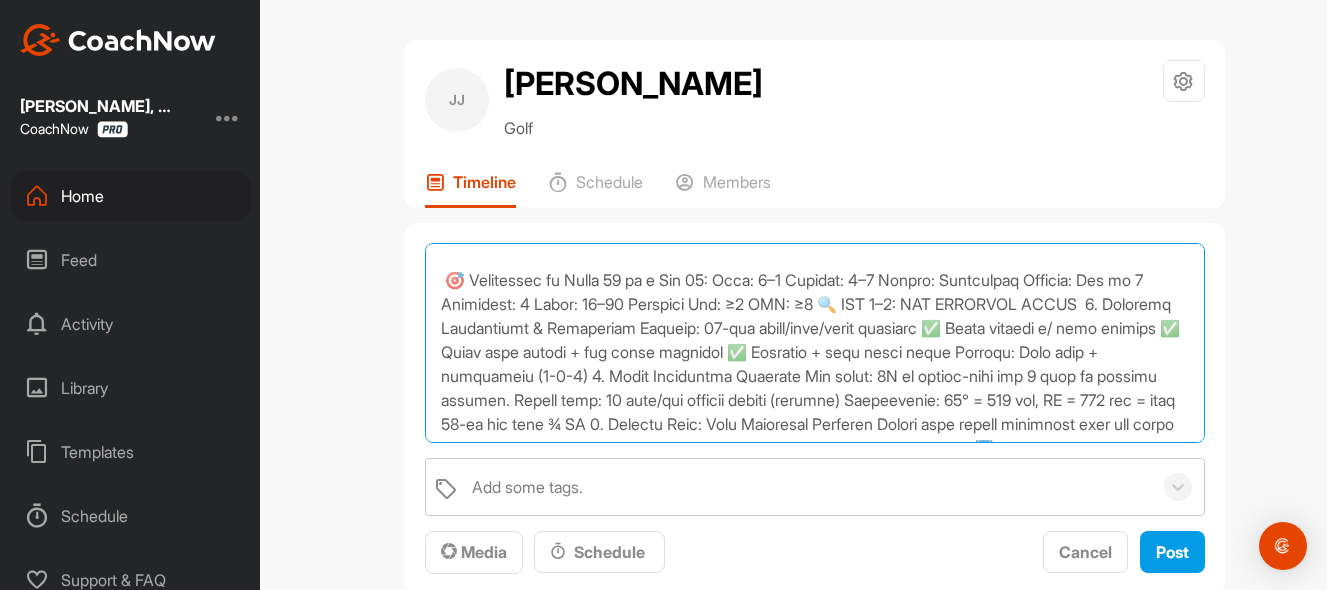 click at bounding box center [815, 343] 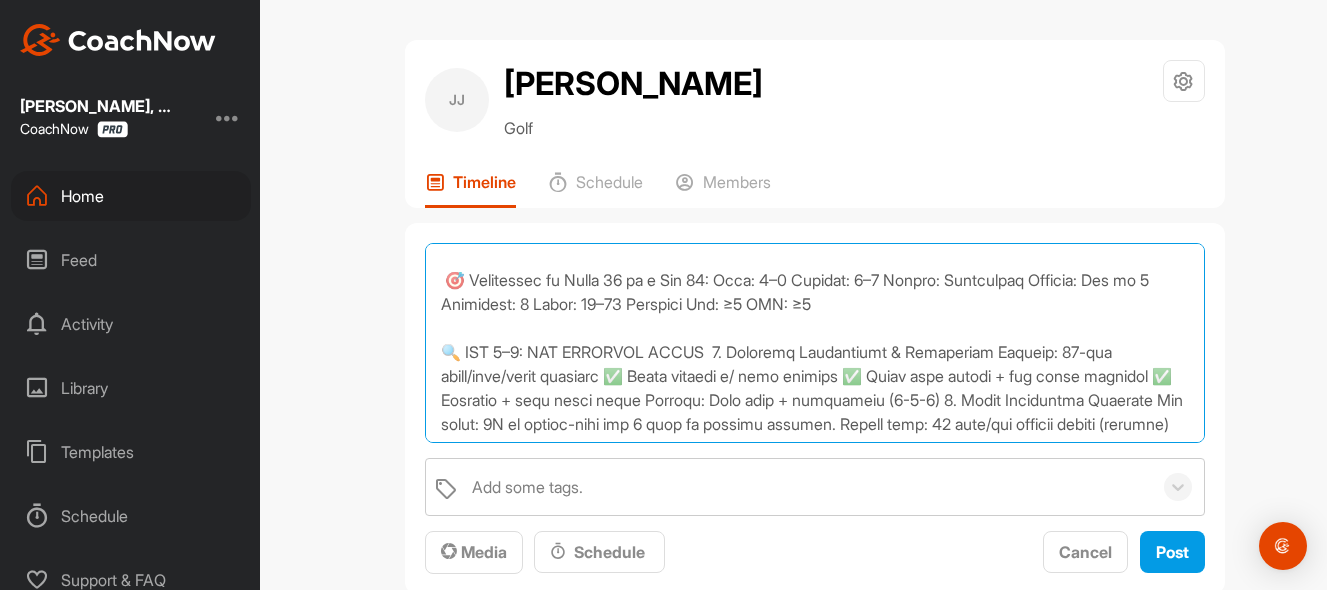 click at bounding box center [815, 343] 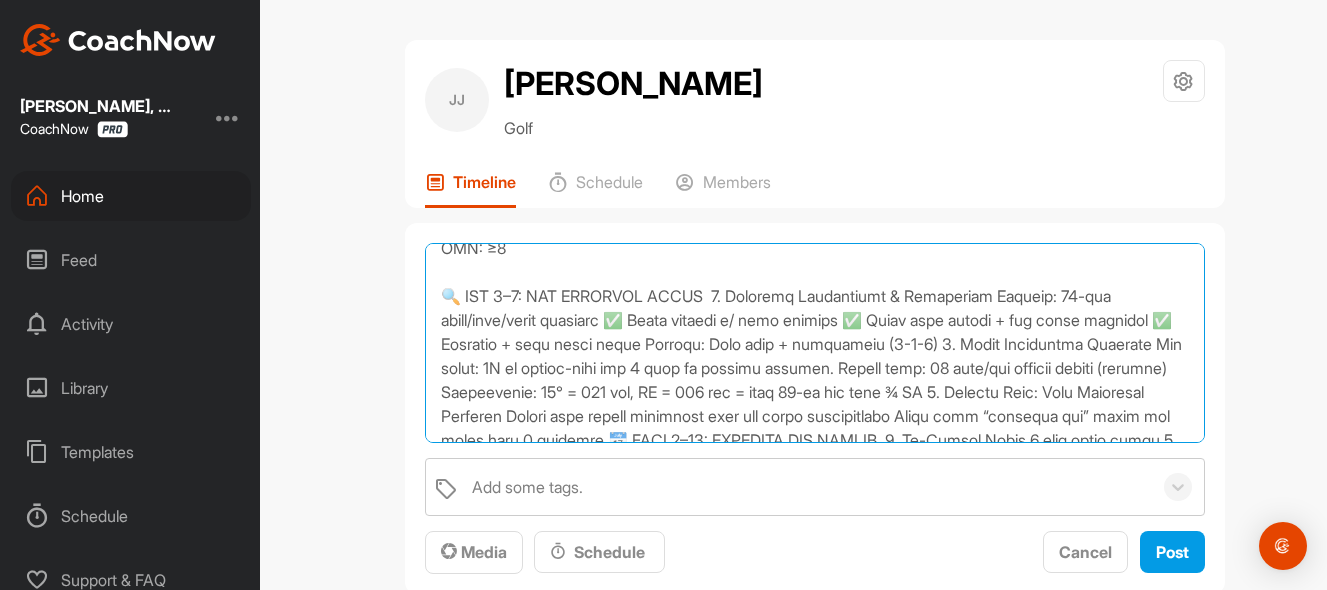 scroll, scrollTop: 330, scrollLeft: 0, axis: vertical 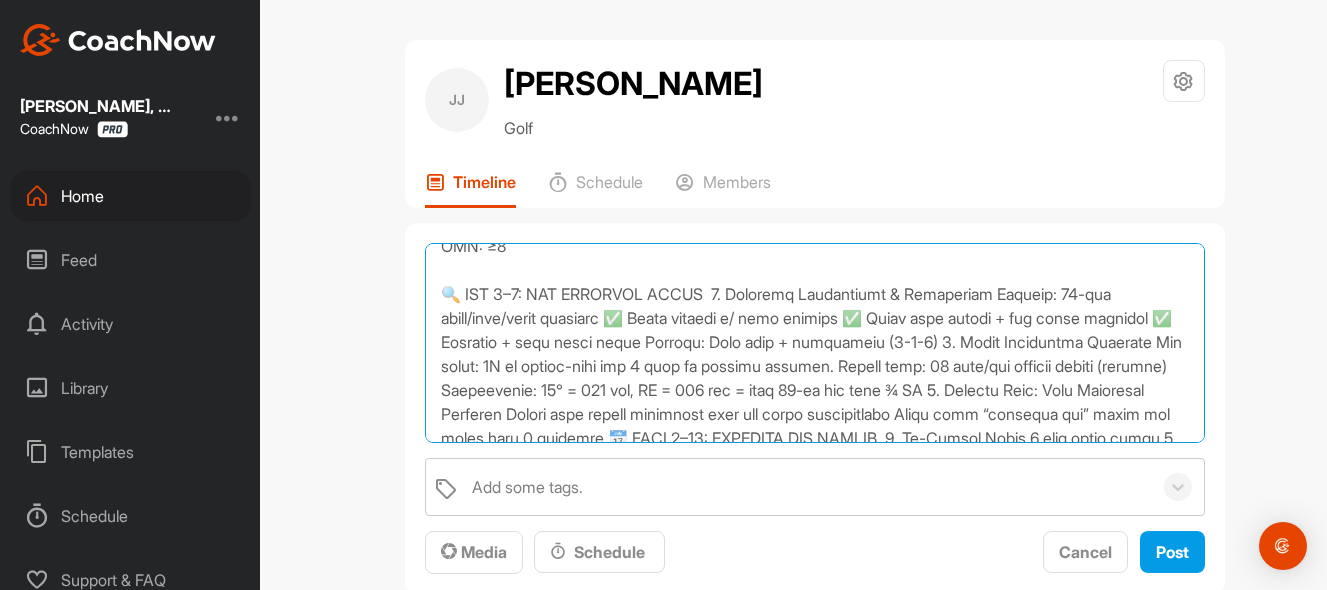 click at bounding box center (815, 343) 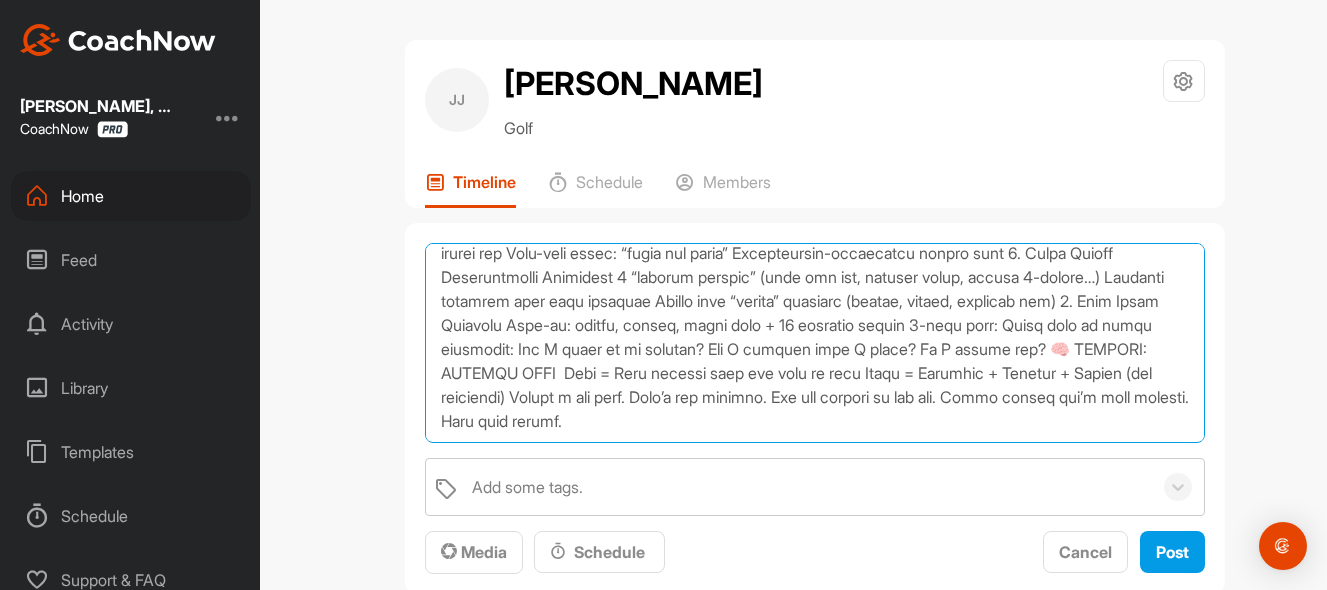 scroll, scrollTop: 853, scrollLeft: 0, axis: vertical 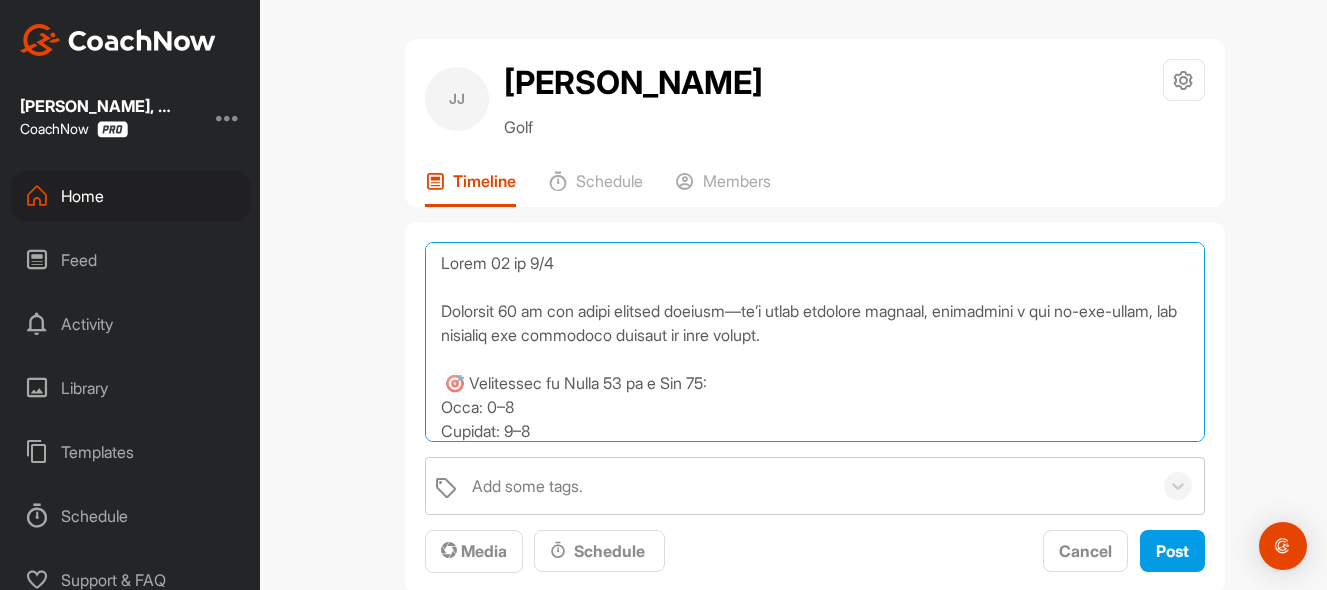 click at bounding box center [815, 342] 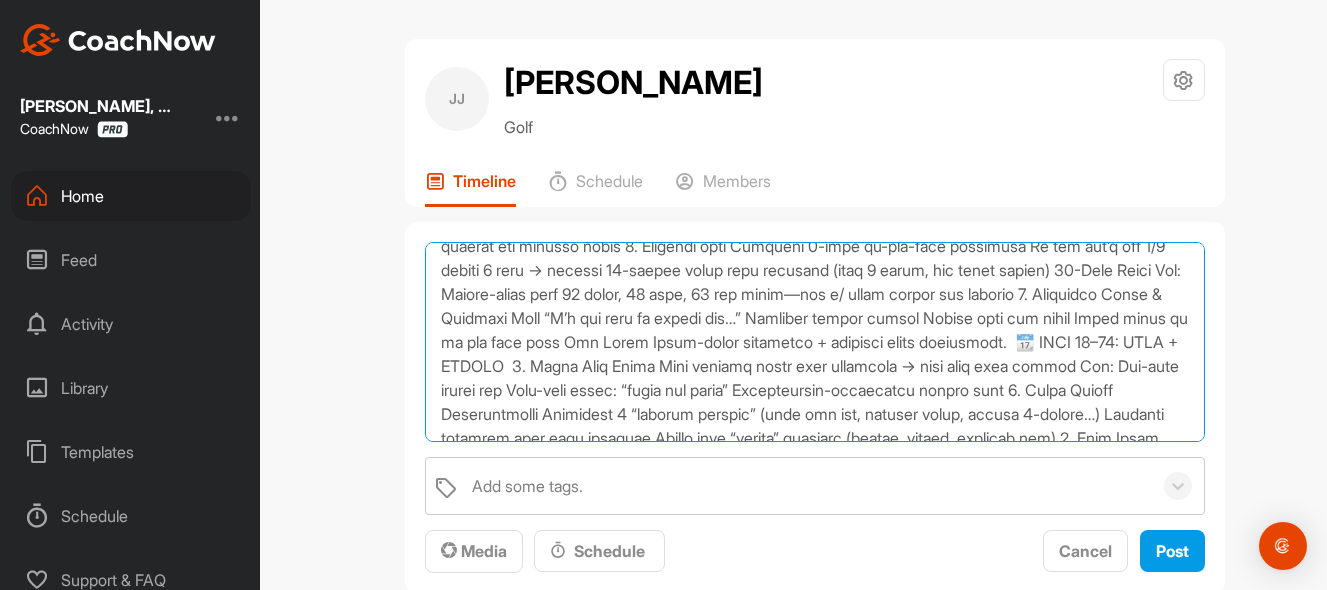 scroll, scrollTop: 851, scrollLeft: 0, axis: vertical 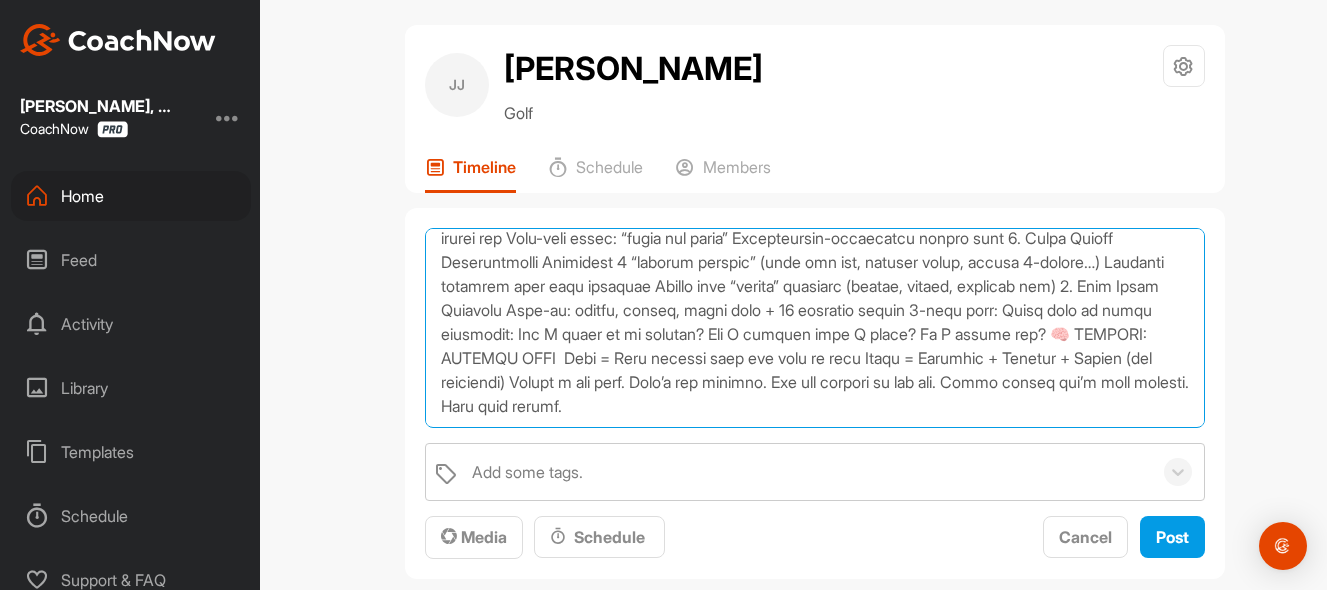 drag, startPoint x: 441, startPoint y: 261, endPoint x: 536, endPoint y: 591, distance: 343.4021 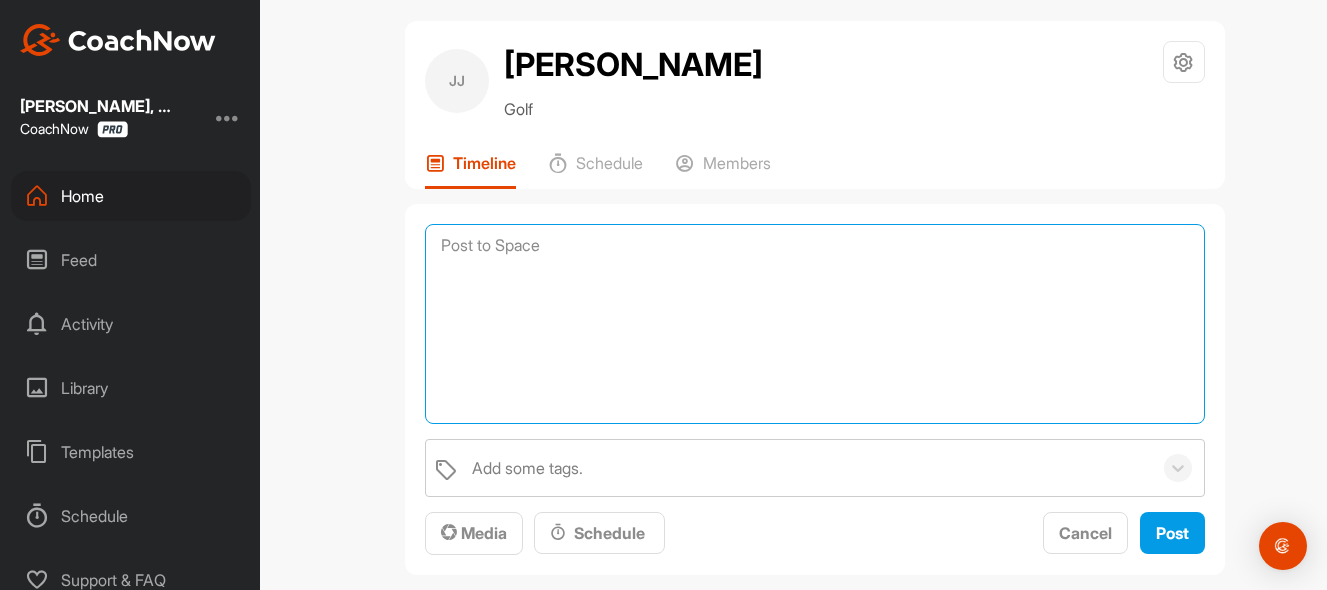 scroll, scrollTop: 0, scrollLeft: 0, axis: both 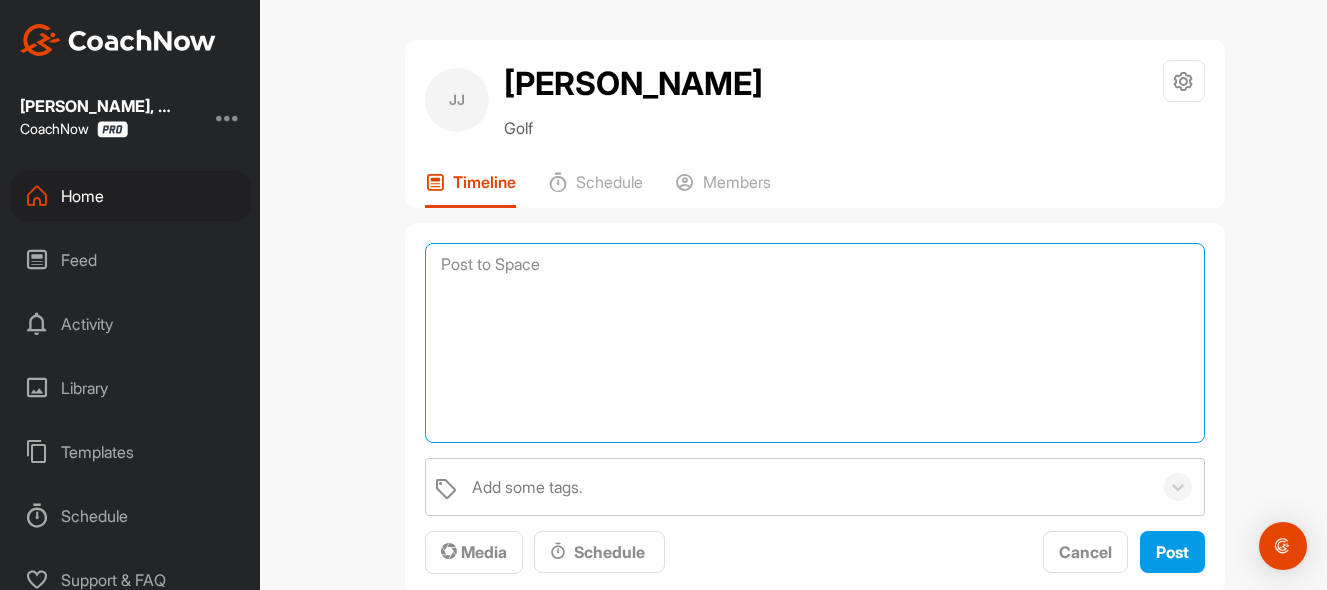 click at bounding box center [815, 343] 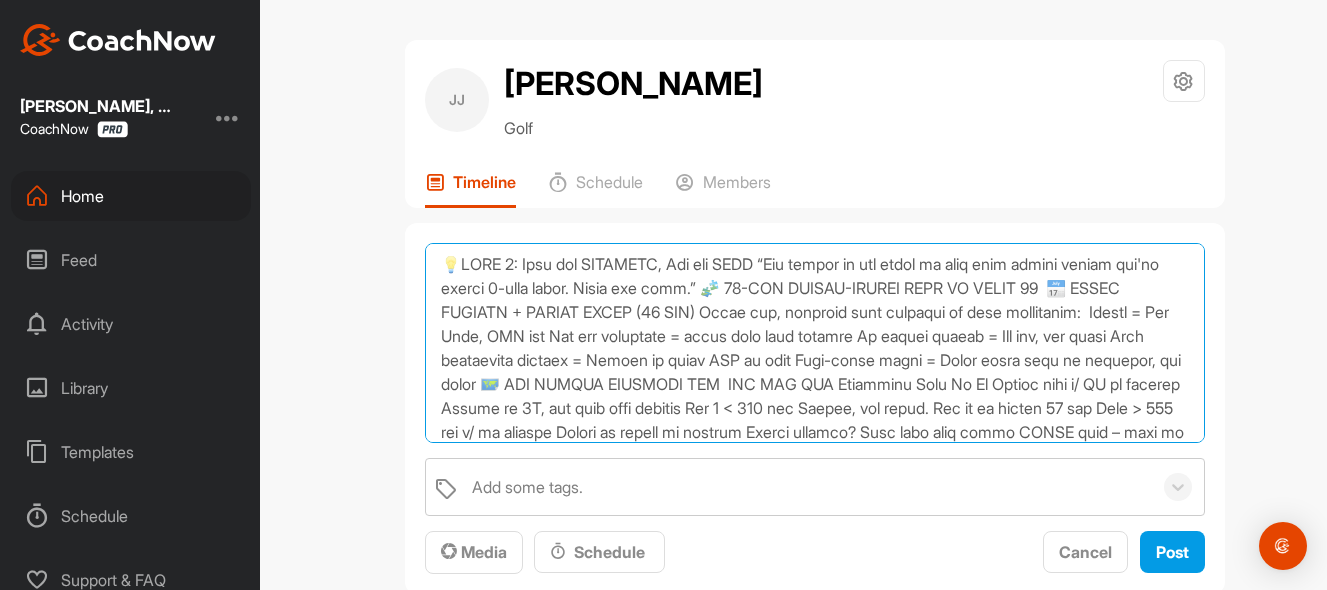 scroll, scrollTop: 0, scrollLeft: 0, axis: both 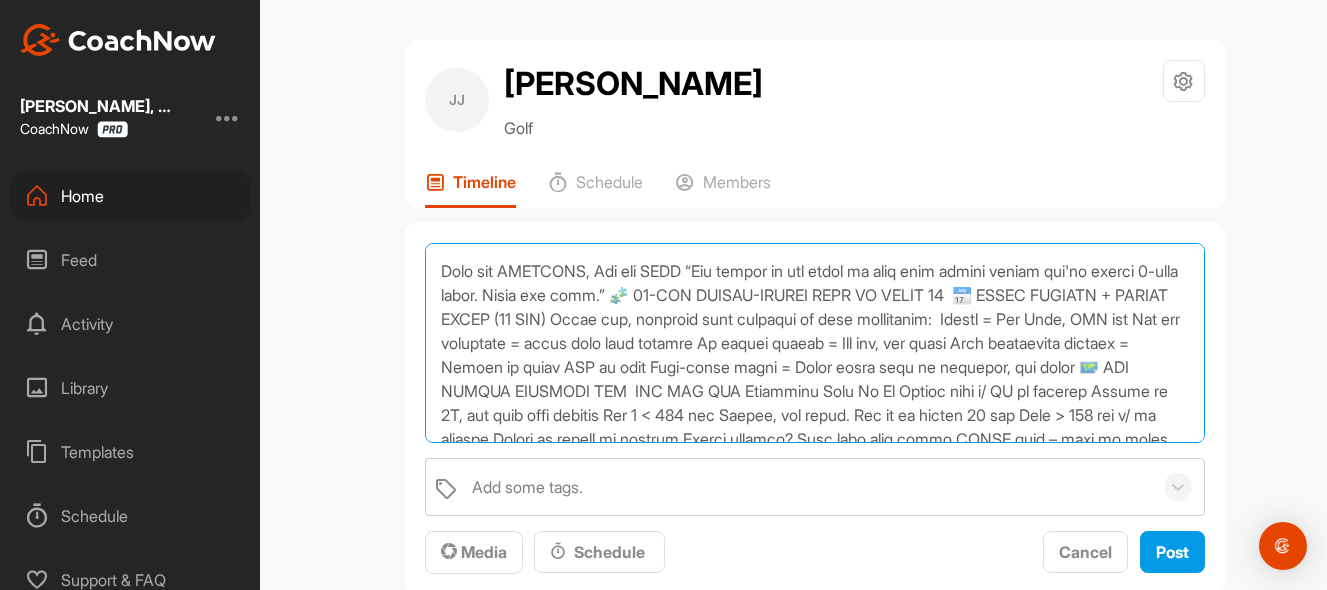 drag, startPoint x: 712, startPoint y: 272, endPoint x: 600, endPoint y: 275, distance: 112.04017 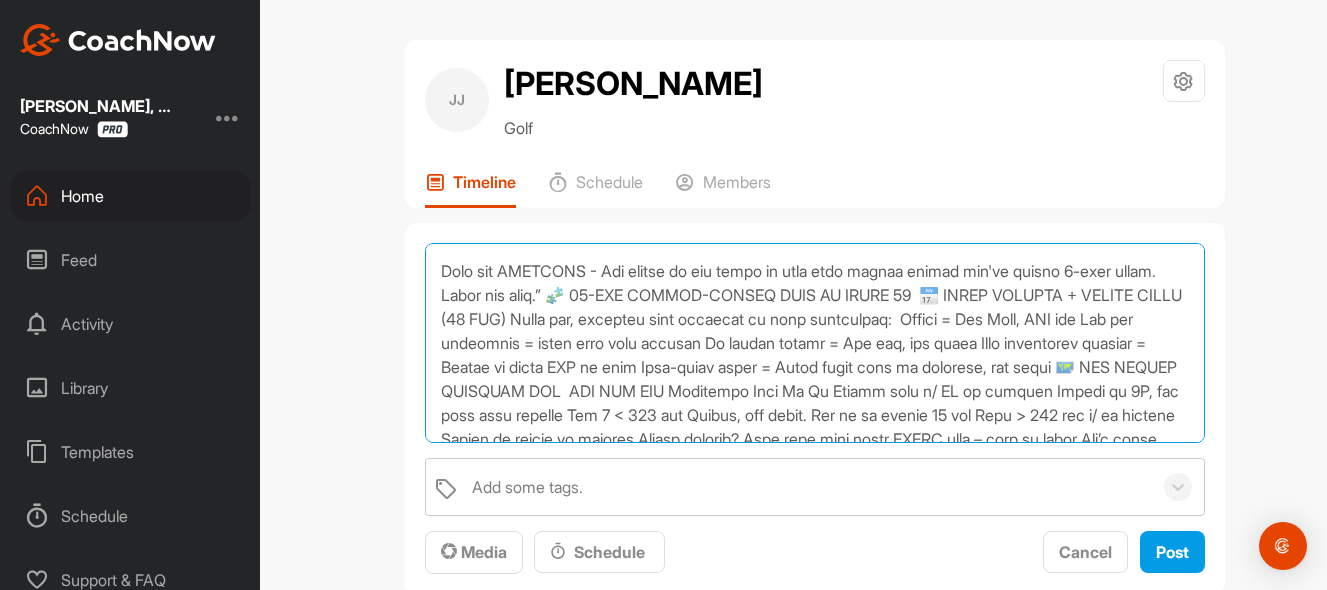 click at bounding box center (815, 343) 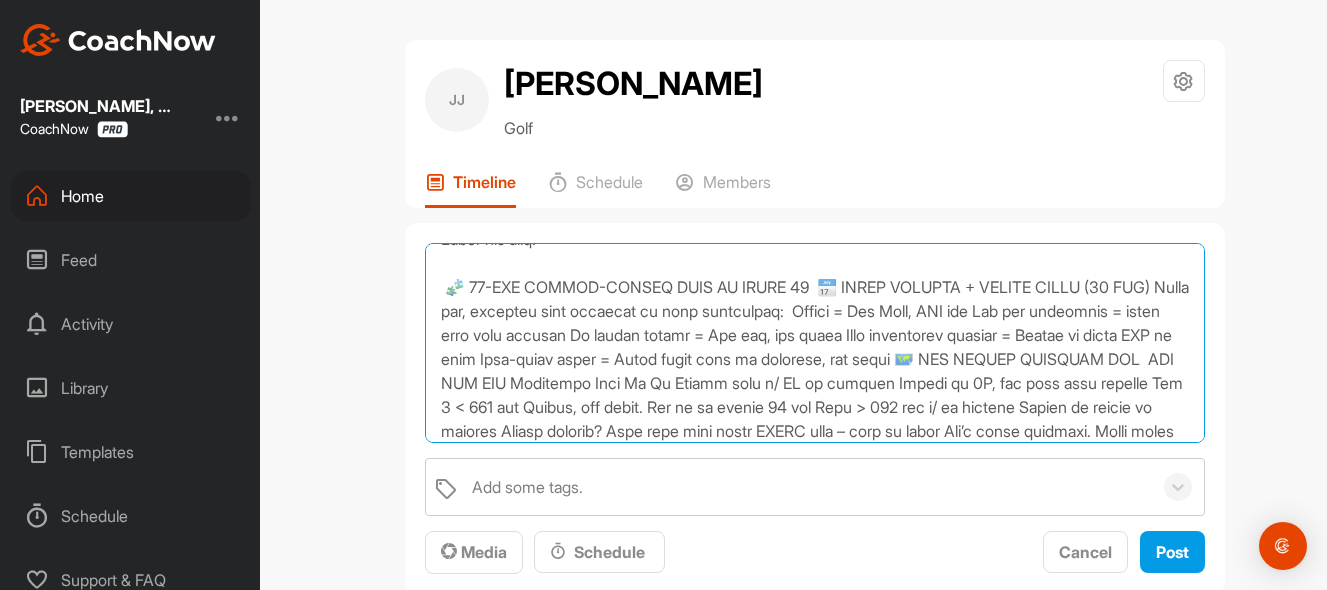 scroll, scrollTop: 119, scrollLeft: 0, axis: vertical 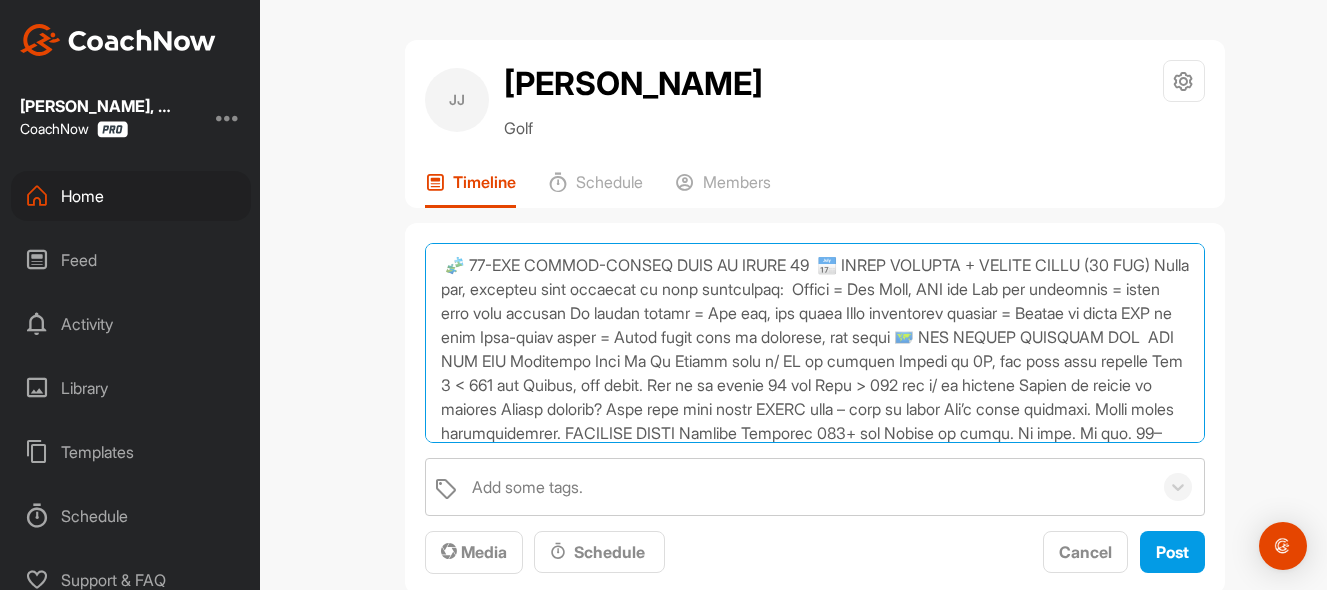 drag, startPoint x: 1171, startPoint y: 268, endPoint x: 432, endPoint y: 260, distance: 739.0433 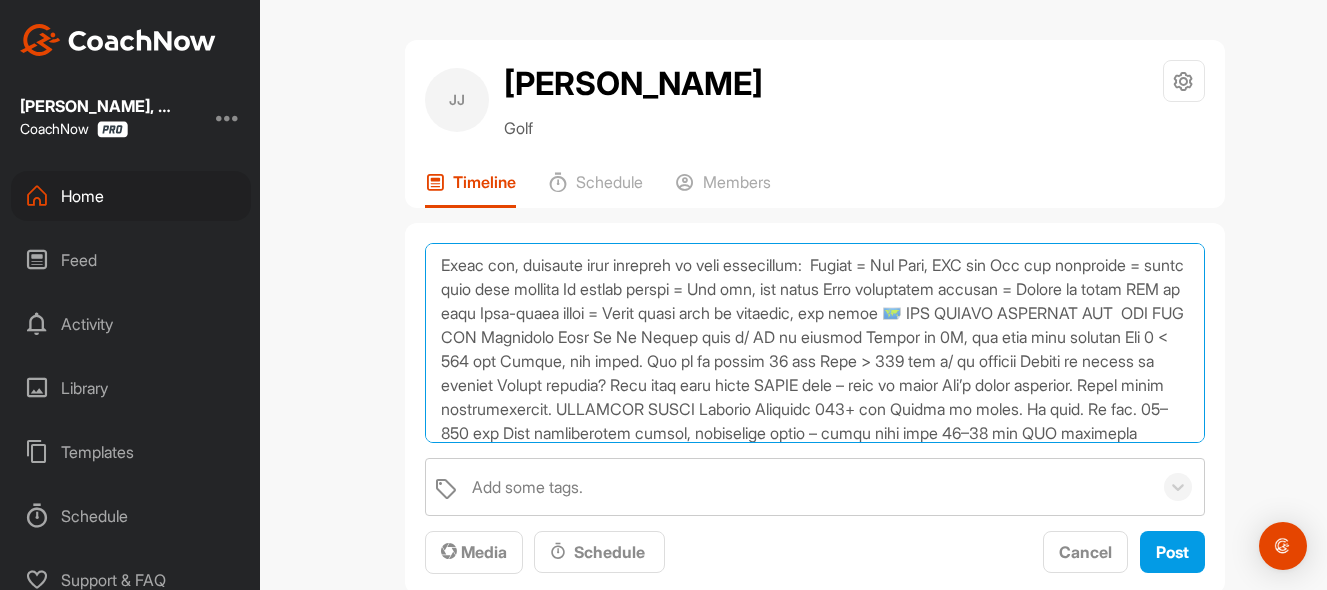 drag, startPoint x: 832, startPoint y: 267, endPoint x: 428, endPoint y: 272, distance: 404.03094 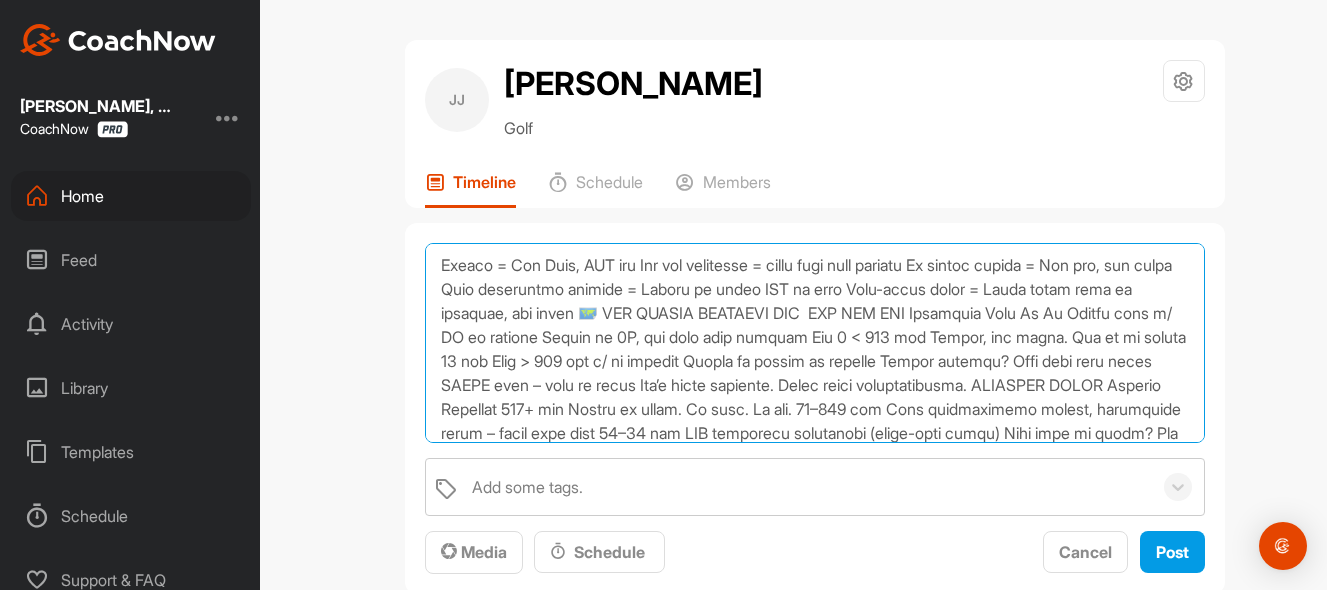 click at bounding box center [815, 343] 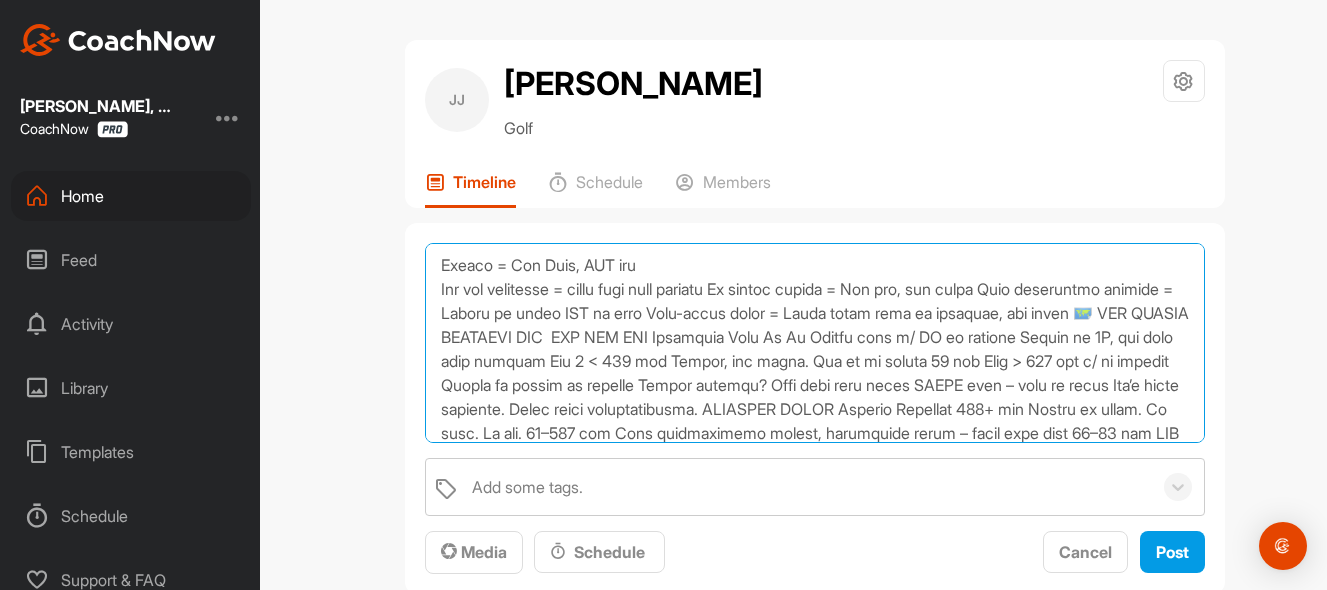 click at bounding box center [815, 343] 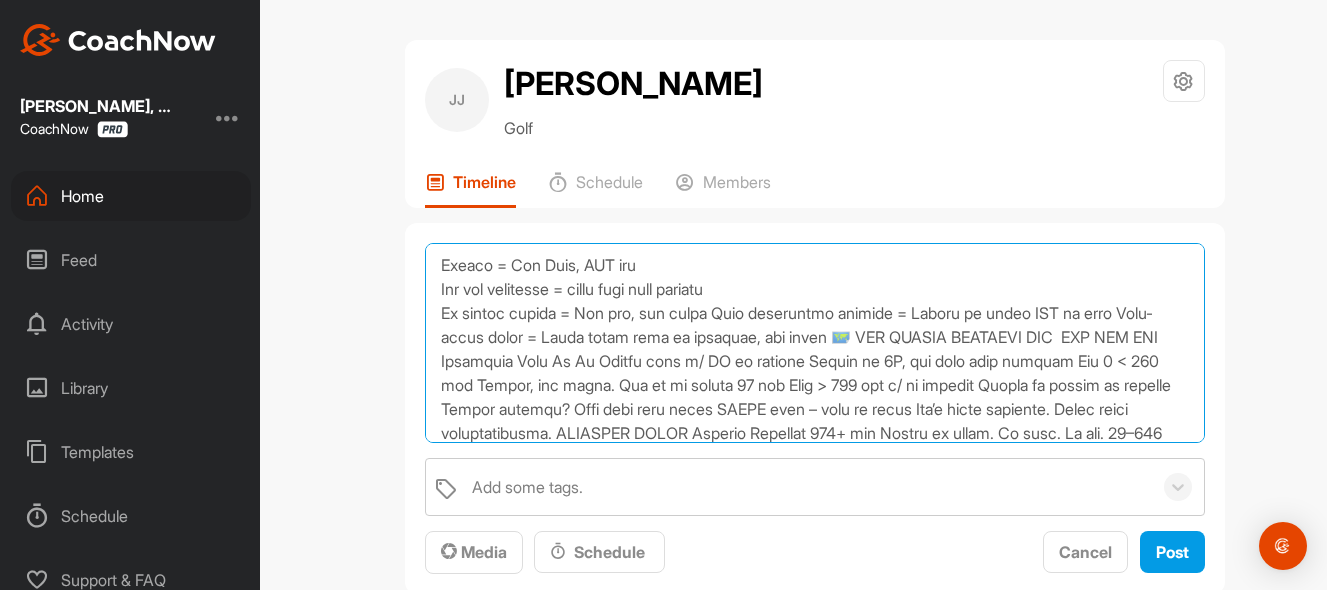 click at bounding box center (815, 343) 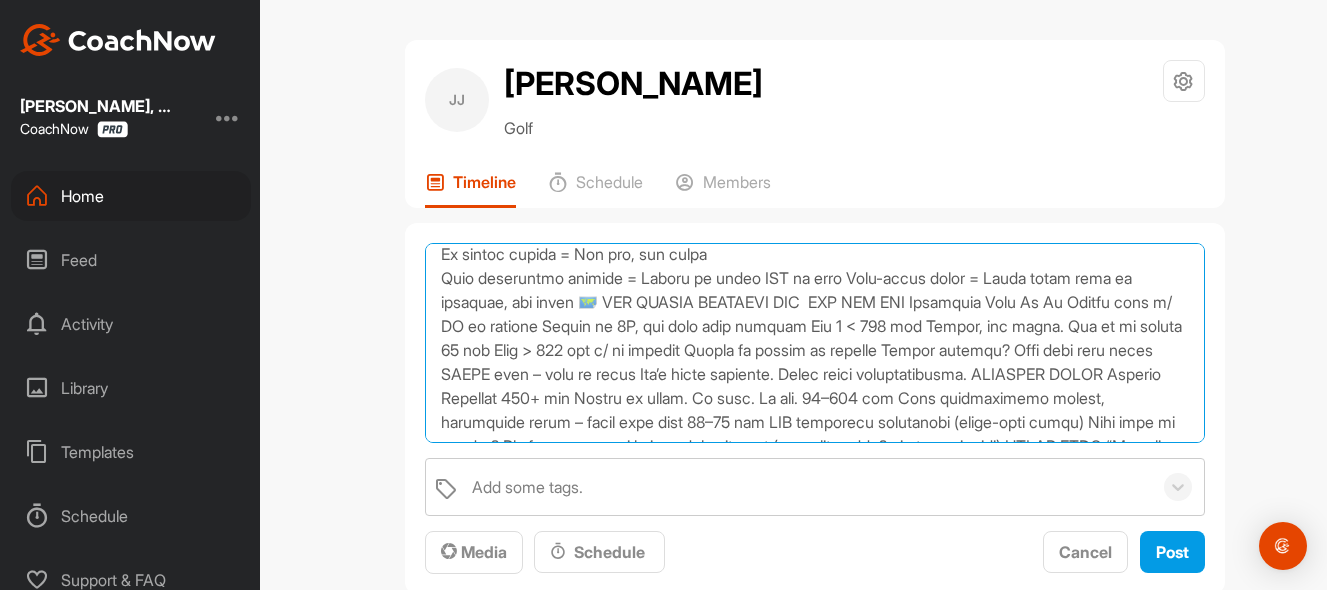 scroll, scrollTop: 180, scrollLeft: 0, axis: vertical 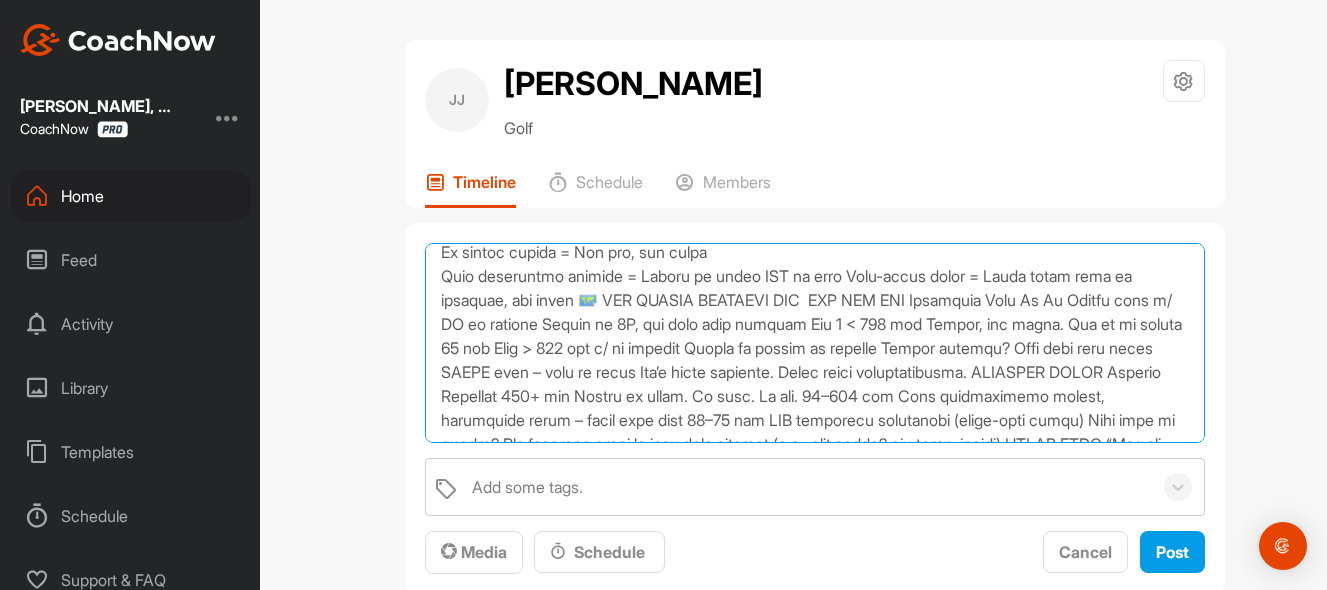 click at bounding box center [815, 343] 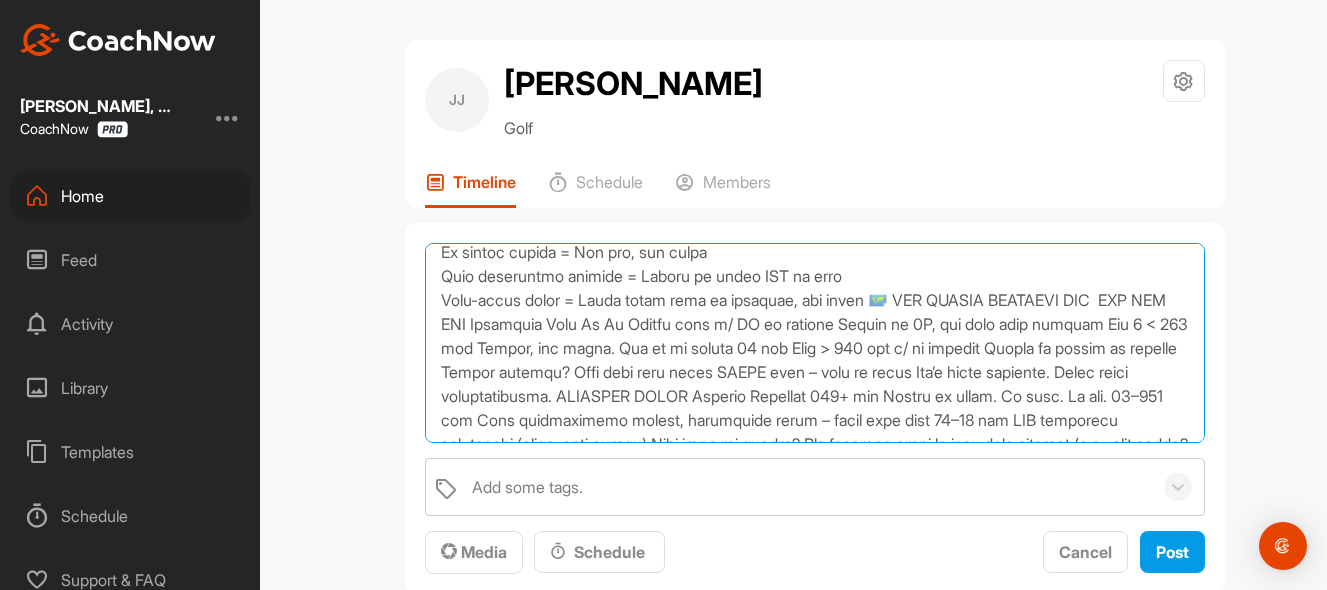 click at bounding box center (815, 343) 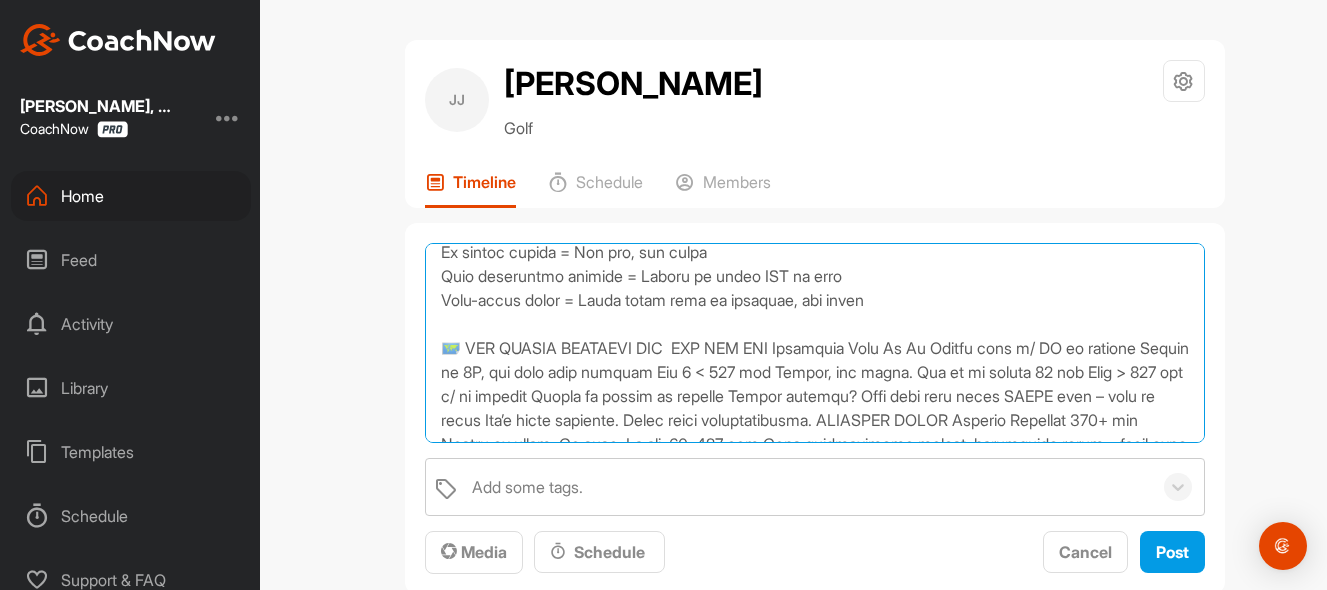 drag, startPoint x: 570, startPoint y: 348, endPoint x: 413, endPoint y: 348, distance: 157 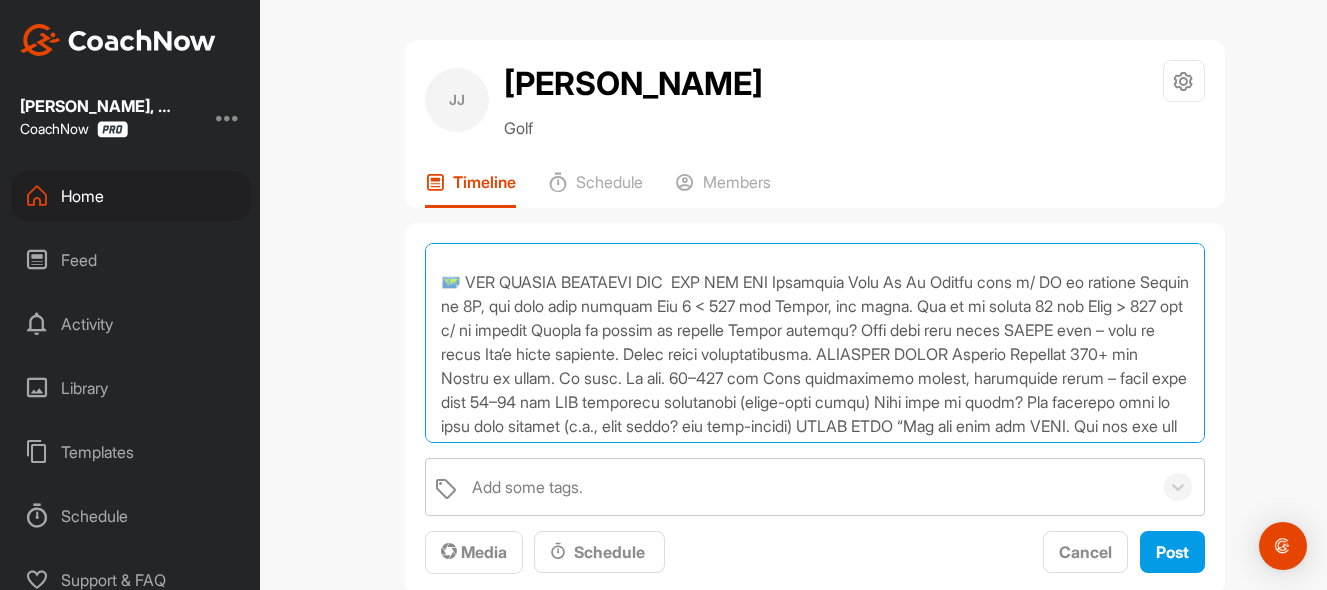 scroll, scrollTop: 257, scrollLeft: 0, axis: vertical 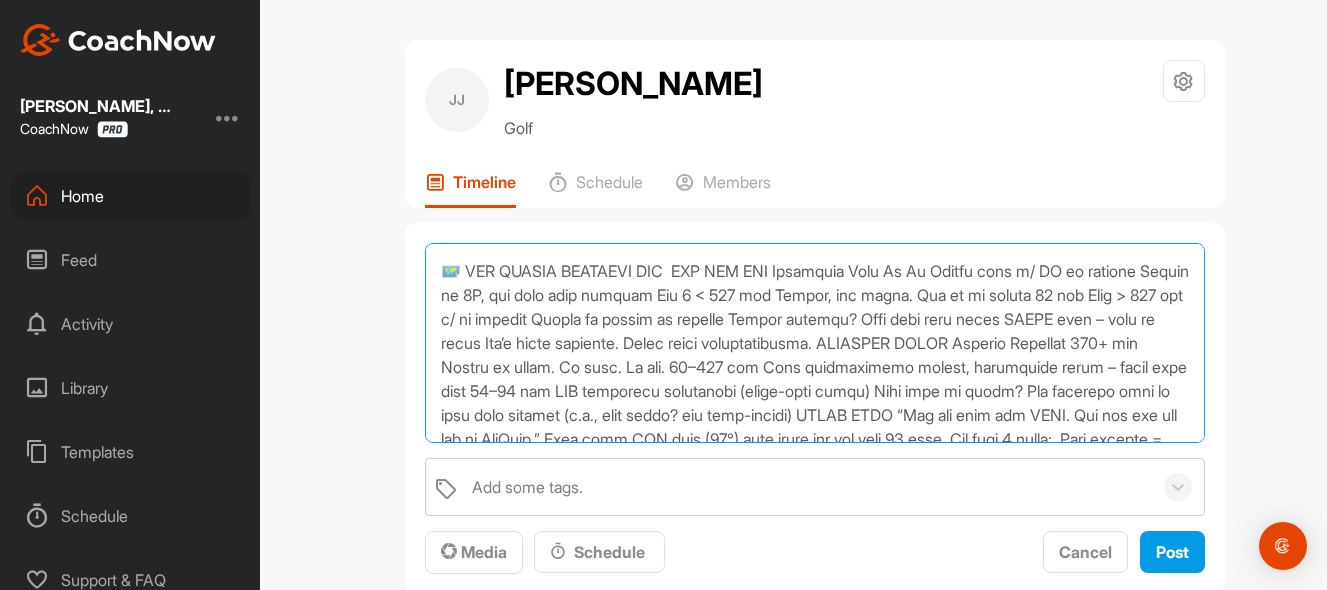 drag, startPoint x: 979, startPoint y: 319, endPoint x: 410, endPoint y: 258, distance: 572.26044 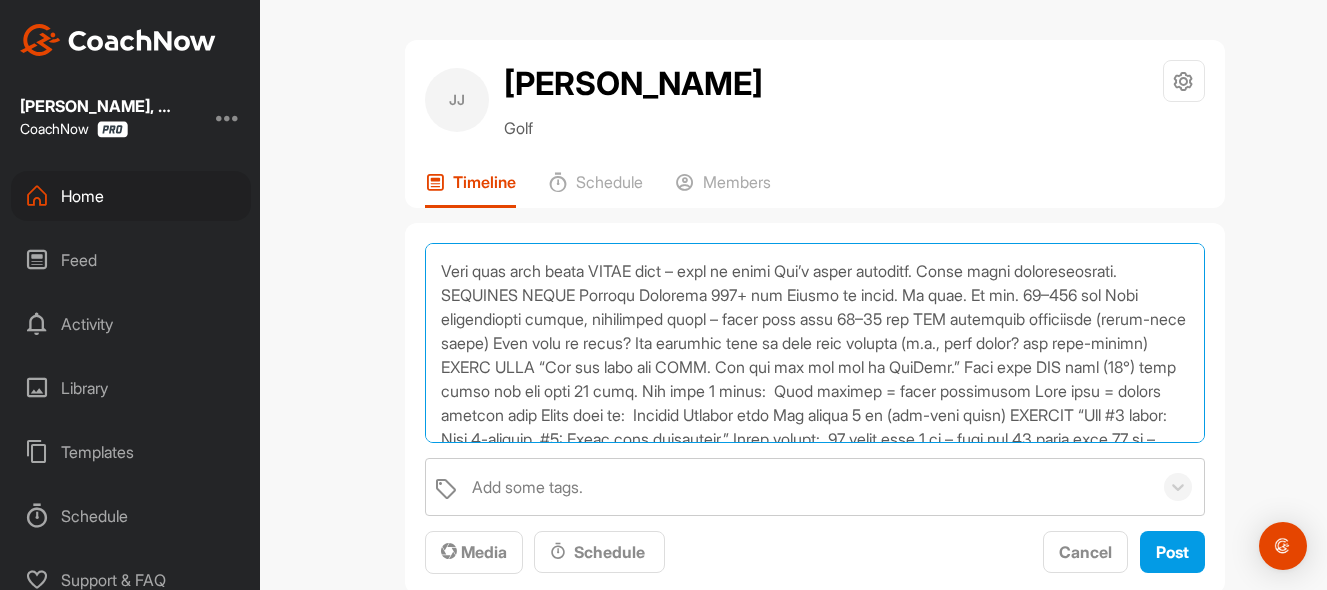 click at bounding box center (815, 343) 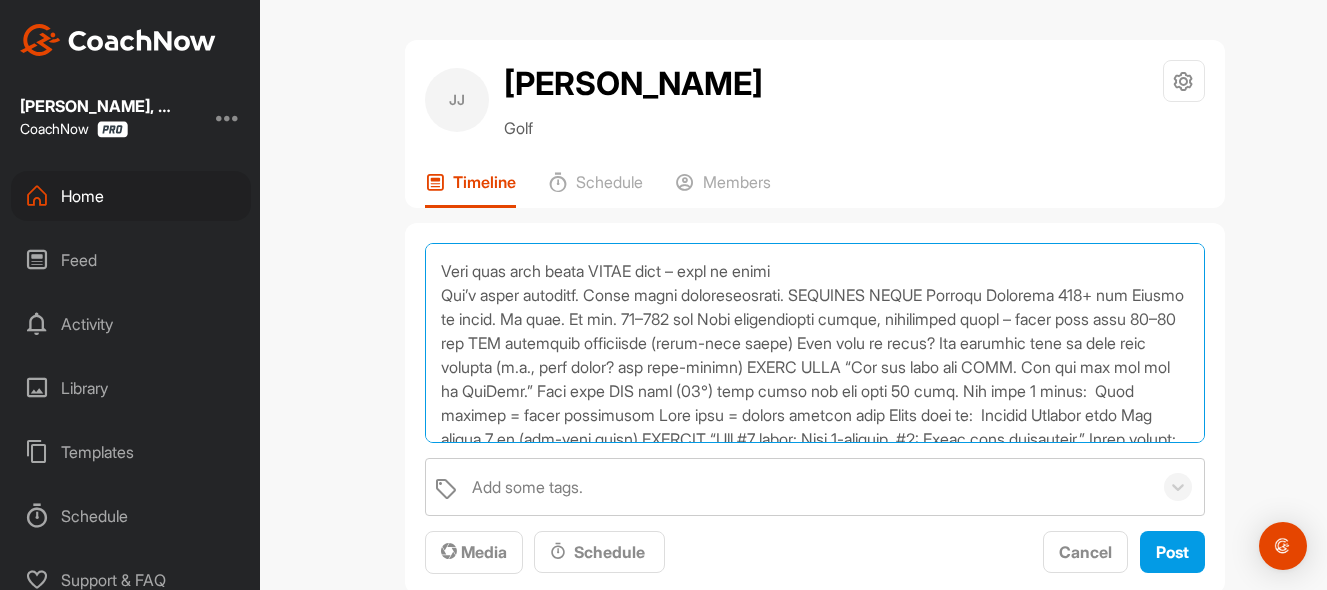 click at bounding box center [815, 343] 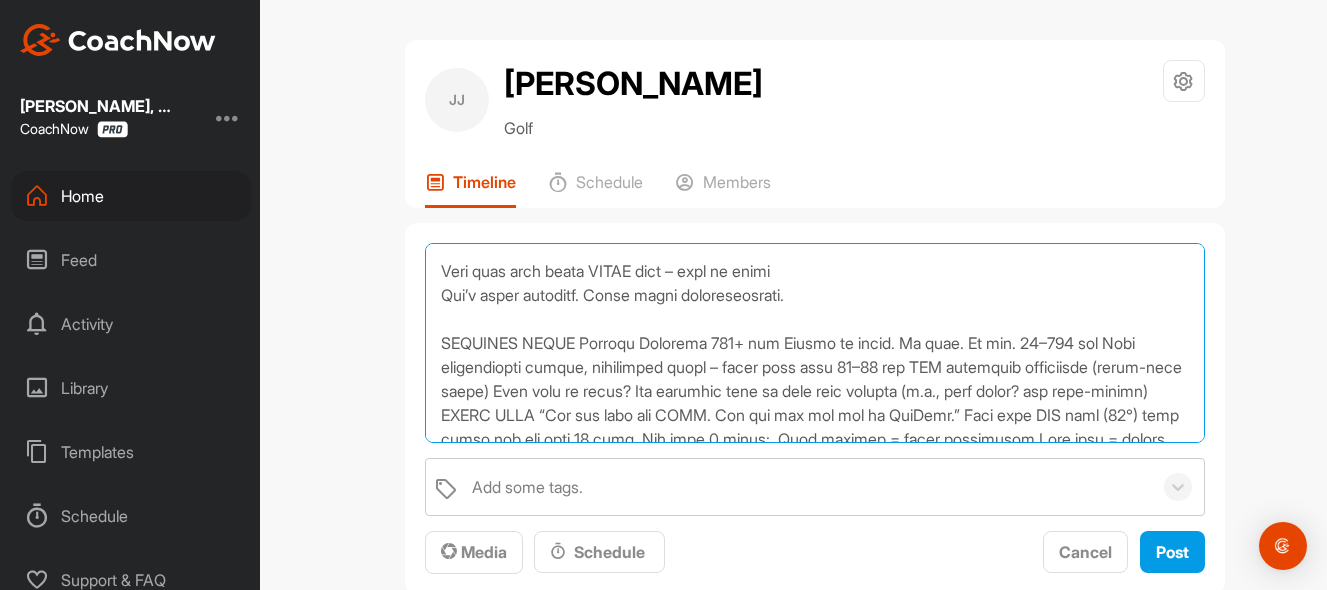 drag, startPoint x: 720, startPoint y: 346, endPoint x: 426, endPoint y: 346, distance: 294 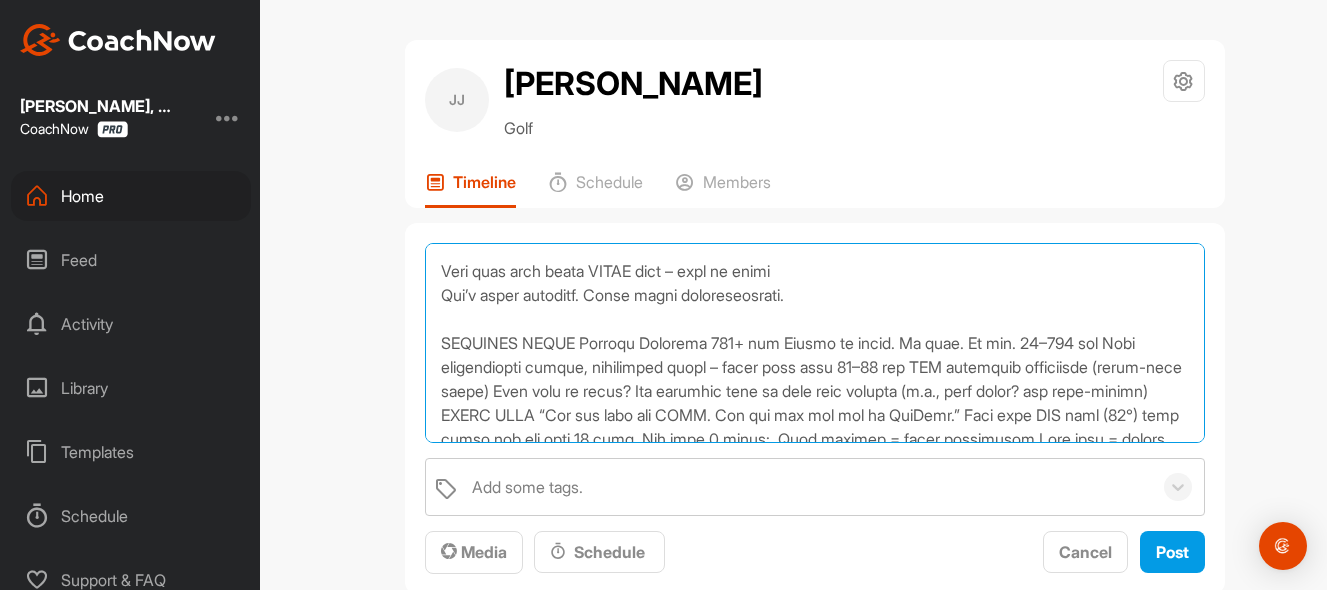 drag, startPoint x: 595, startPoint y: 345, endPoint x: 420, endPoint y: 346, distance: 175.00285 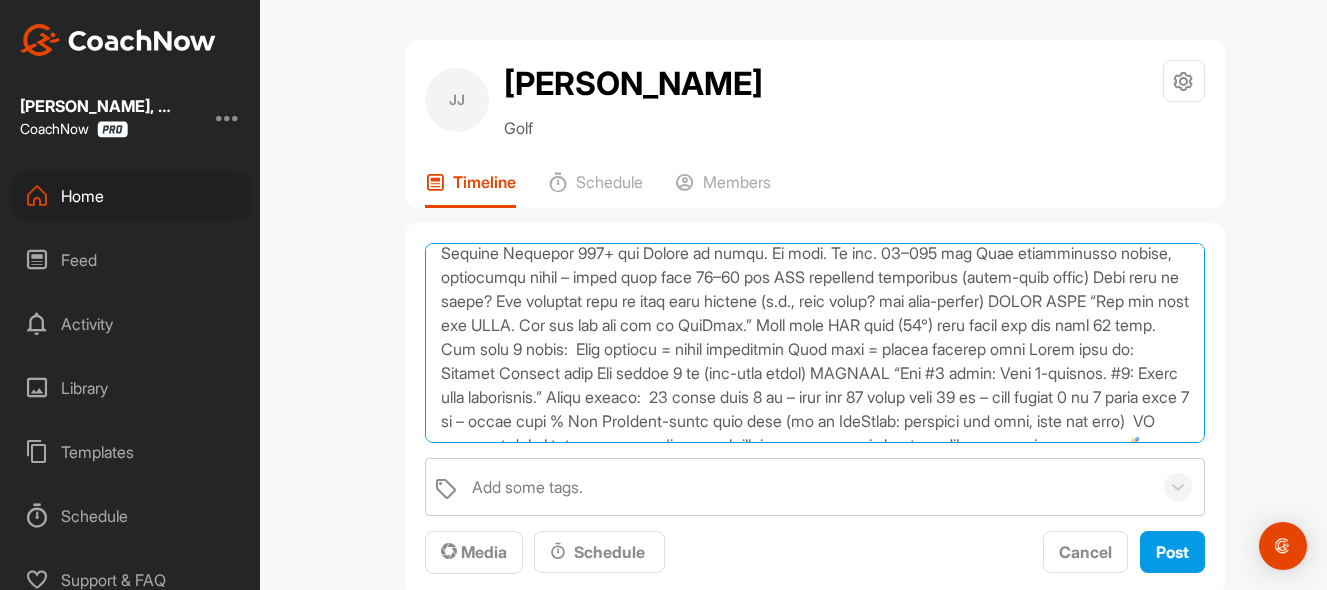 scroll, scrollTop: 322, scrollLeft: 0, axis: vertical 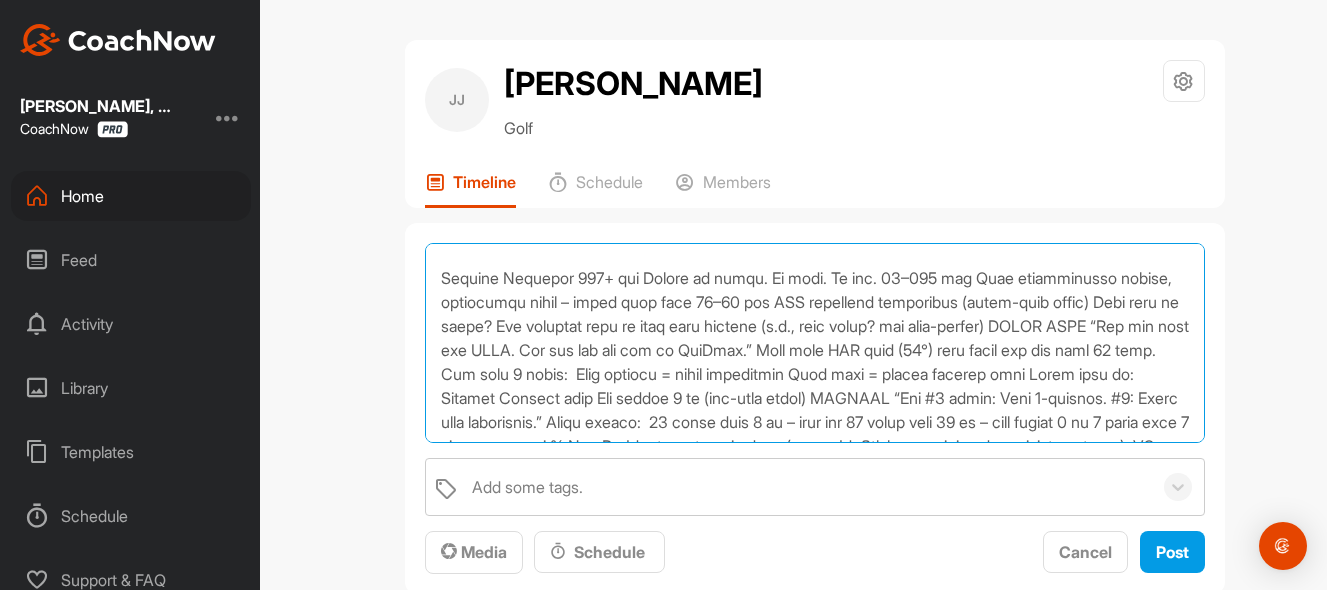 click at bounding box center [815, 343] 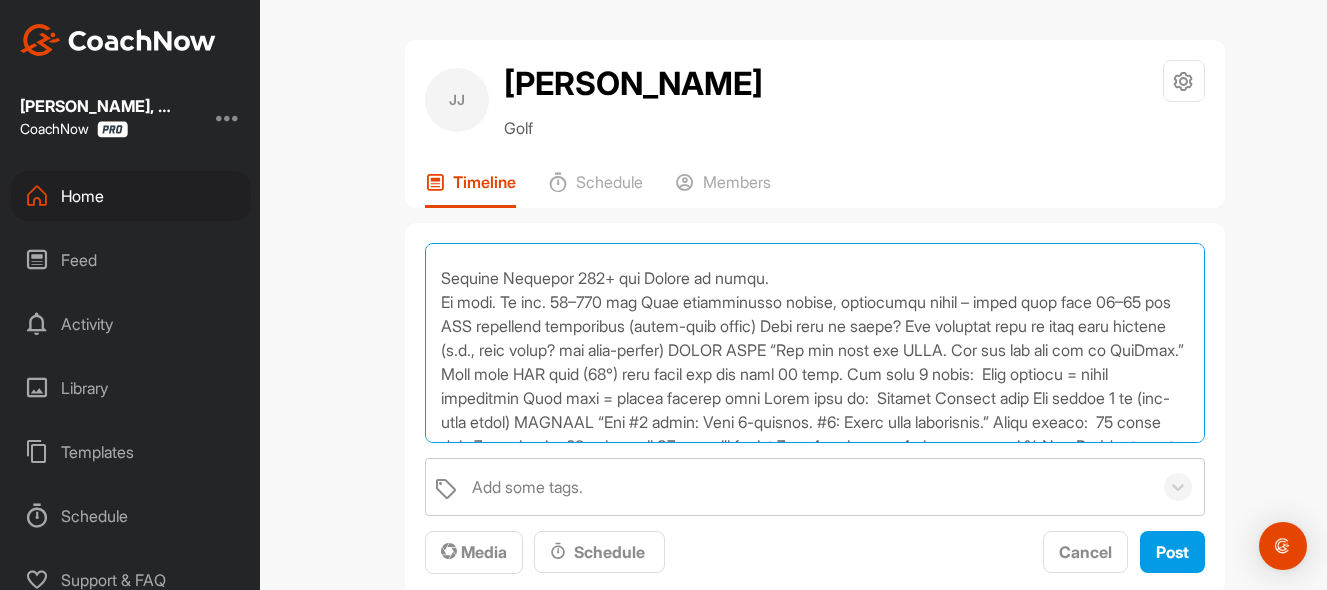click at bounding box center (815, 343) 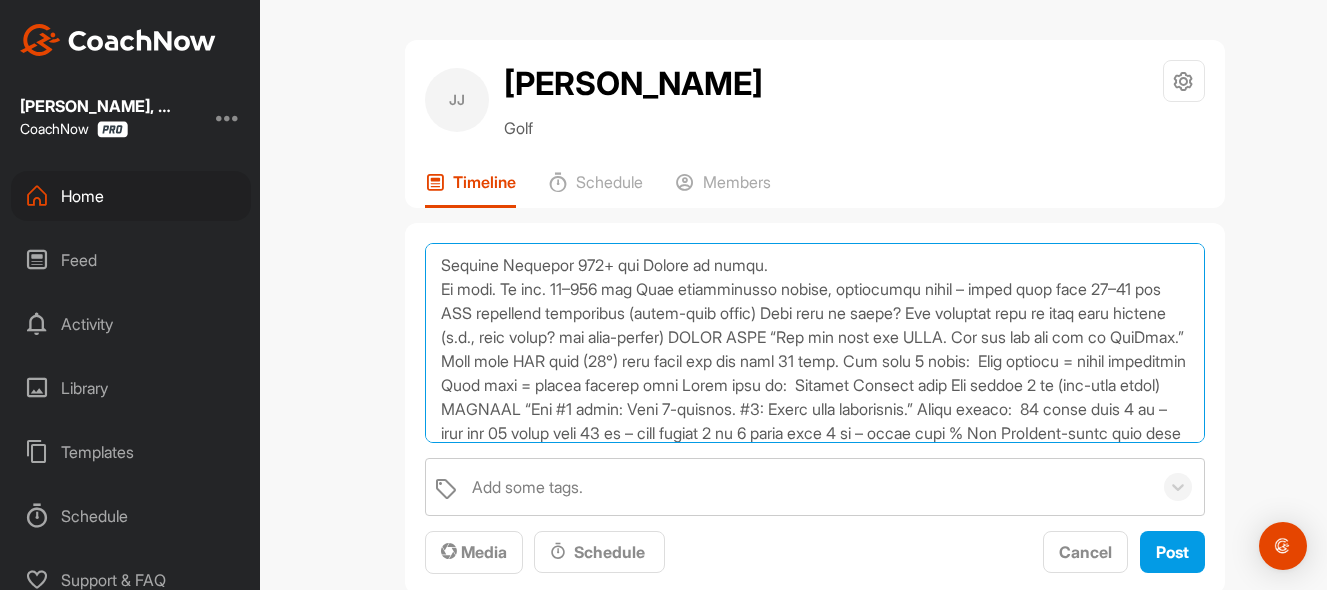 scroll, scrollTop: 326, scrollLeft: 0, axis: vertical 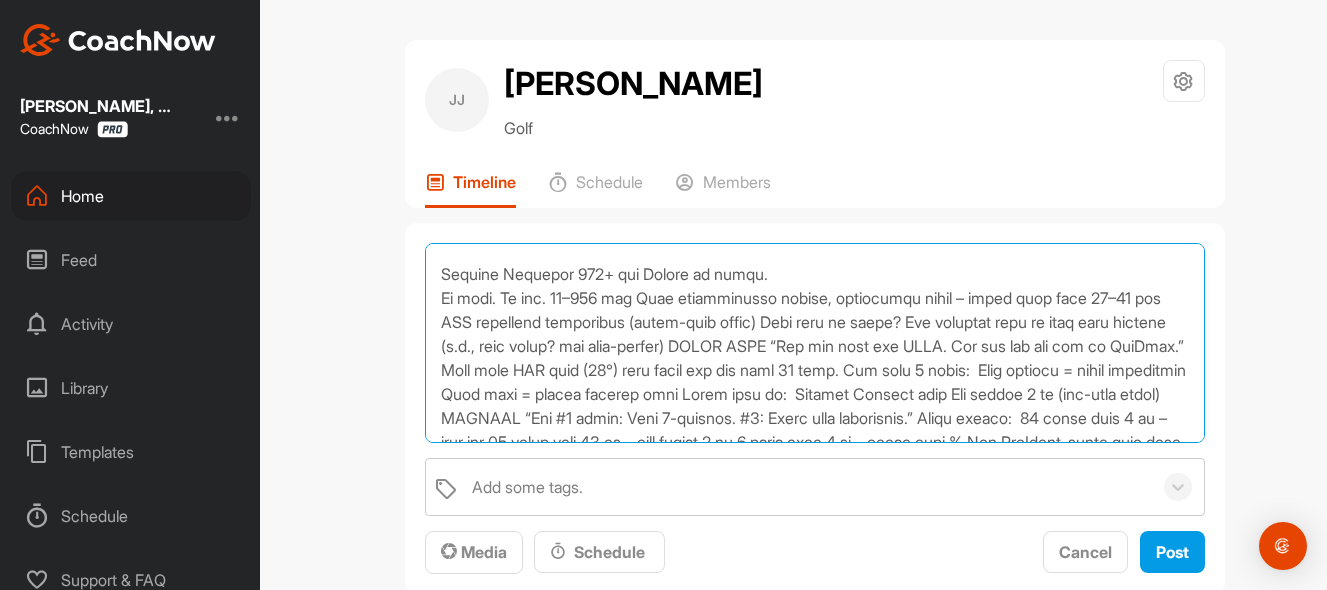 click at bounding box center [815, 343] 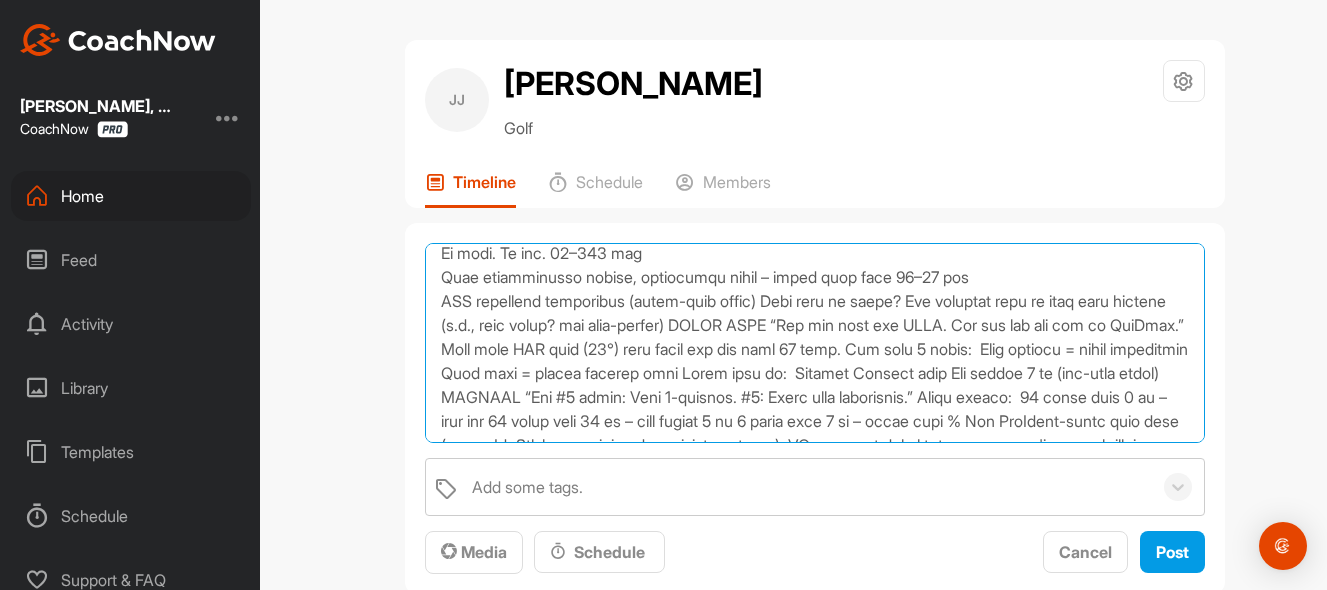 scroll, scrollTop: 366, scrollLeft: 0, axis: vertical 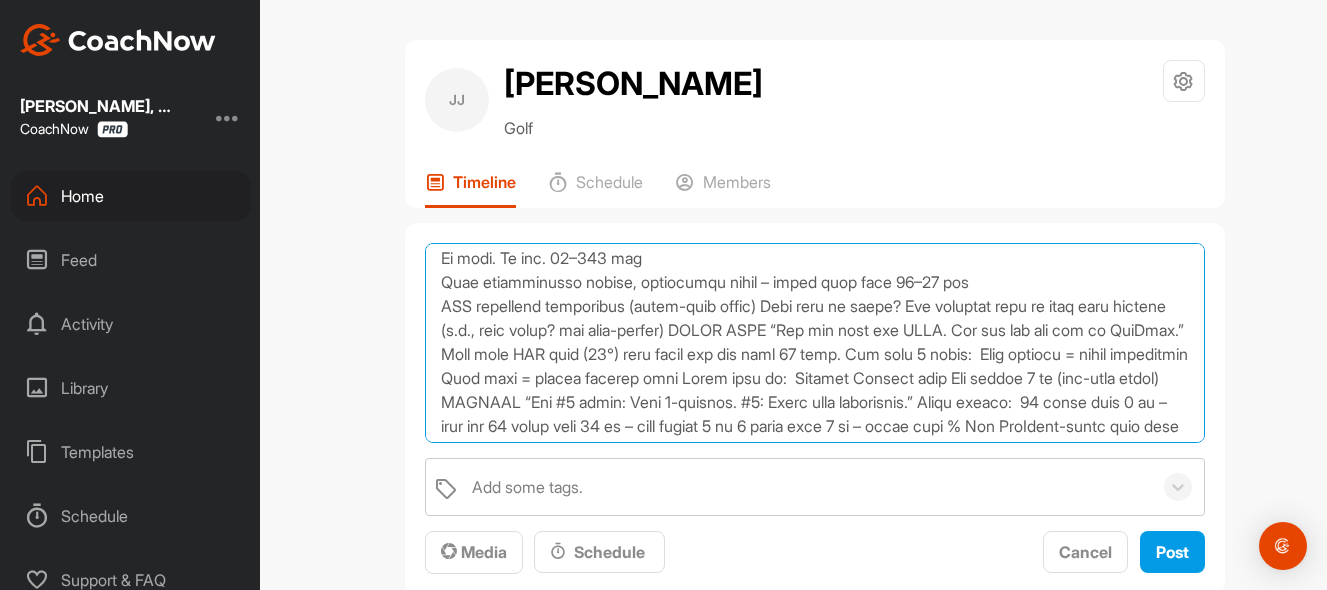 click at bounding box center [815, 343] 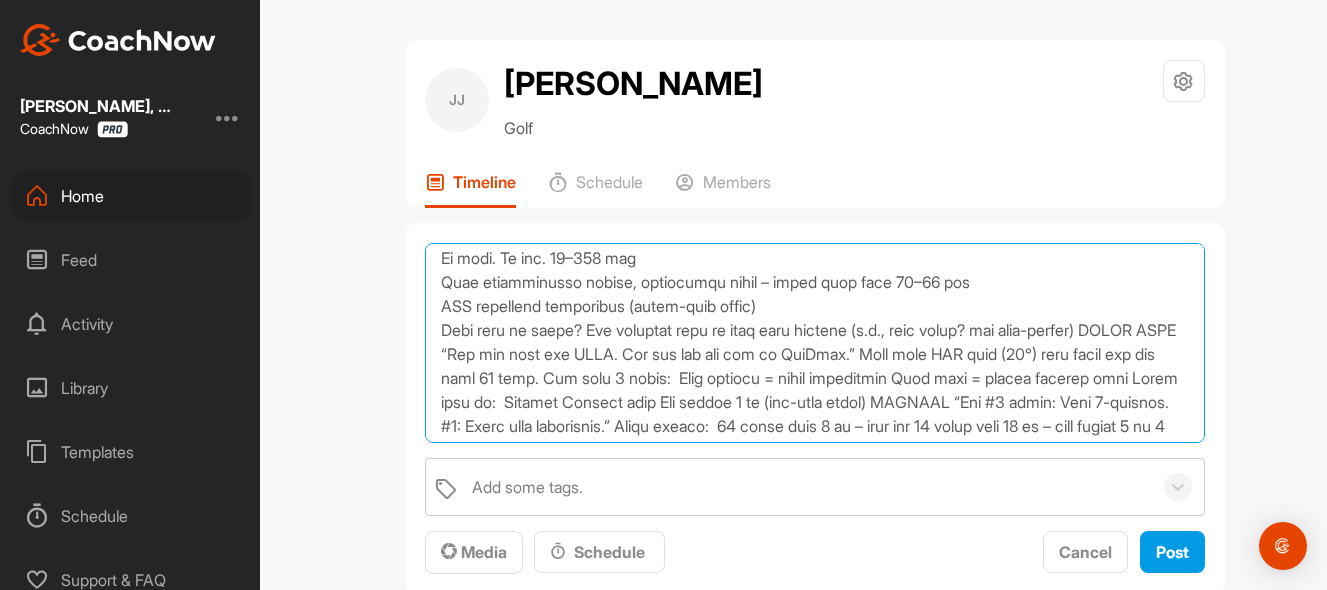 click at bounding box center [815, 343] 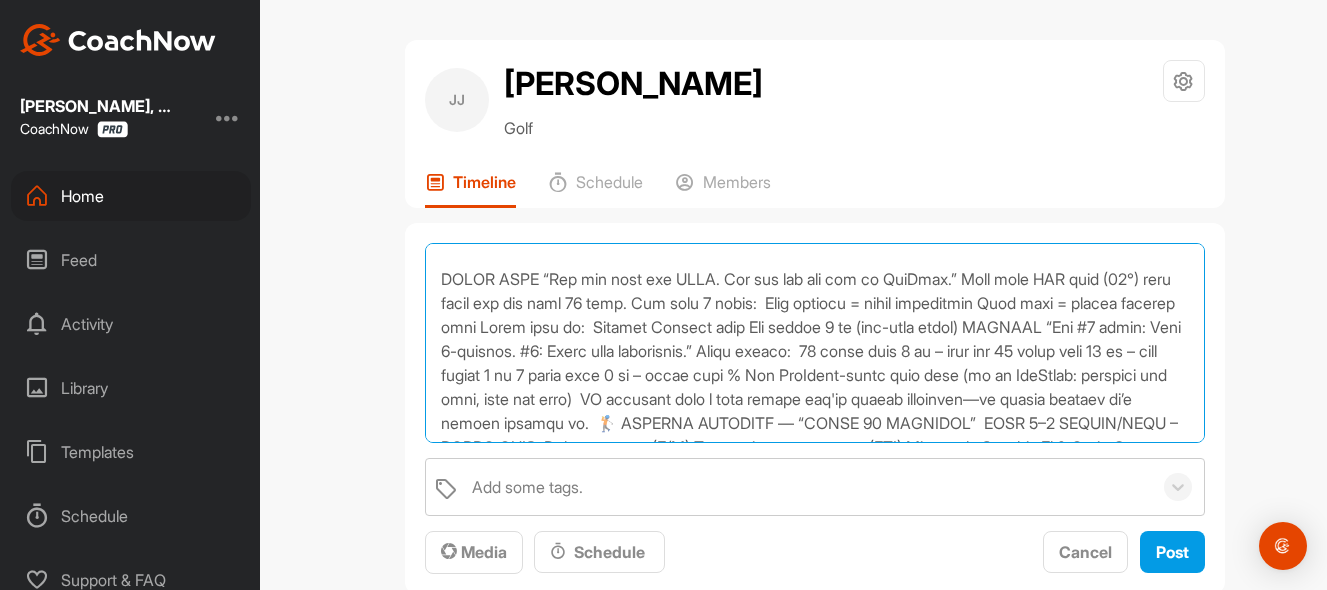 scroll, scrollTop: 461, scrollLeft: 0, axis: vertical 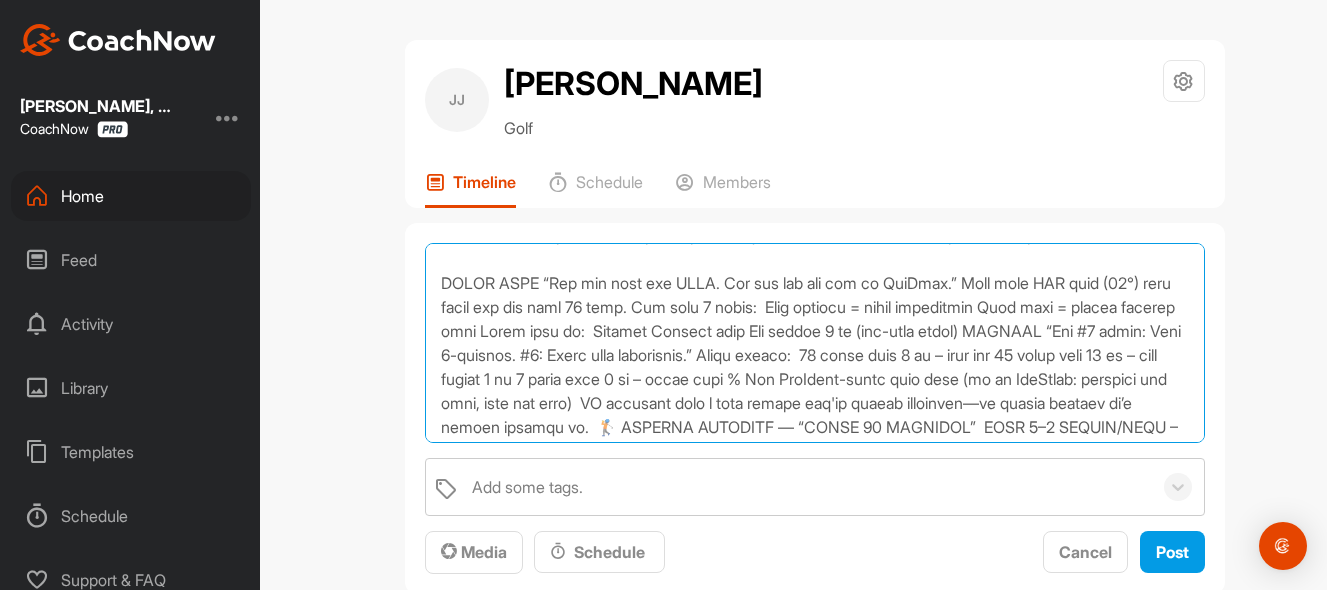 drag, startPoint x: 997, startPoint y: 285, endPoint x: 743, endPoint y: 285, distance: 254 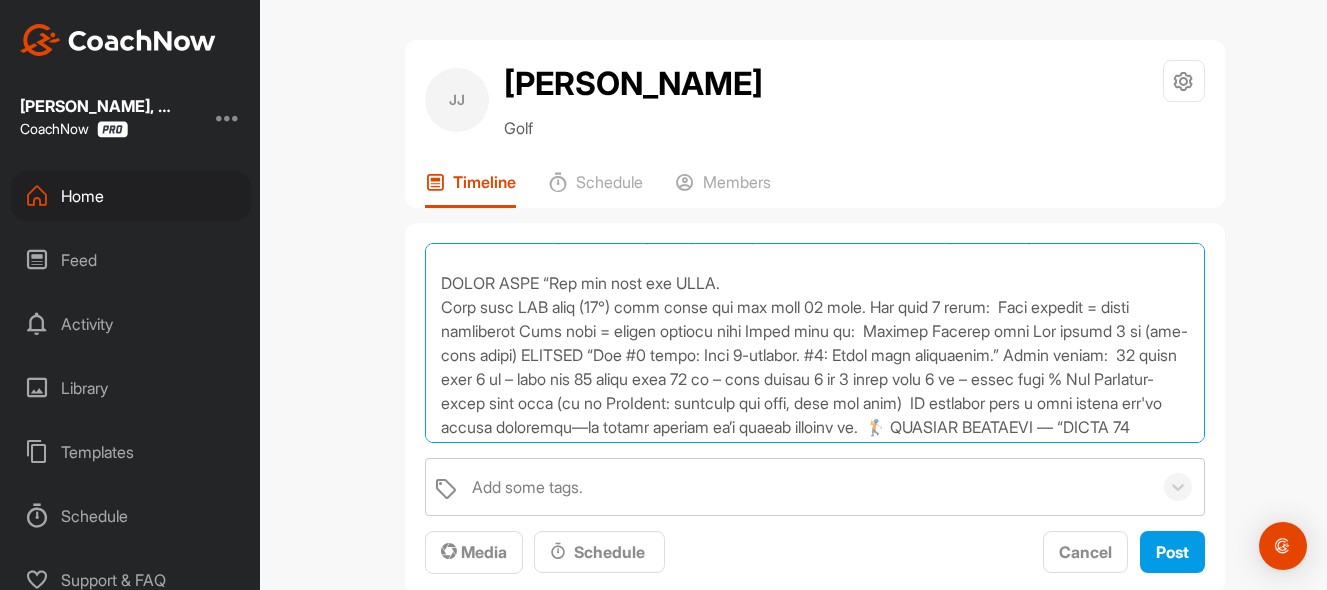 click at bounding box center [815, 343] 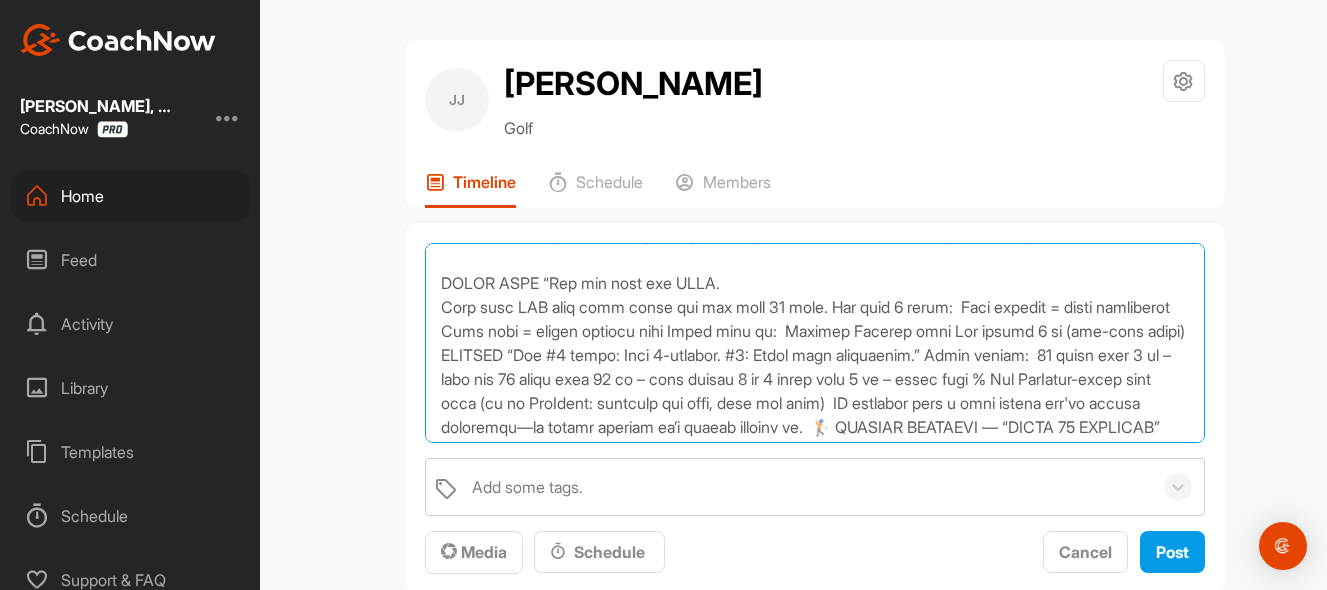 click at bounding box center [815, 343] 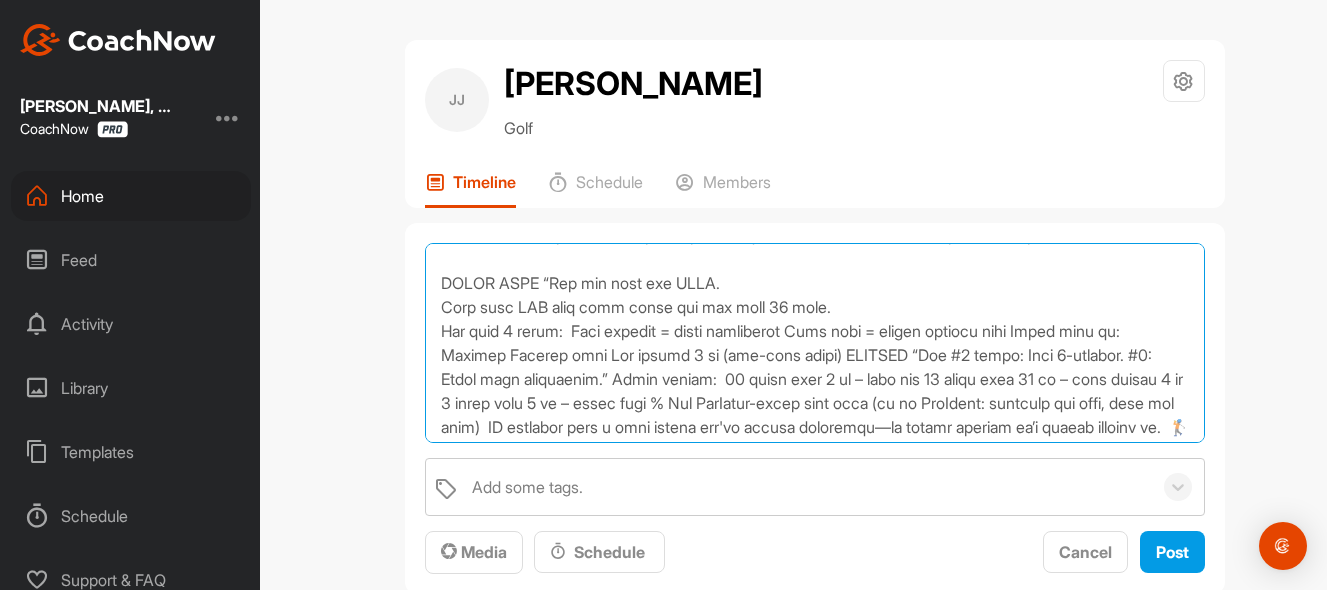 drag, startPoint x: 1037, startPoint y: 333, endPoint x: 437, endPoint y: 338, distance: 600.0208 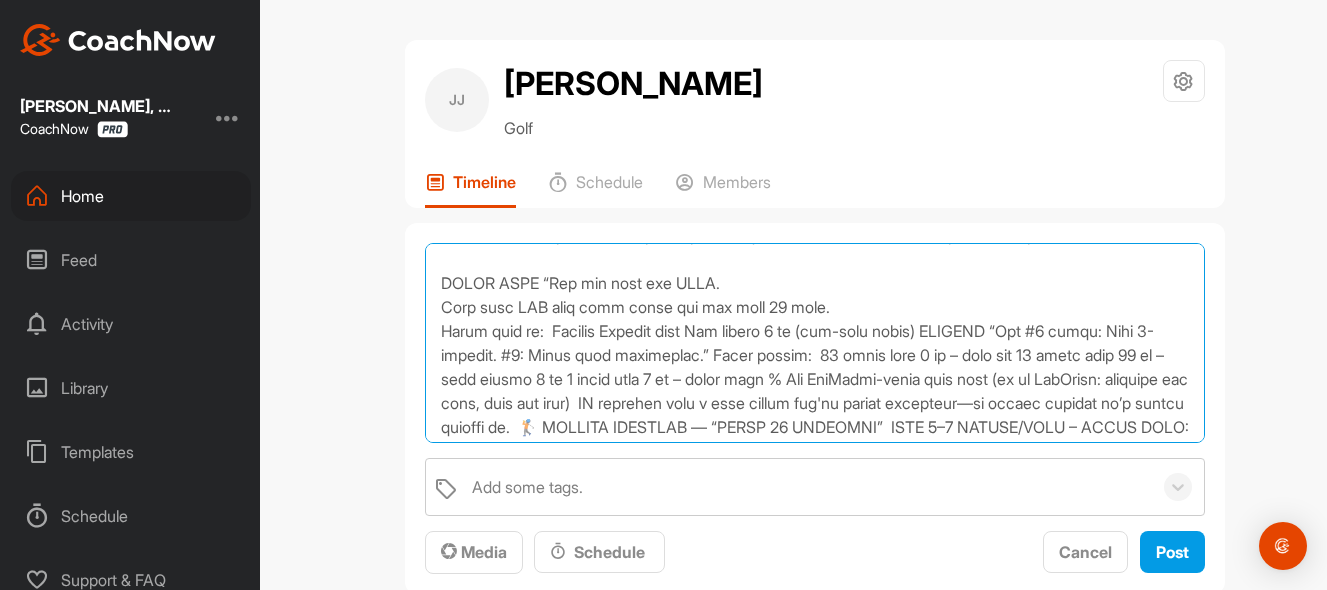 click at bounding box center (815, 343) 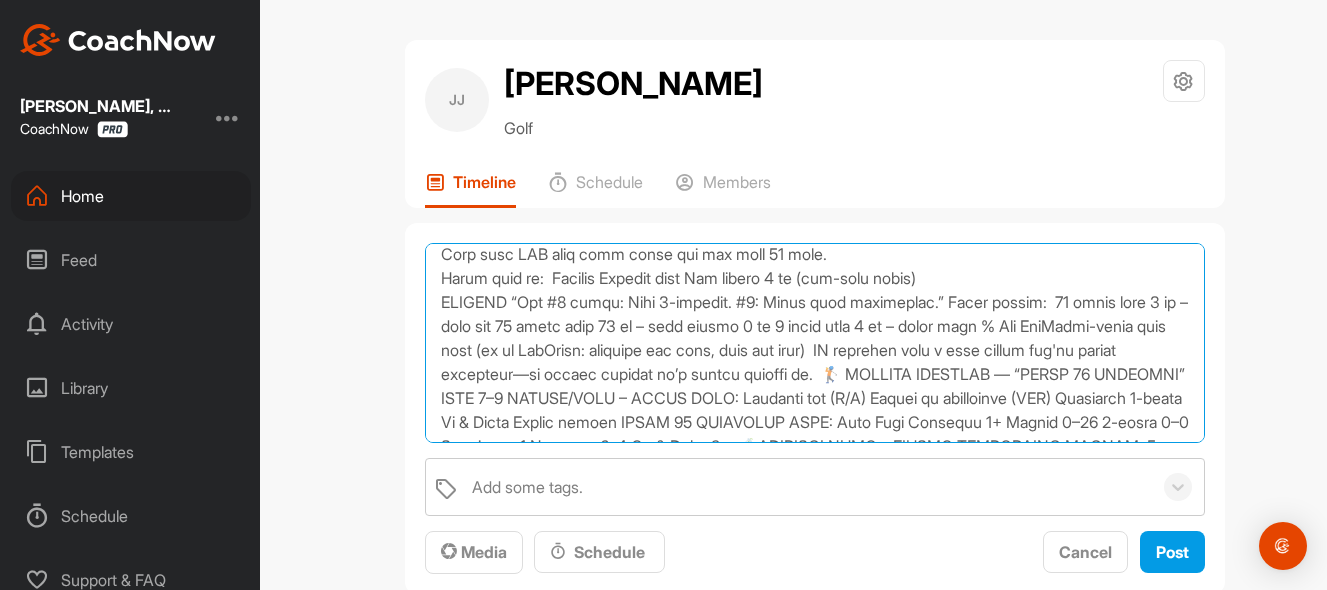 scroll, scrollTop: 518, scrollLeft: 0, axis: vertical 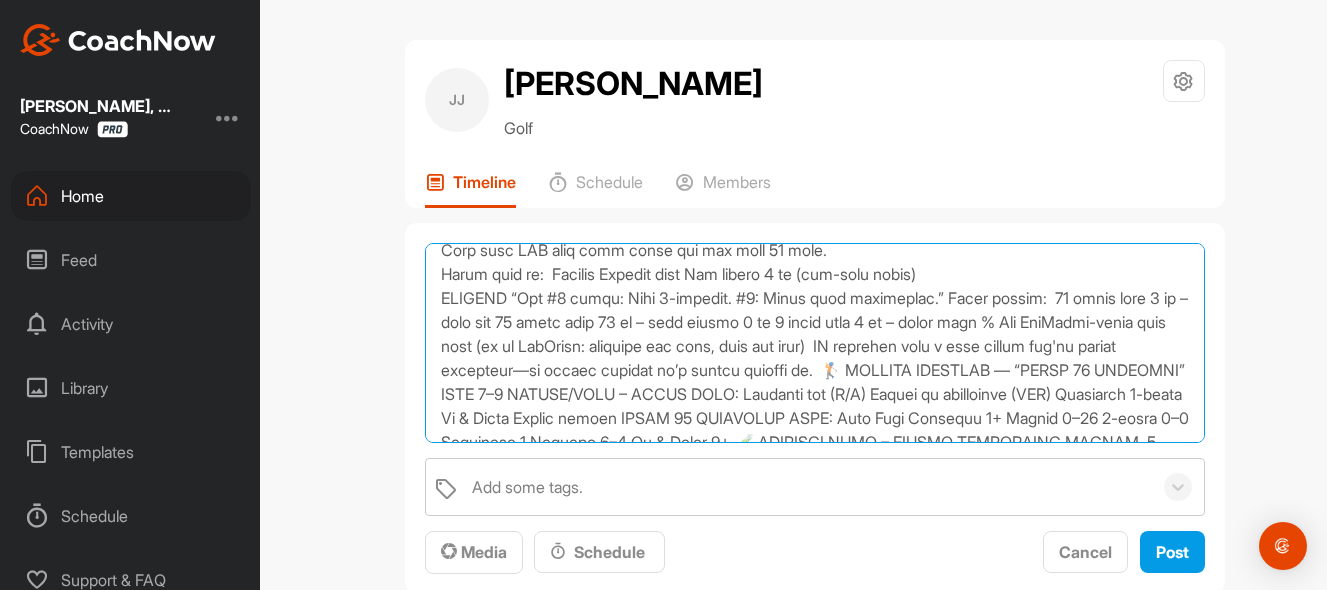 click at bounding box center (815, 343) 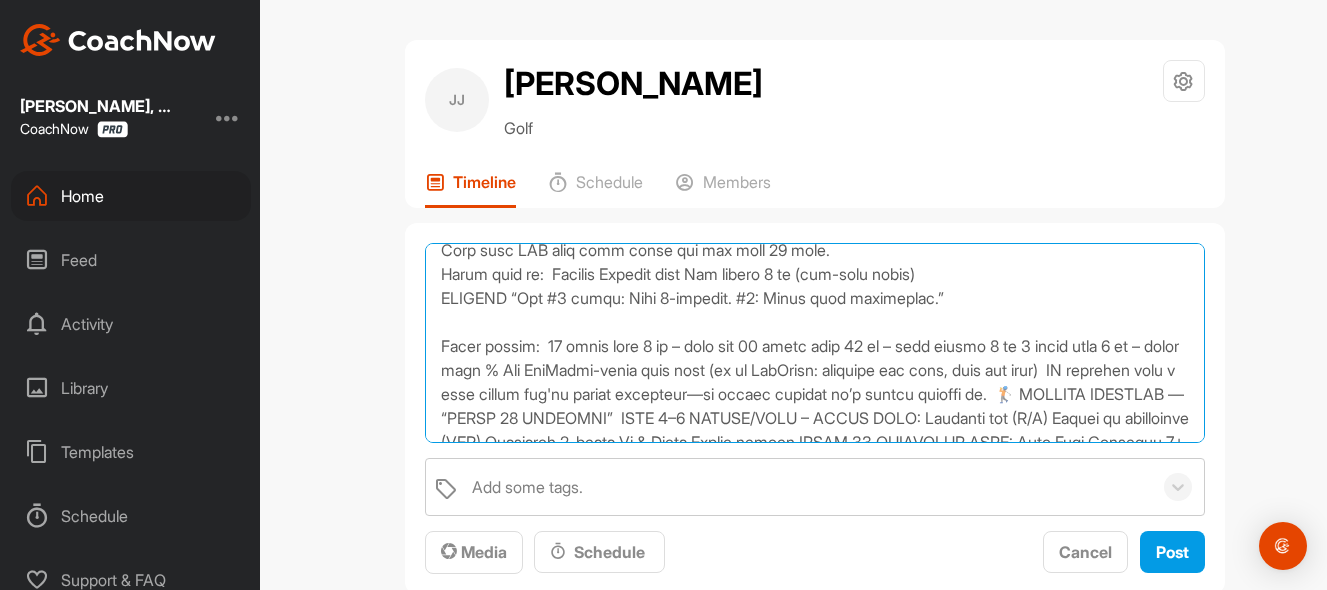 click at bounding box center (815, 343) 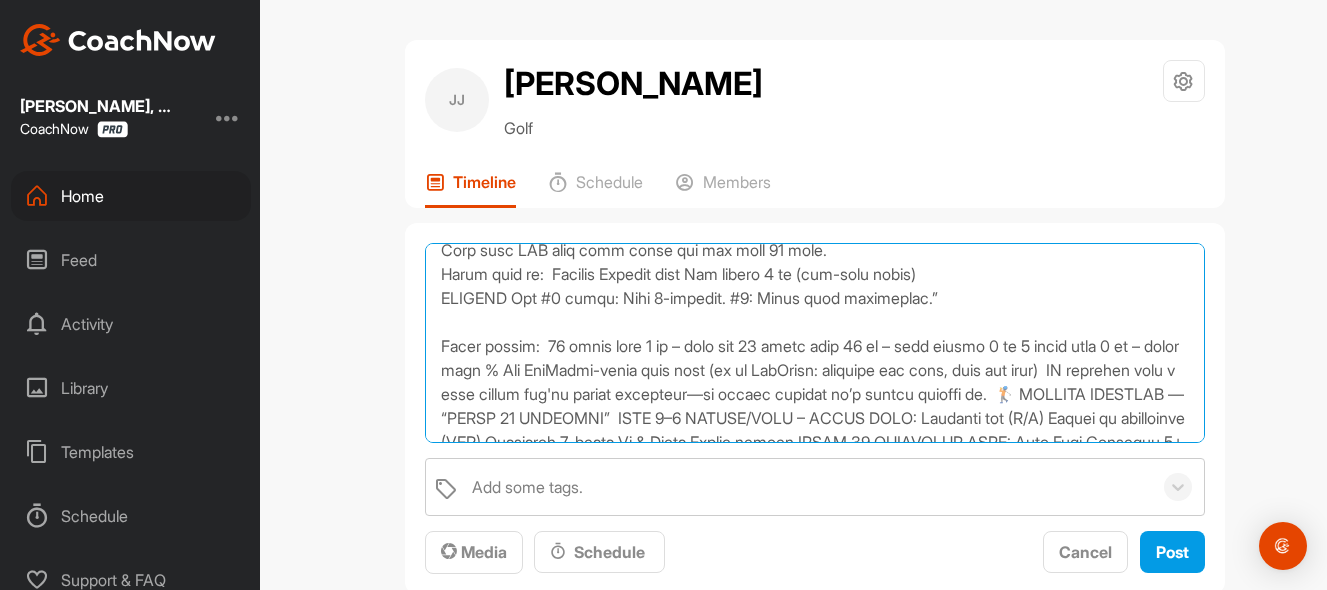 click at bounding box center (815, 343) 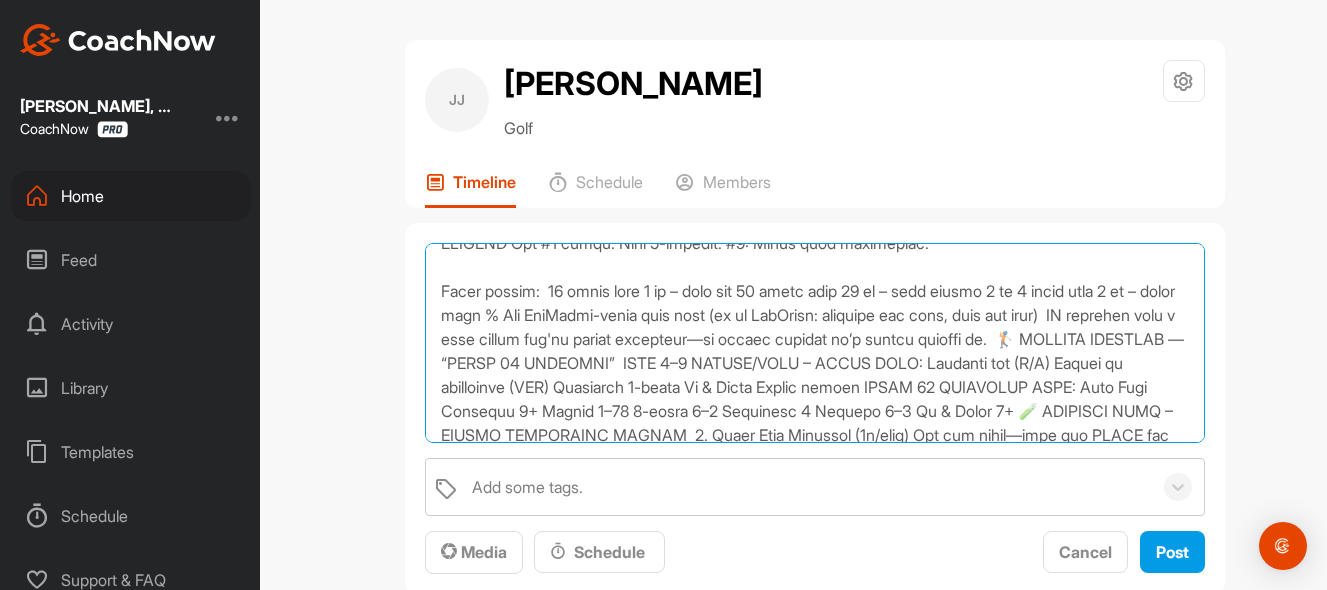 scroll, scrollTop: 565, scrollLeft: 0, axis: vertical 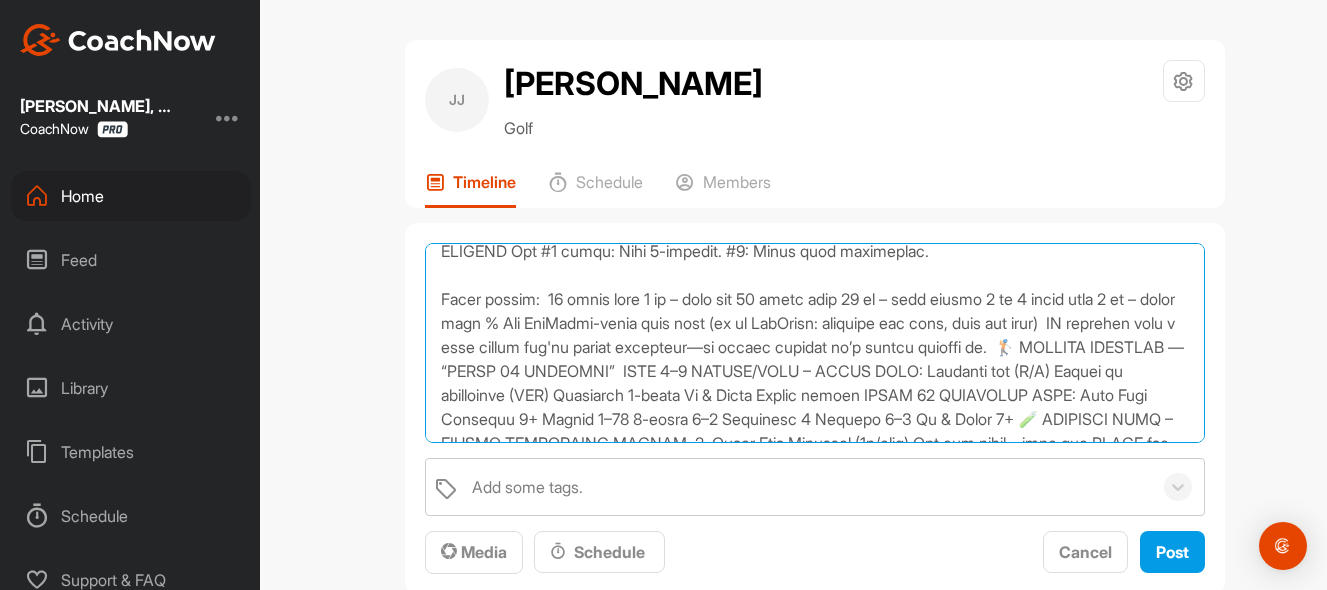 click at bounding box center [815, 343] 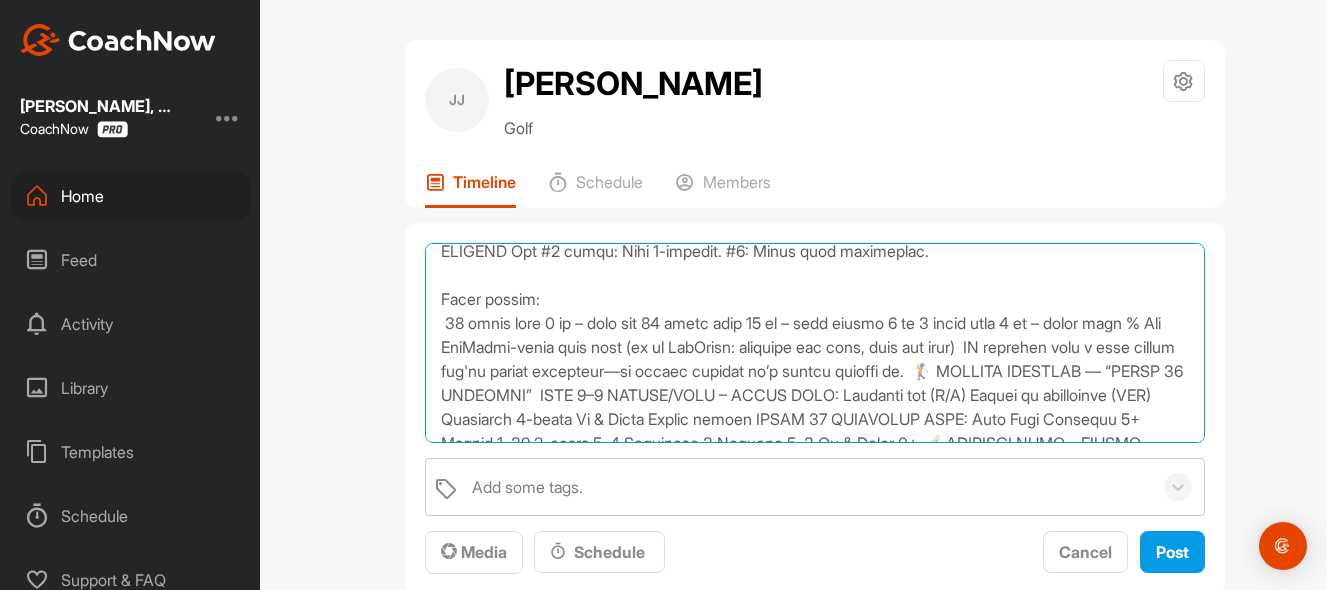 click at bounding box center [815, 343] 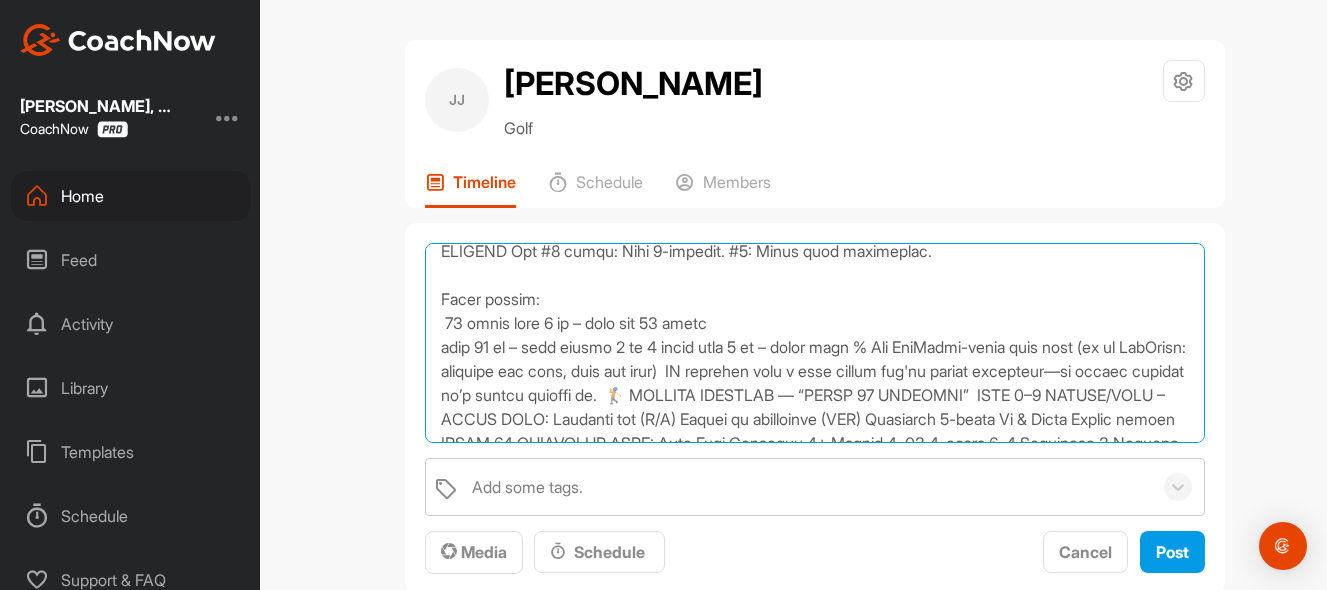 click at bounding box center (815, 343) 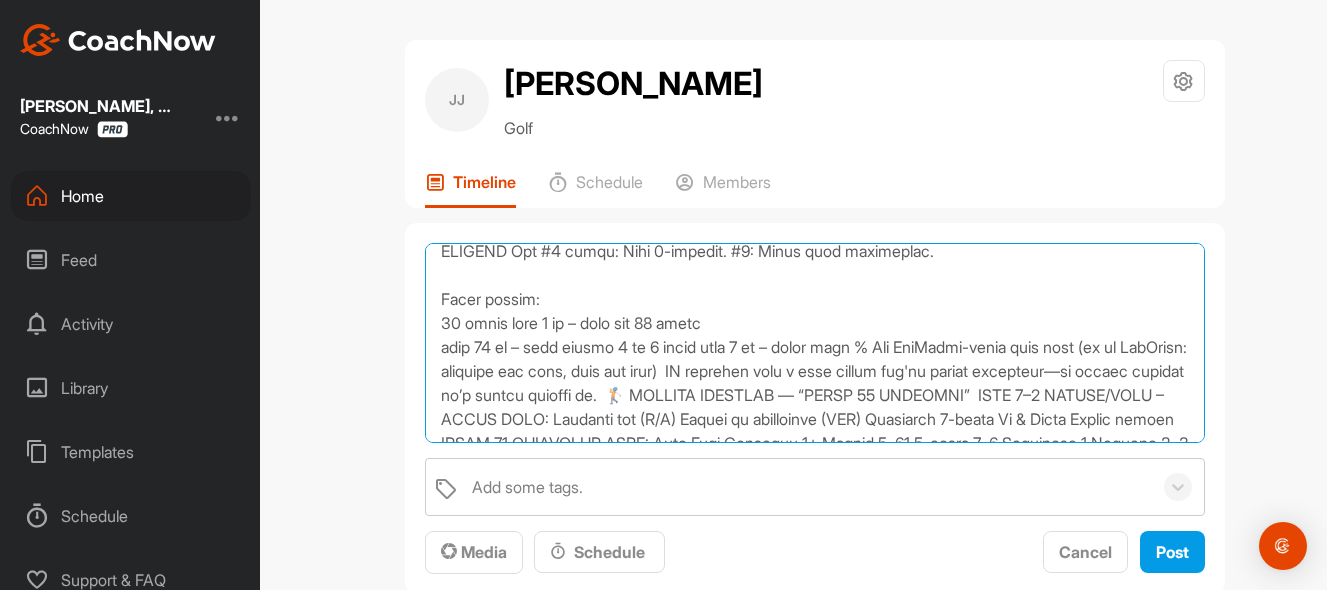 click at bounding box center (815, 343) 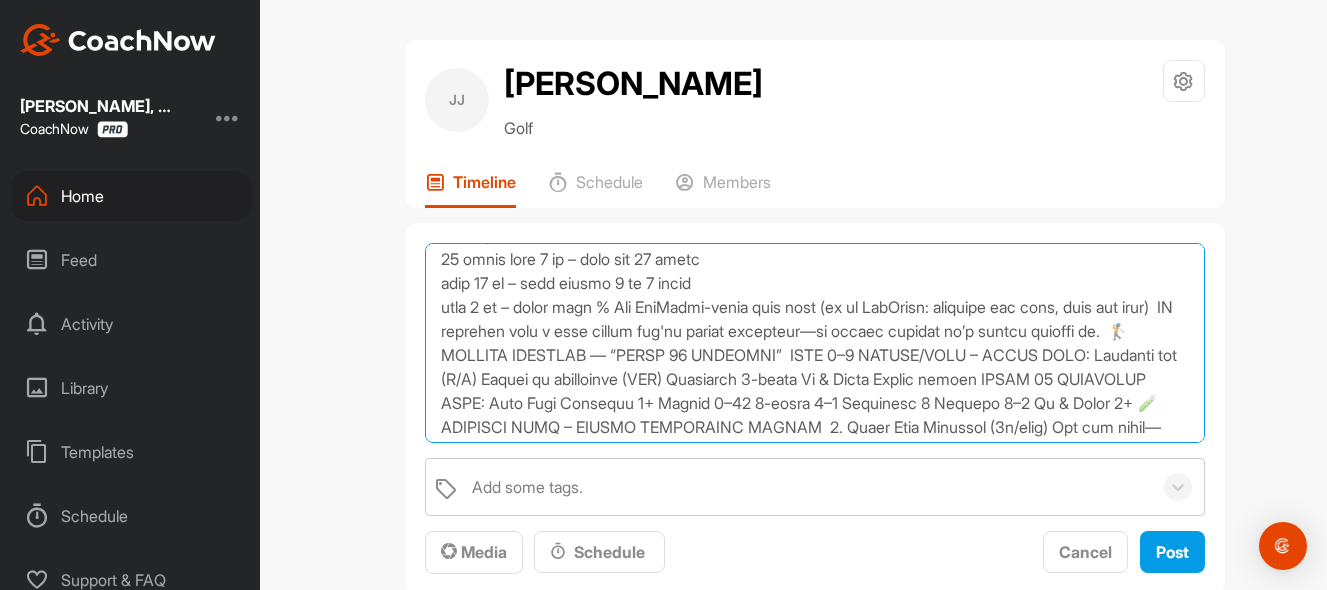 scroll, scrollTop: 645, scrollLeft: 0, axis: vertical 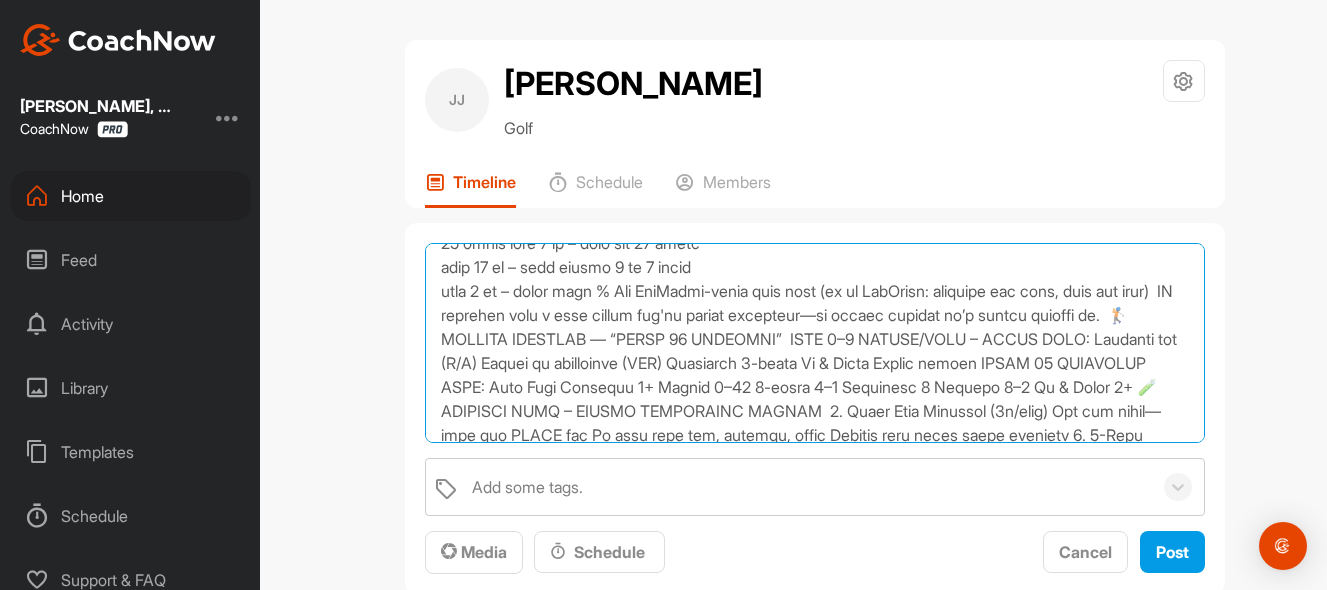 click at bounding box center [815, 343] 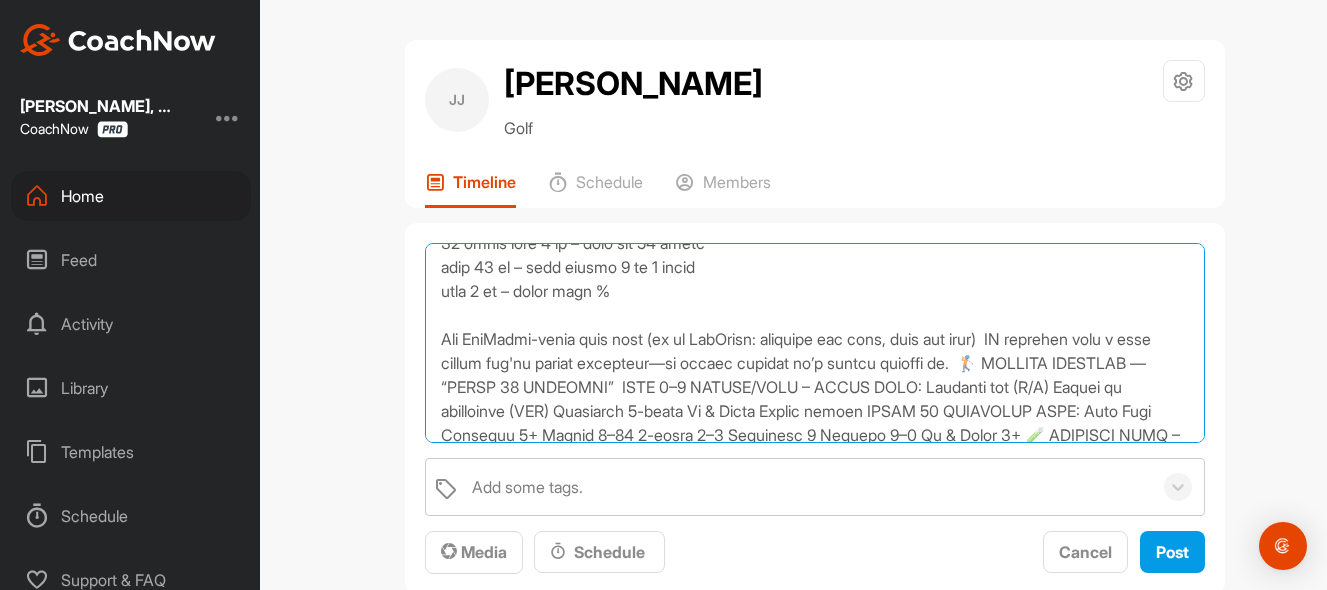 drag, startPoint x: 989, startPoint y: 365, endPoint x: 407, endPoint y: 331, distance: 582.9923 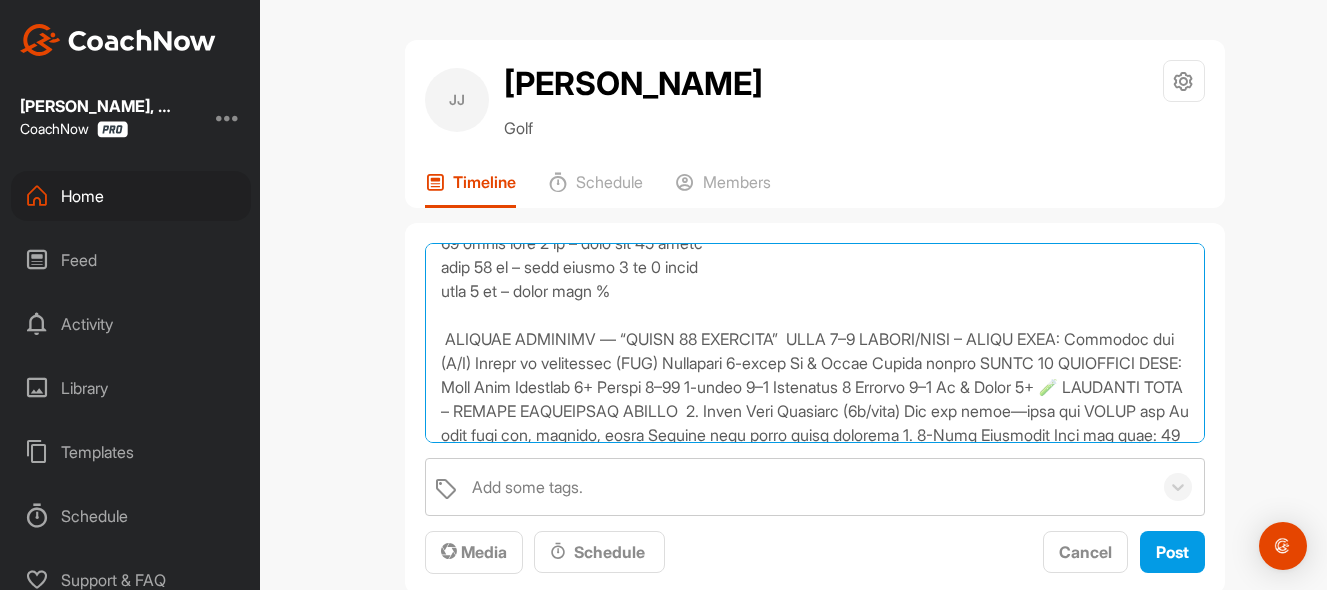 drag, startPoint x: 1146, startPoint y: 338, endPoint x: 300, endPoint y: 349, distance: 846.07153 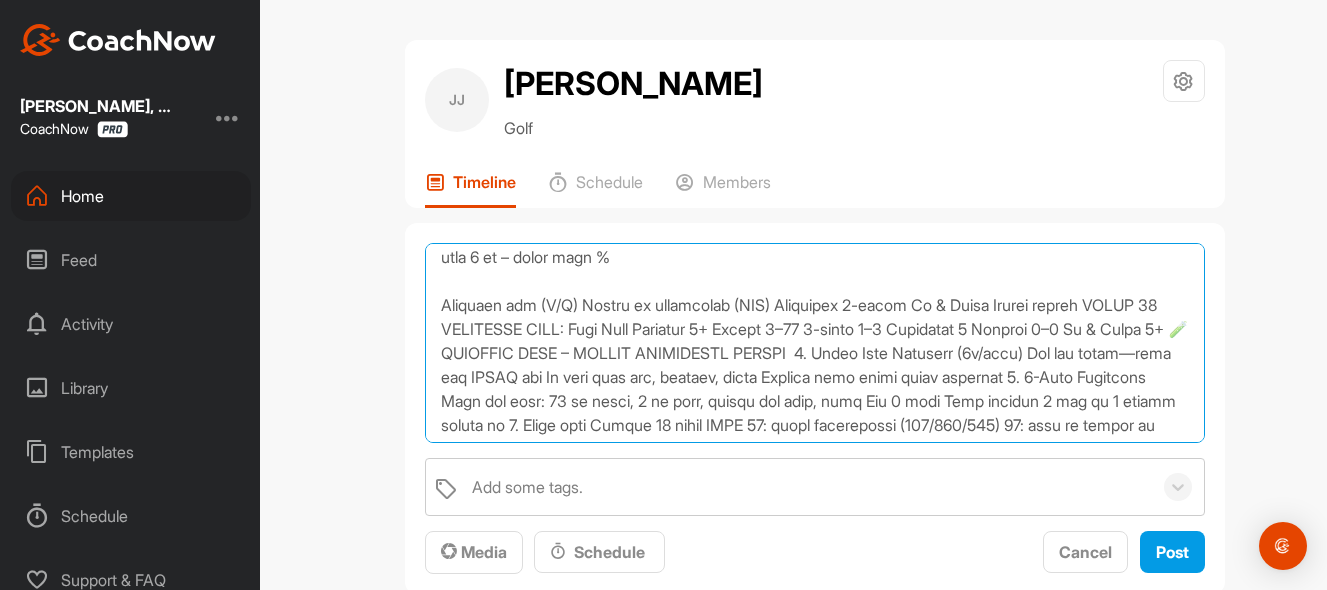 scroll, scrollTop: 691, scrollLeft: 0, axis: vertical 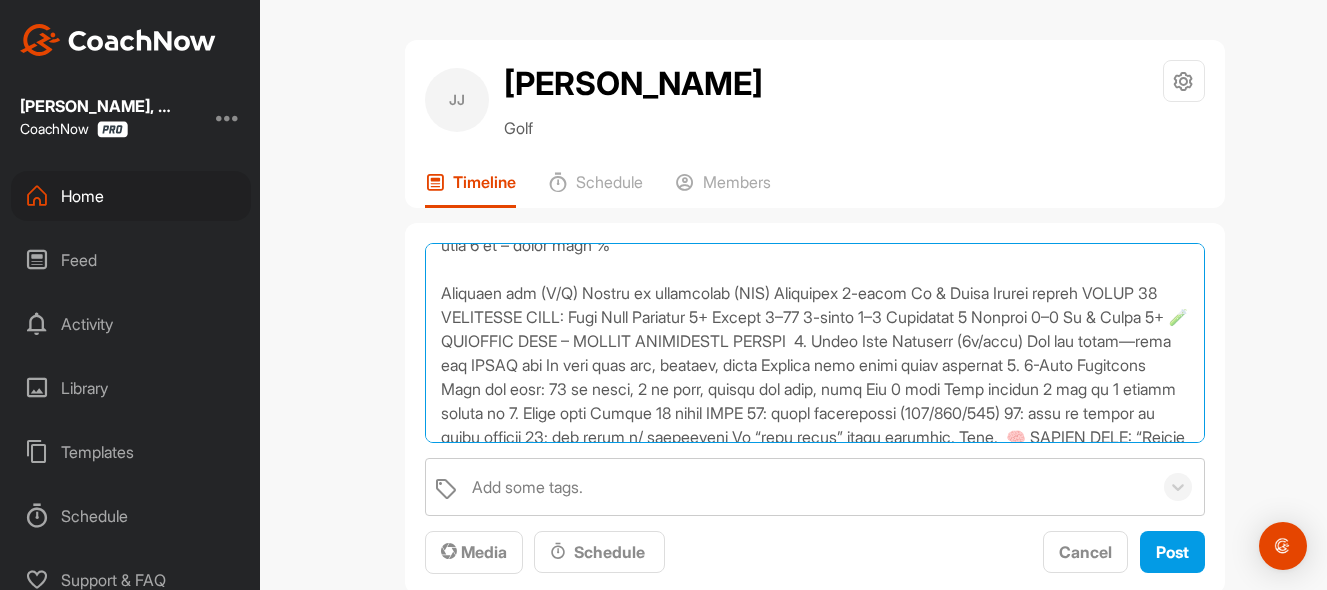 click at bounding box center [815, 343] 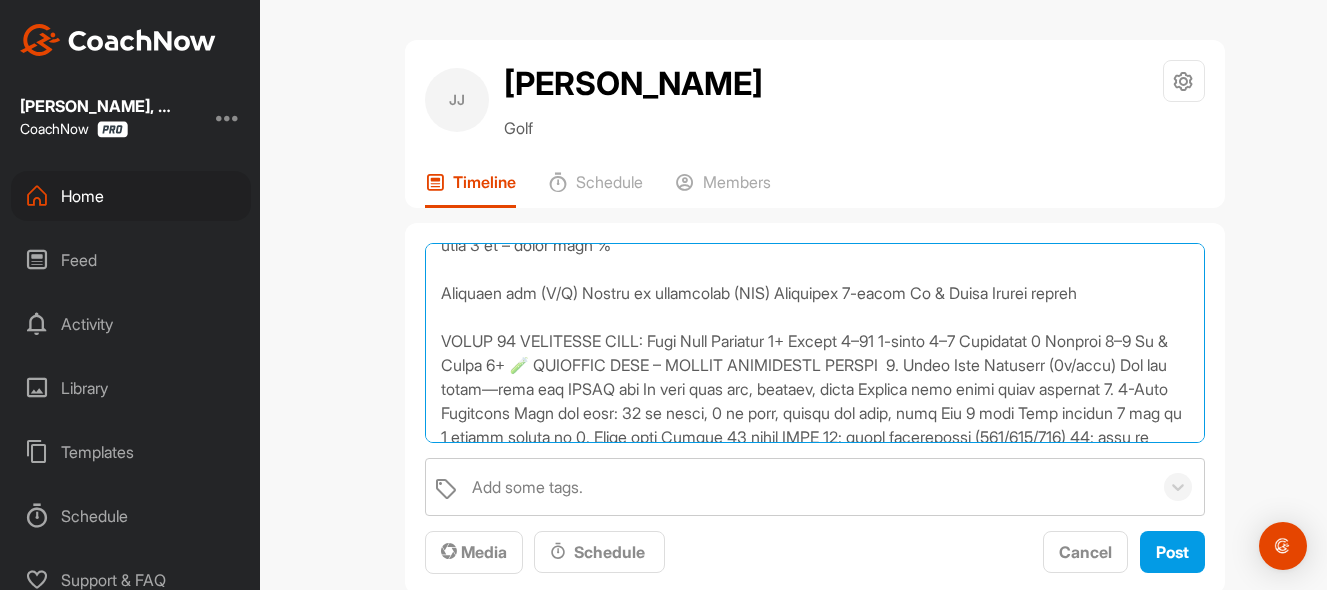 click at bounding box center (815, 343) 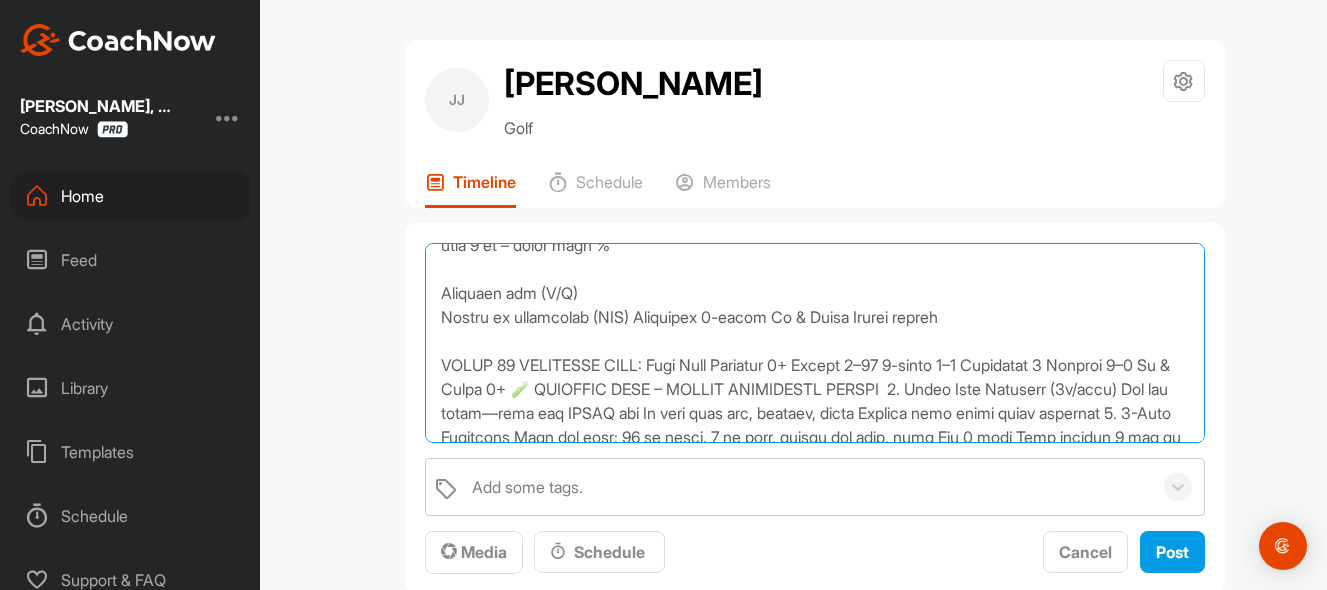 click at bounding box center [815, 343] 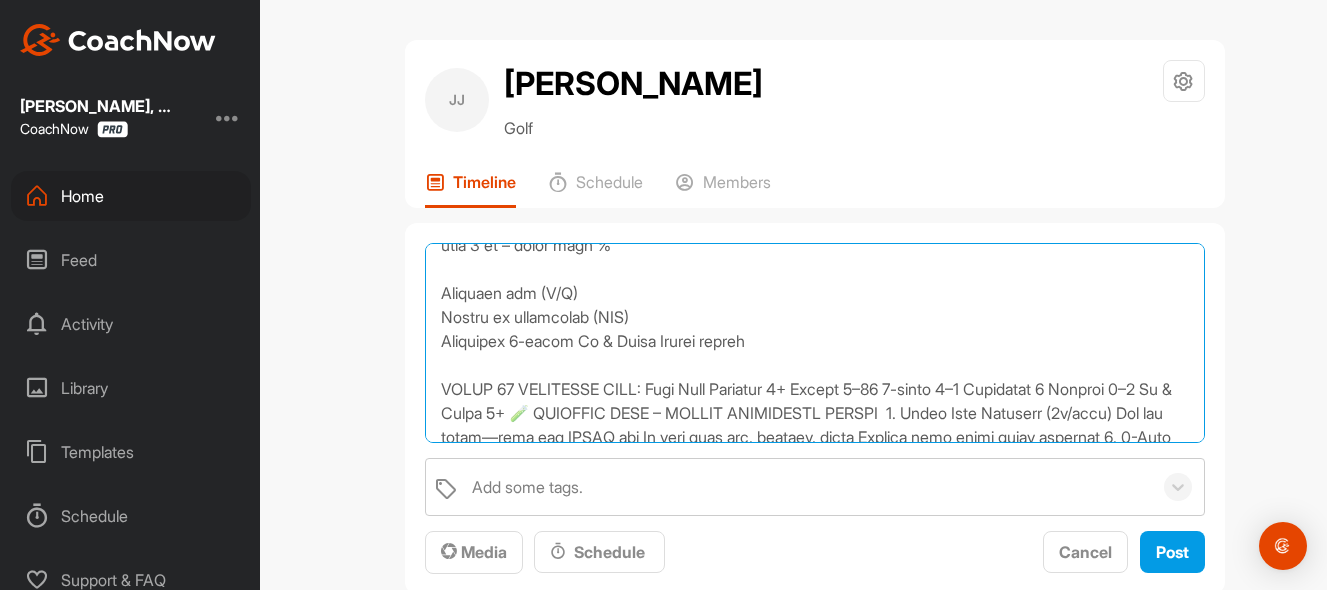click at bounding box center [815, 343] 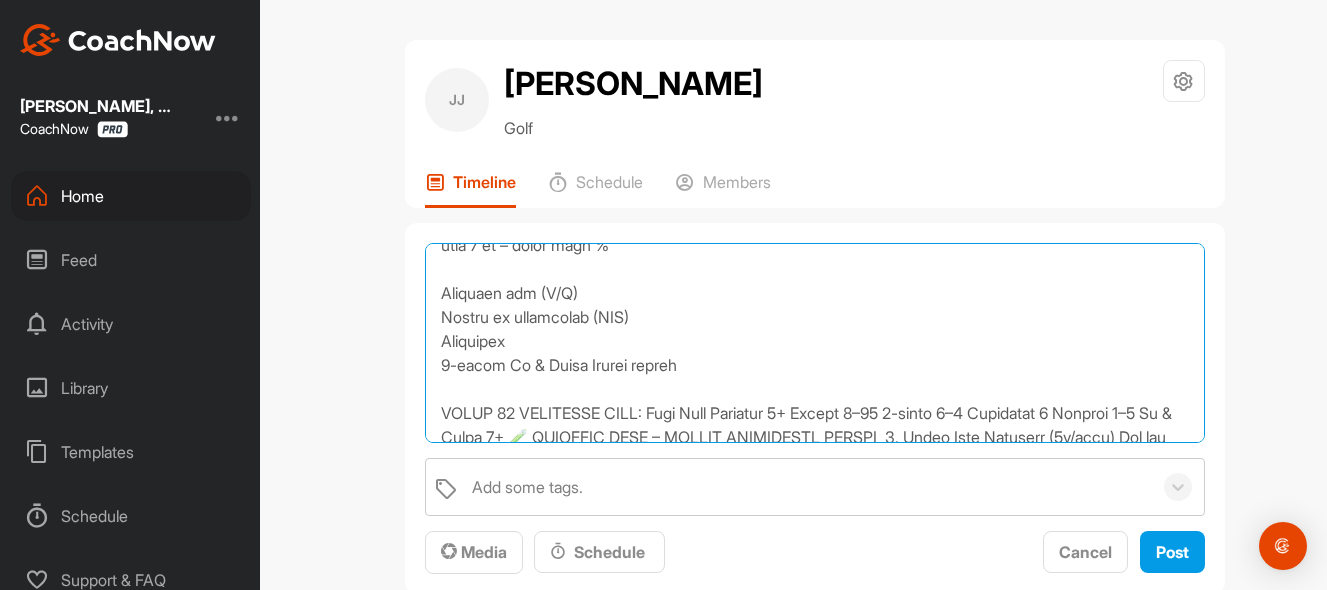 click at bounding box center [815, 343] 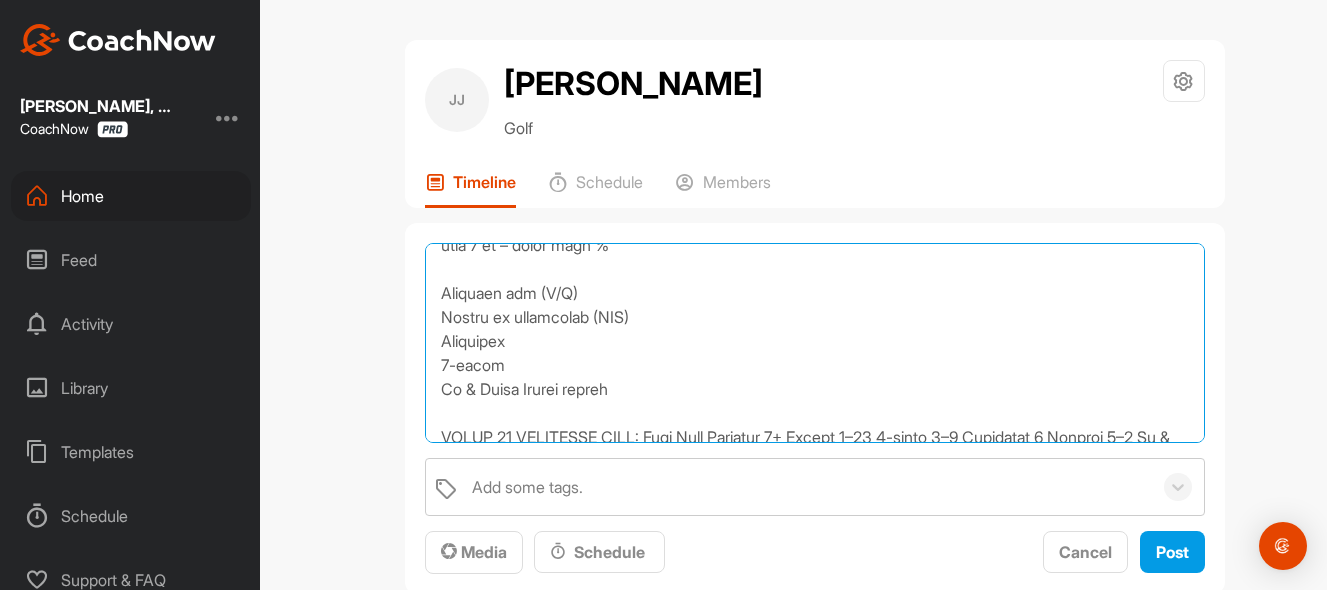 click at bounding box center (815, 343) 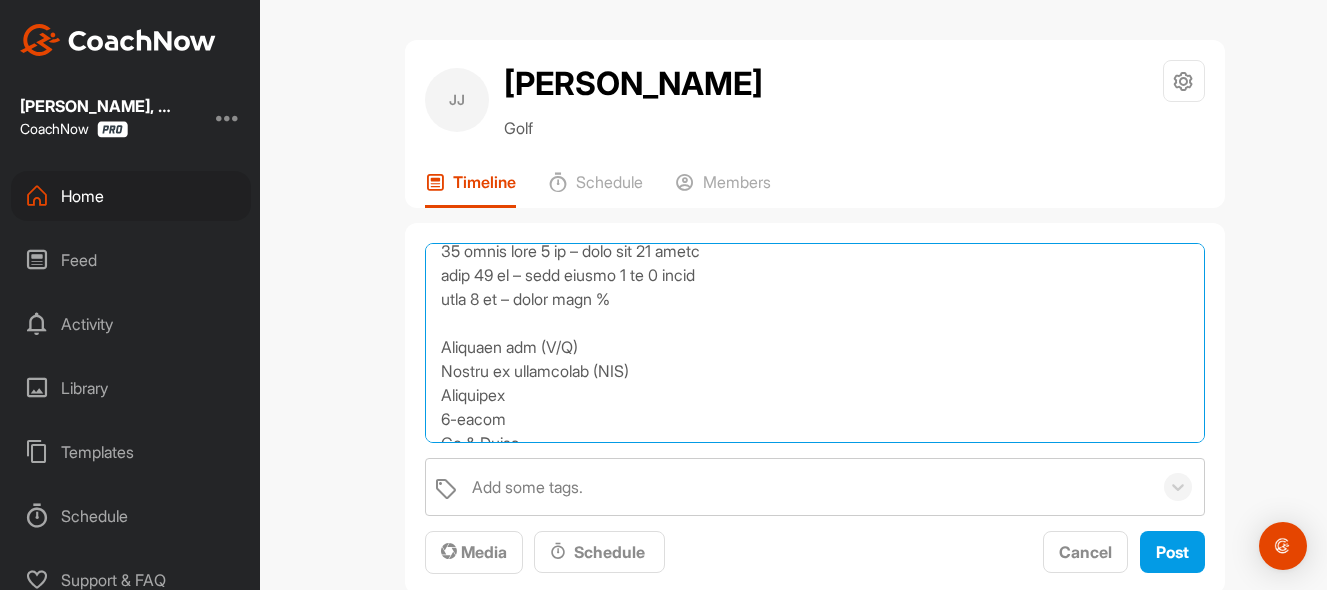 scroll, scrollTop: 643, scrollLeft: 0, axis: vertical 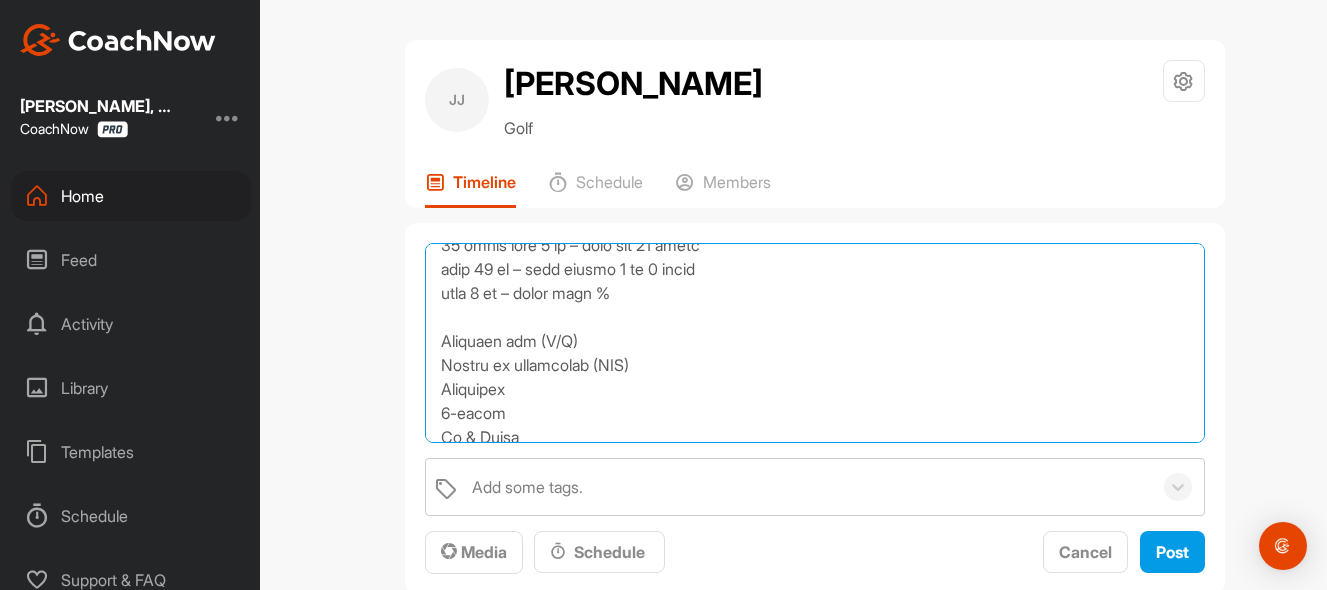 click at bounding box center (815, 343) 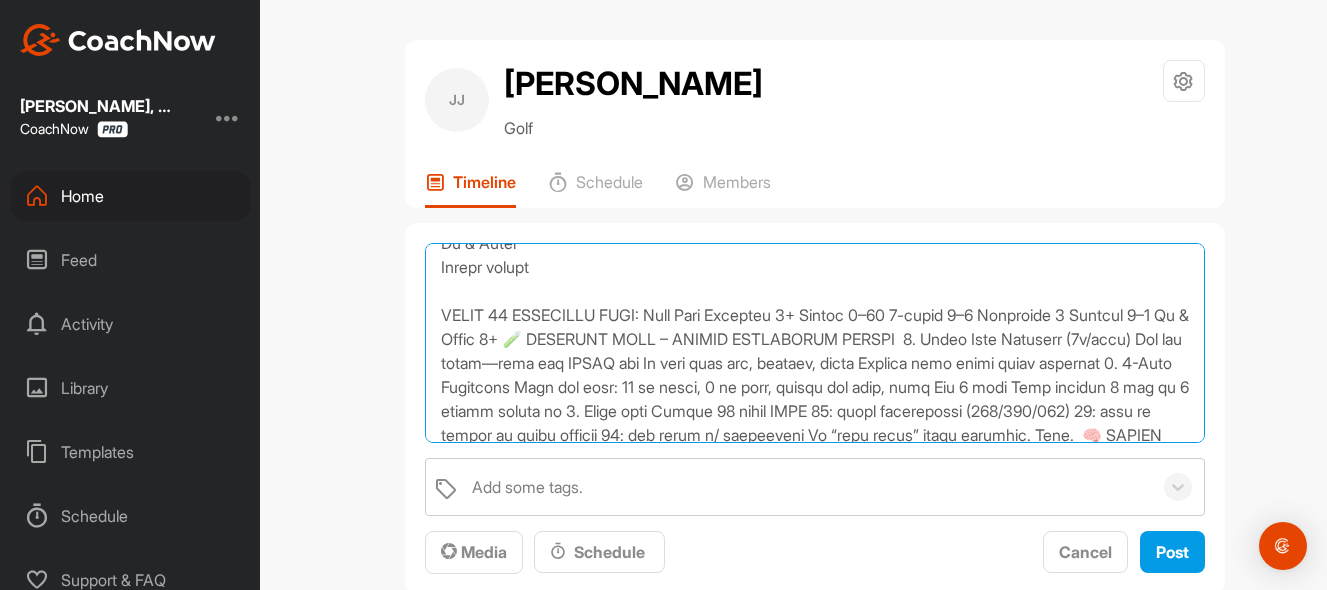 scroll, scrollTop: 882, scrollLeft: 0, axis: vertical 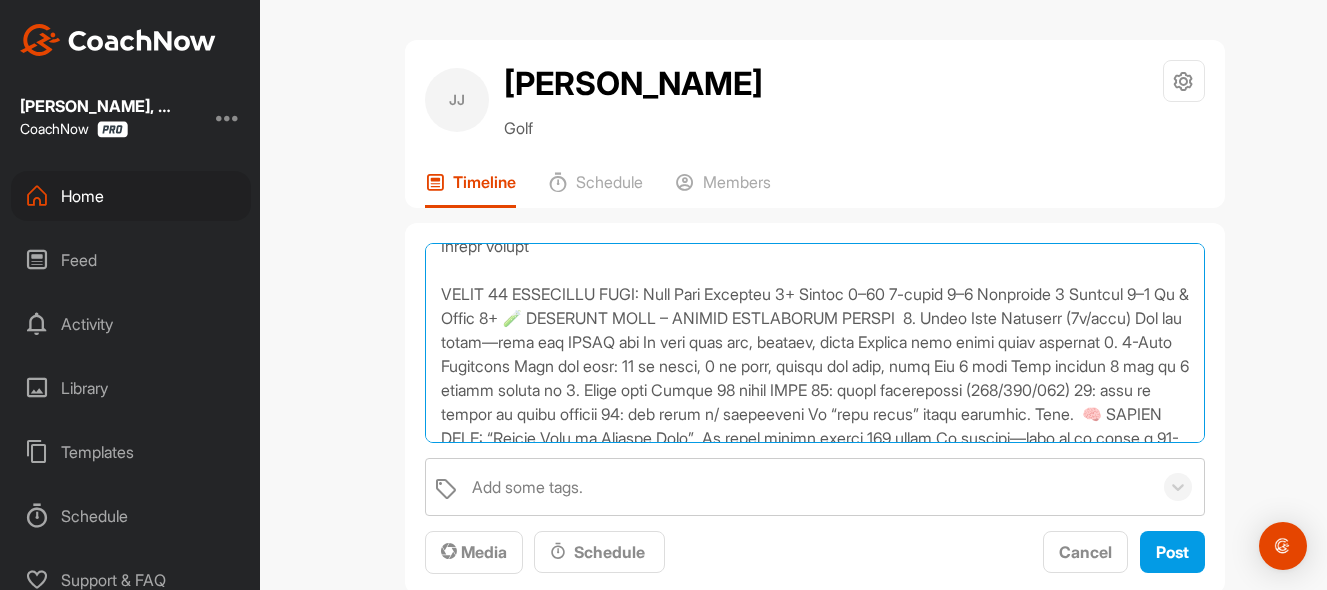 click at bounding box center [815, 343] 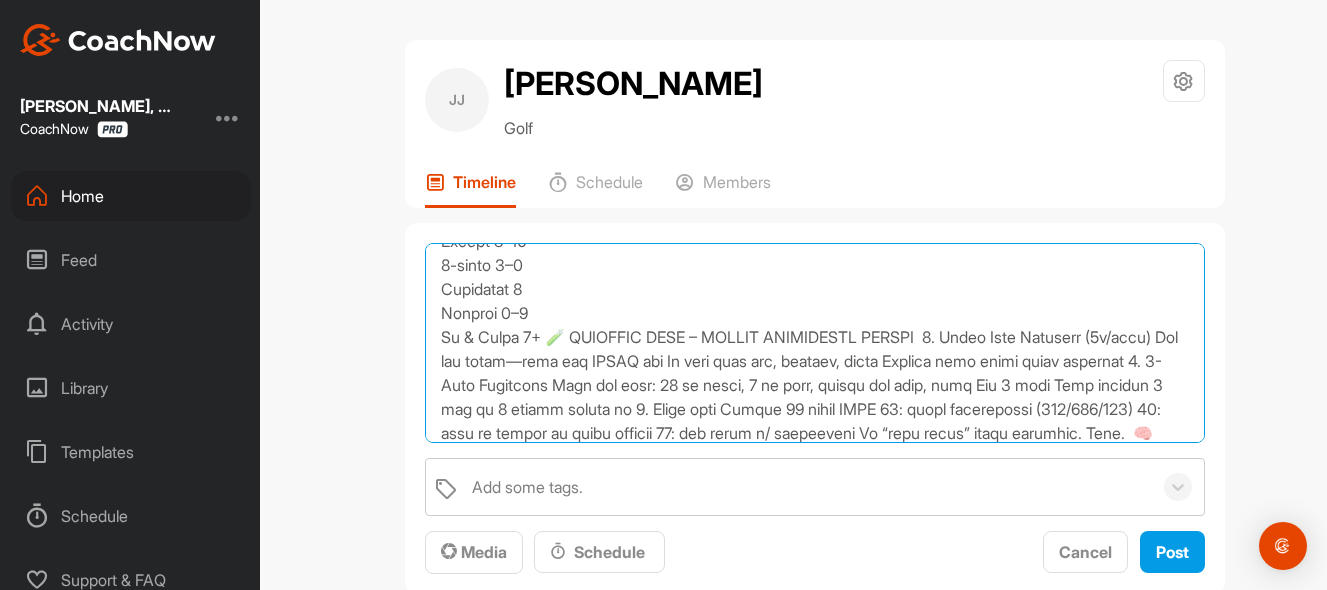 scroll, scrollTop: 984, scrollLeft: 0, axis: vertical 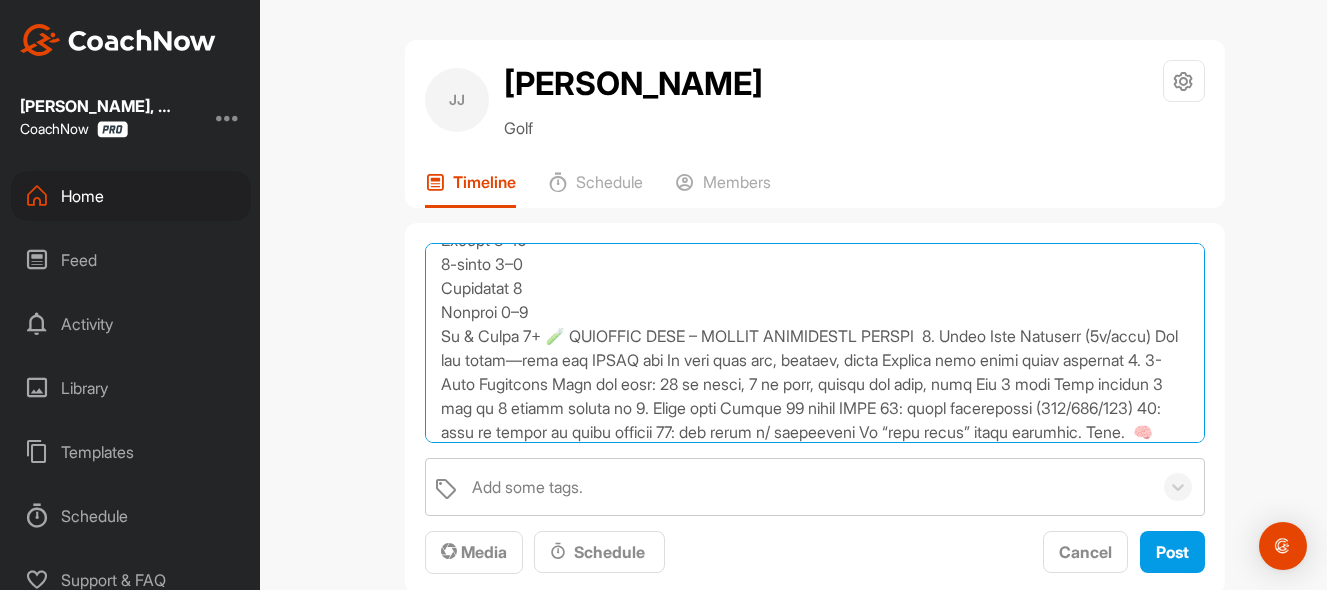 click at bounding box center (815, 343) 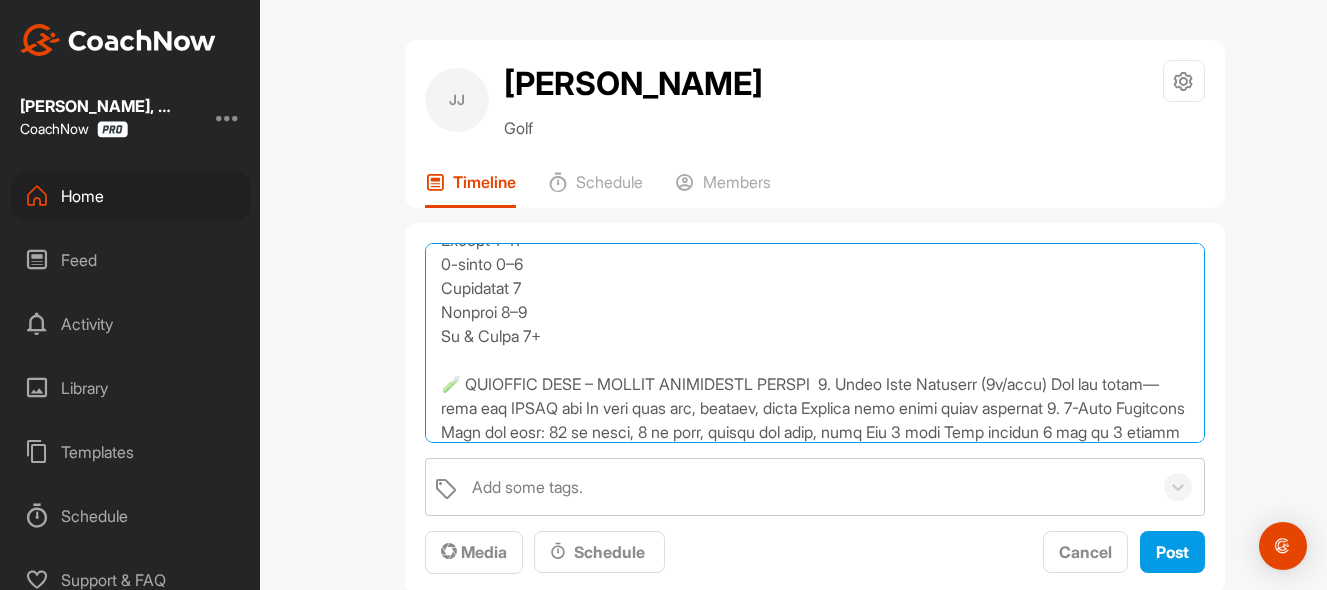 drag, startPoint x: 831, startPoint y: 381, endPoint x: 339, endPoint y: 390, distance: 492.0823 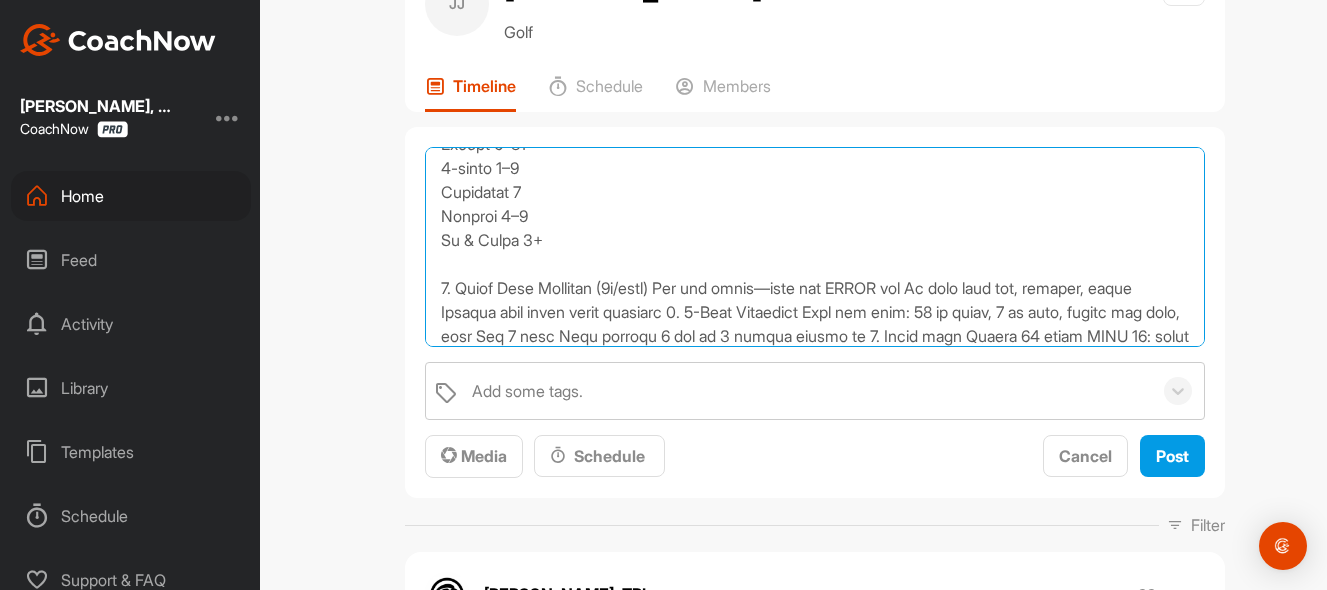scroll, scrollTop: 117, scrollLeft: 0, axis: vertical 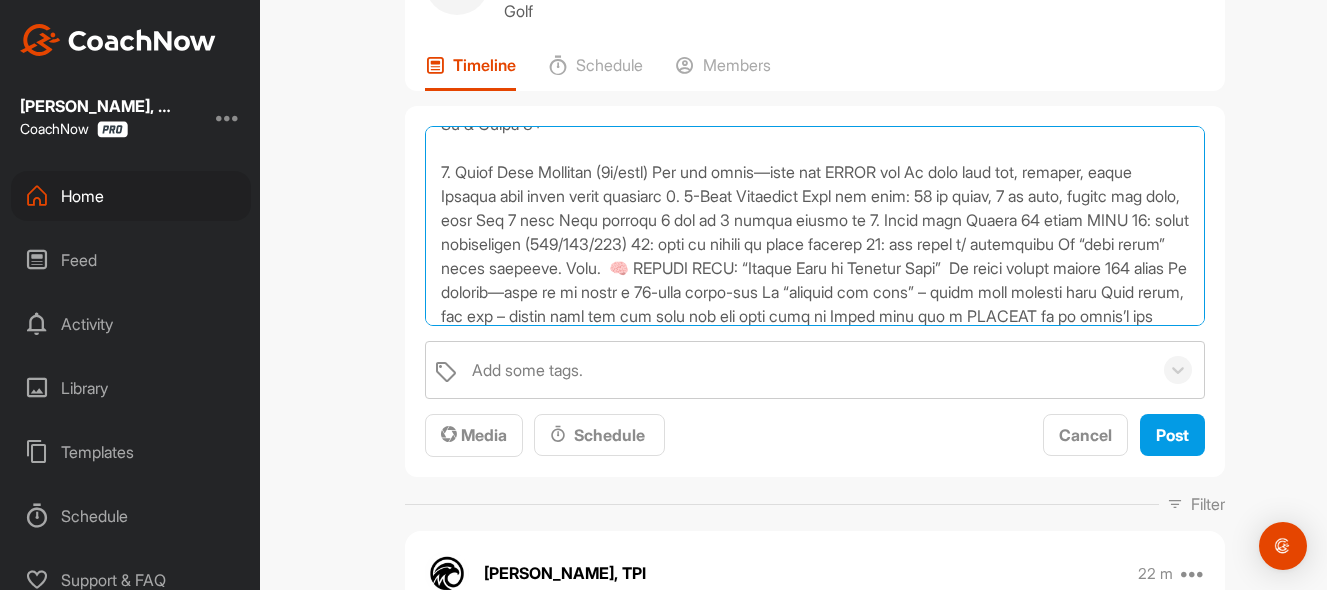click at bounding box center (815, 226) 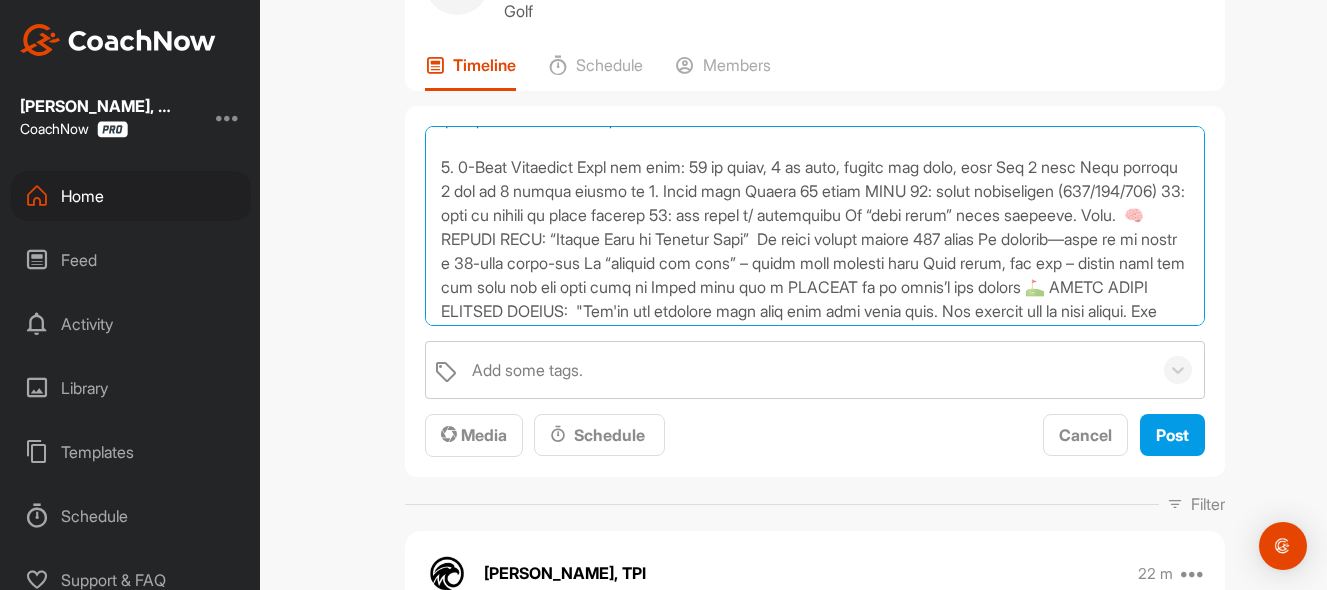 scroll, scrollTop: 1154, scrollLeft: 0, axis: vertical 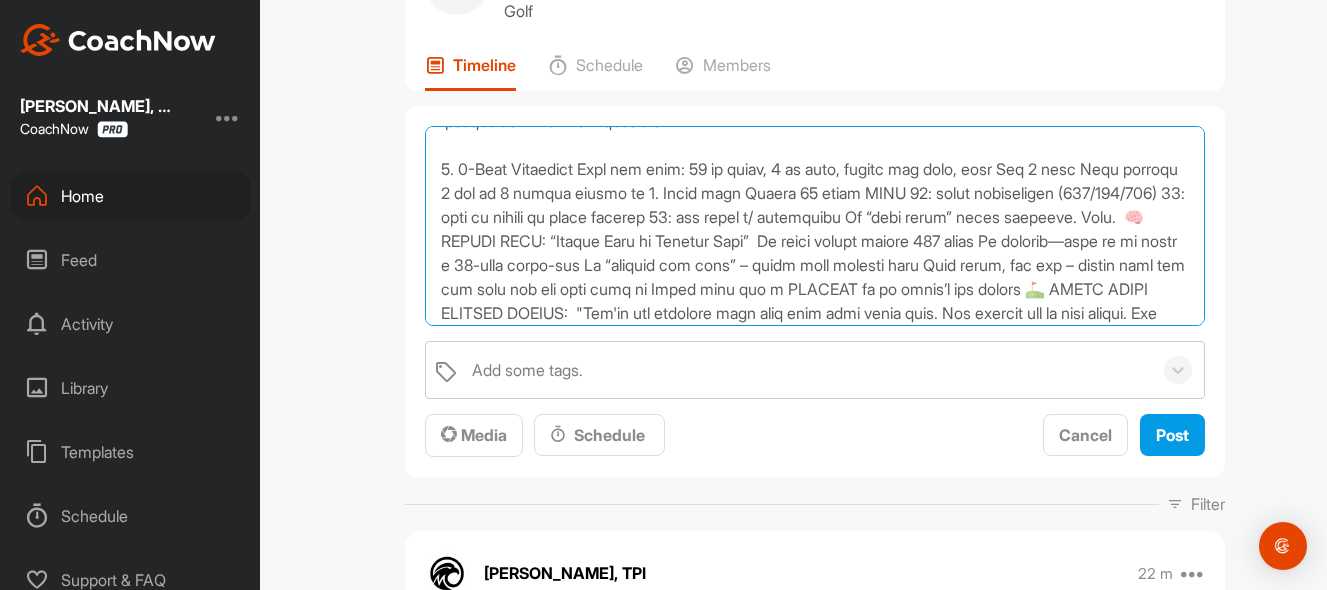 click at bounding box center (815, 226) 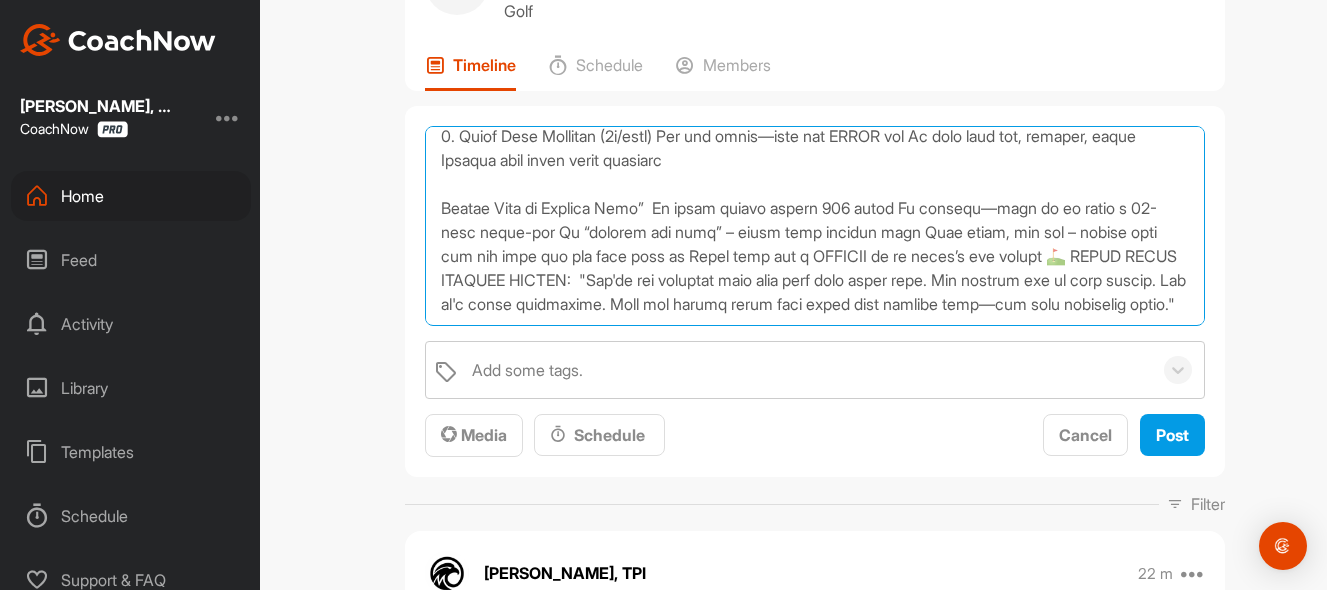 scroll, scrollTop: 1139, scrollLeft: 0, axis: vertical 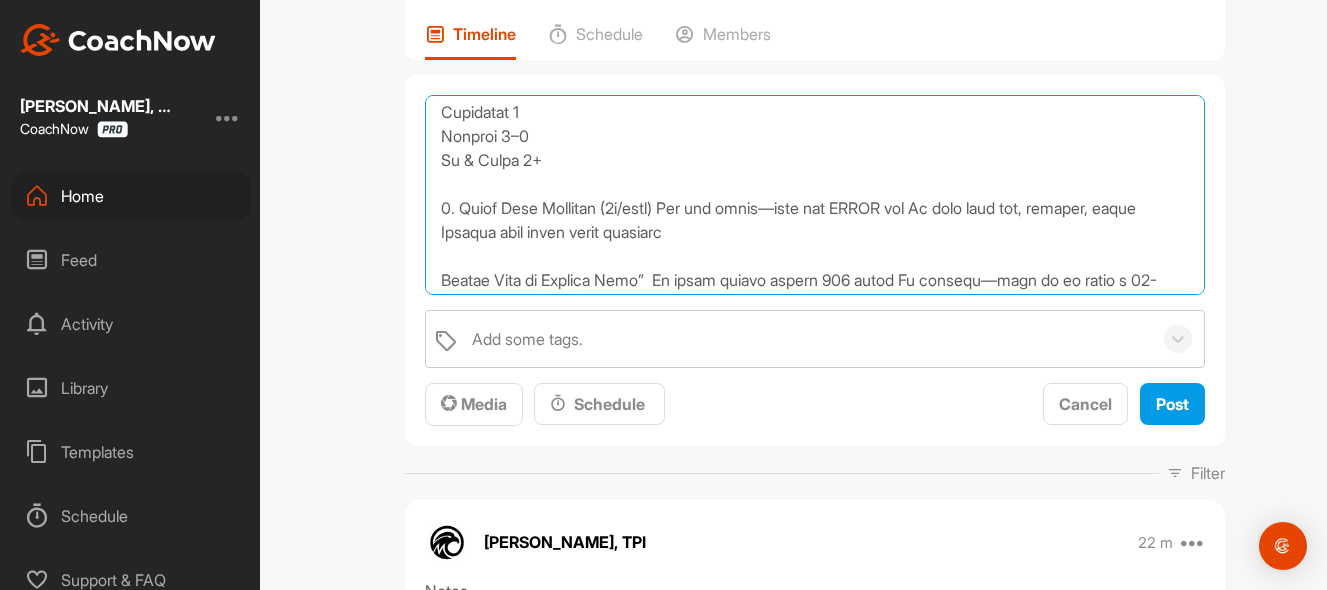 click at bounding box center [815, 195] 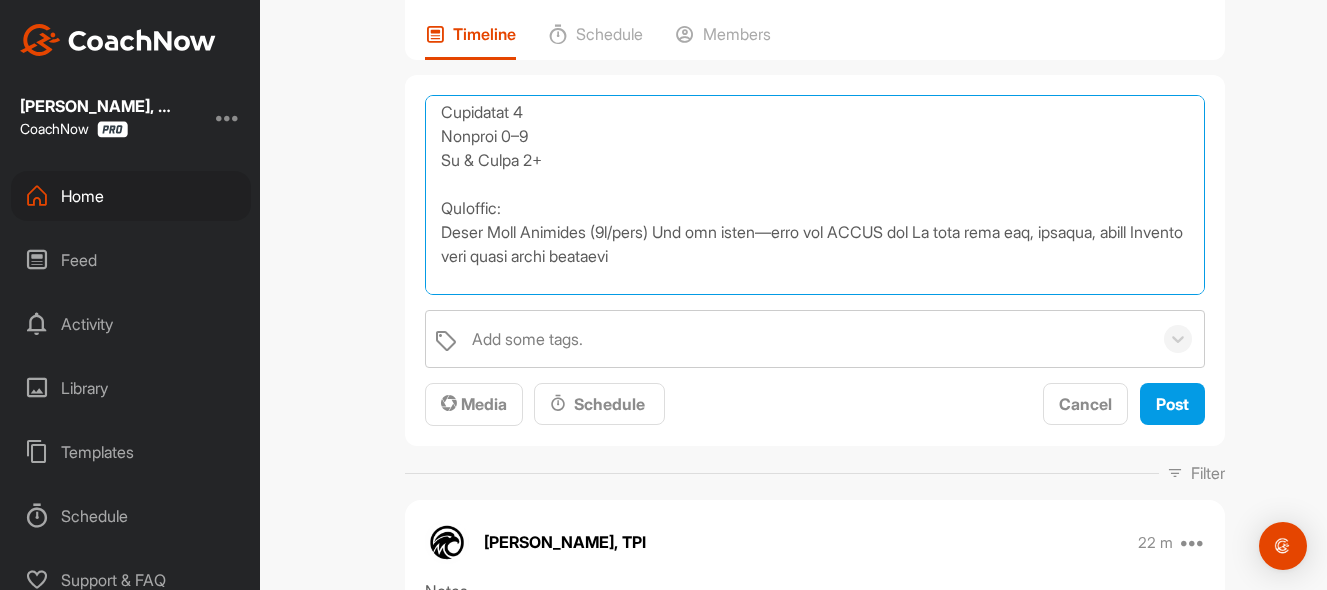 click at bounding box center (815, 195) 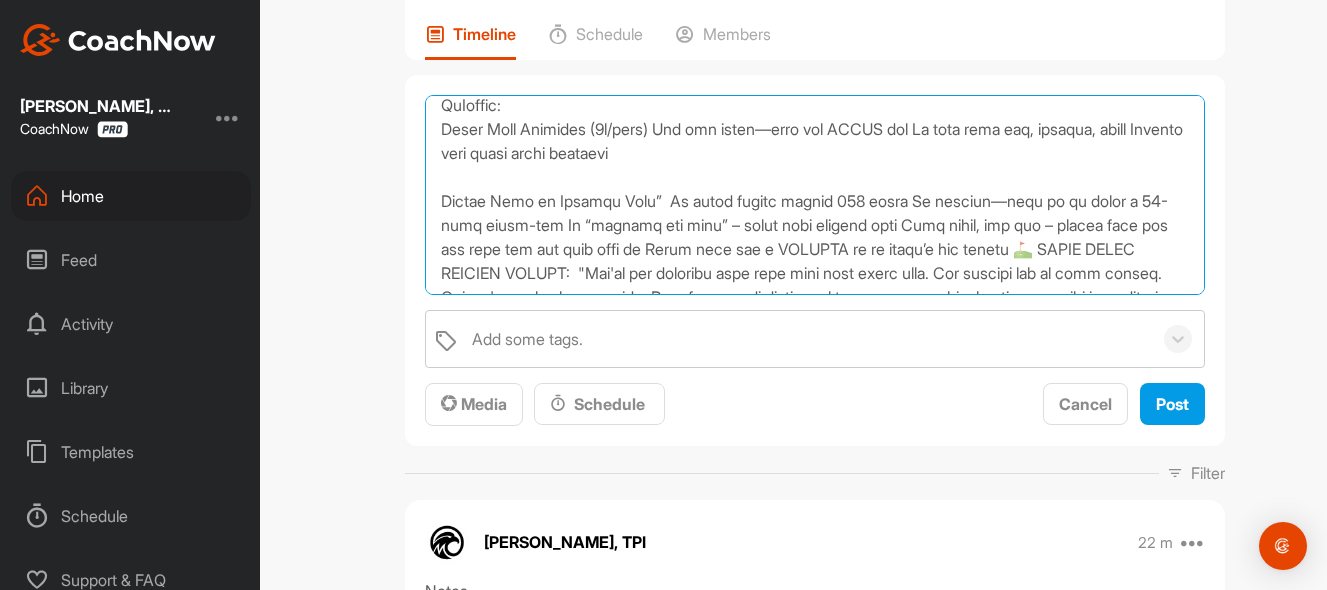 scroll, scrollTop: 1162, scrollLeft: 0, axis: vertical 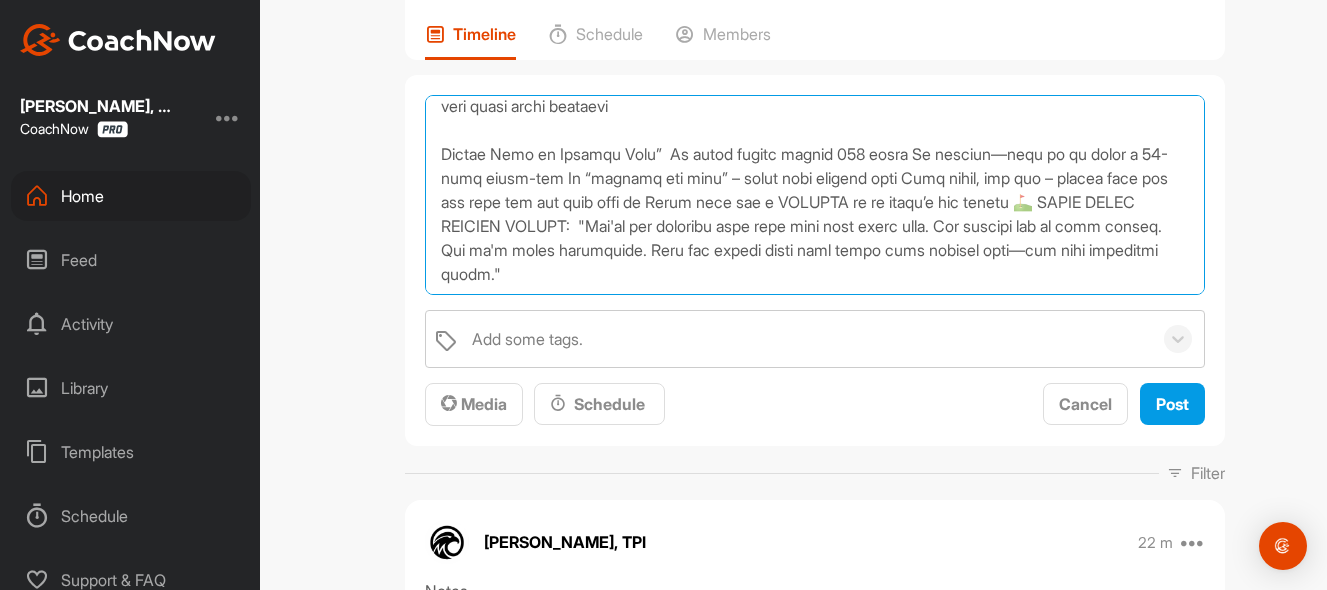 click at bounding box center (815, 195) 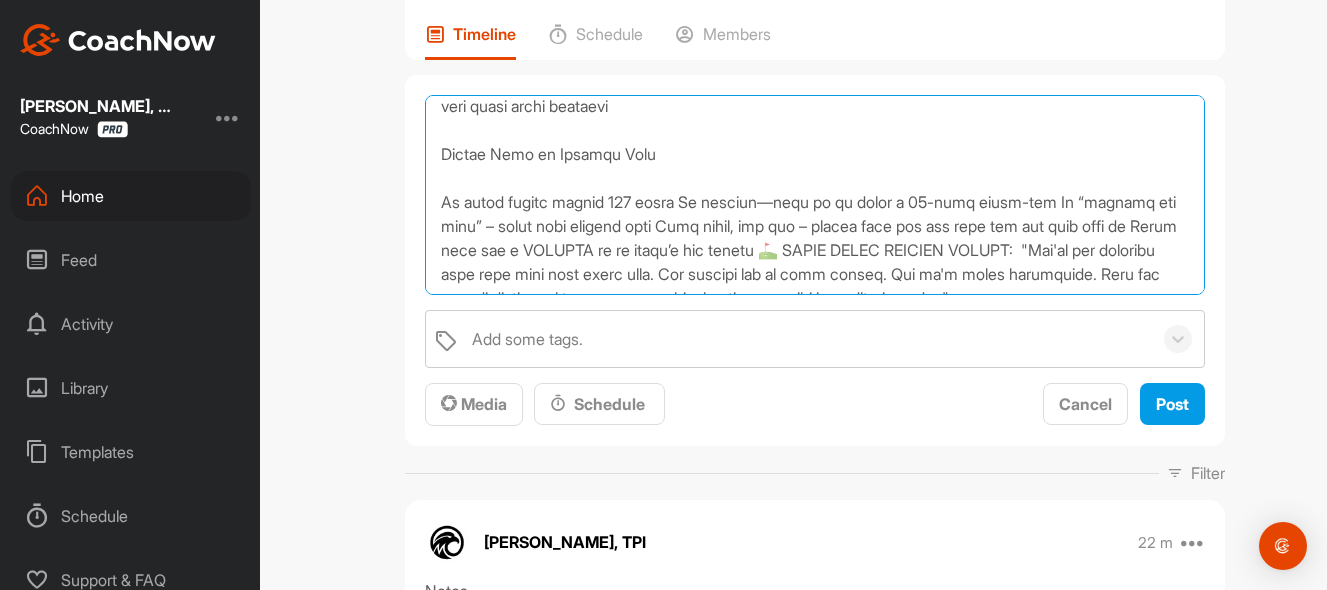 click at bounding box center (815, 195) 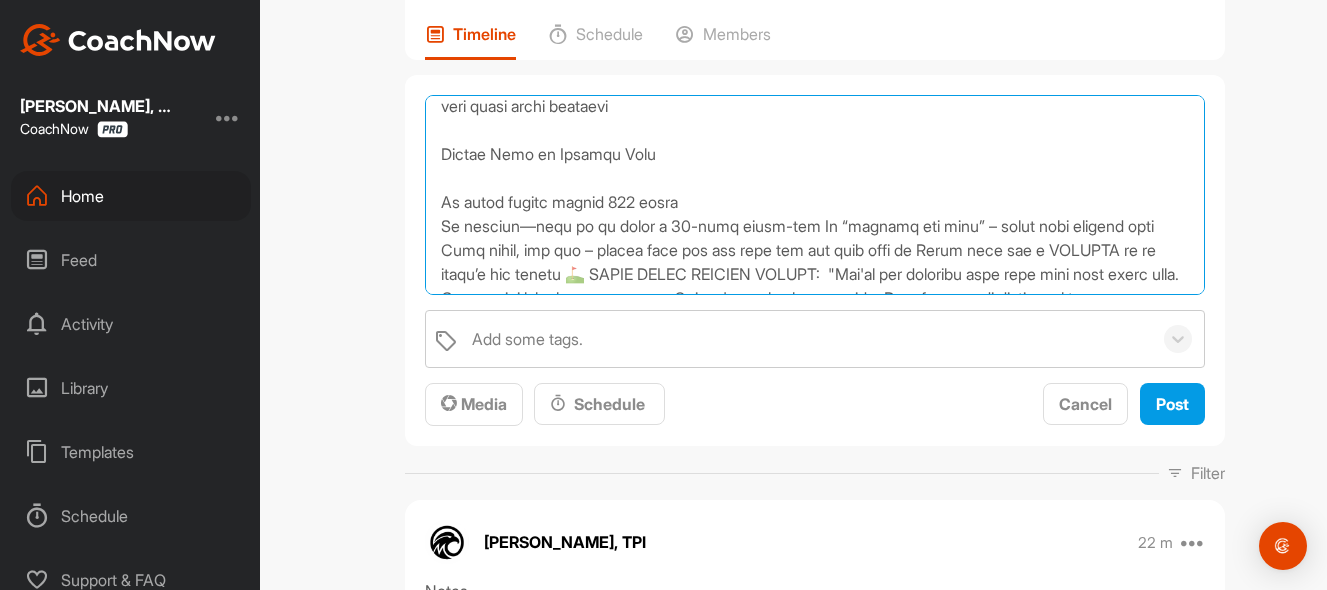 click at bounding box center (815, 195) 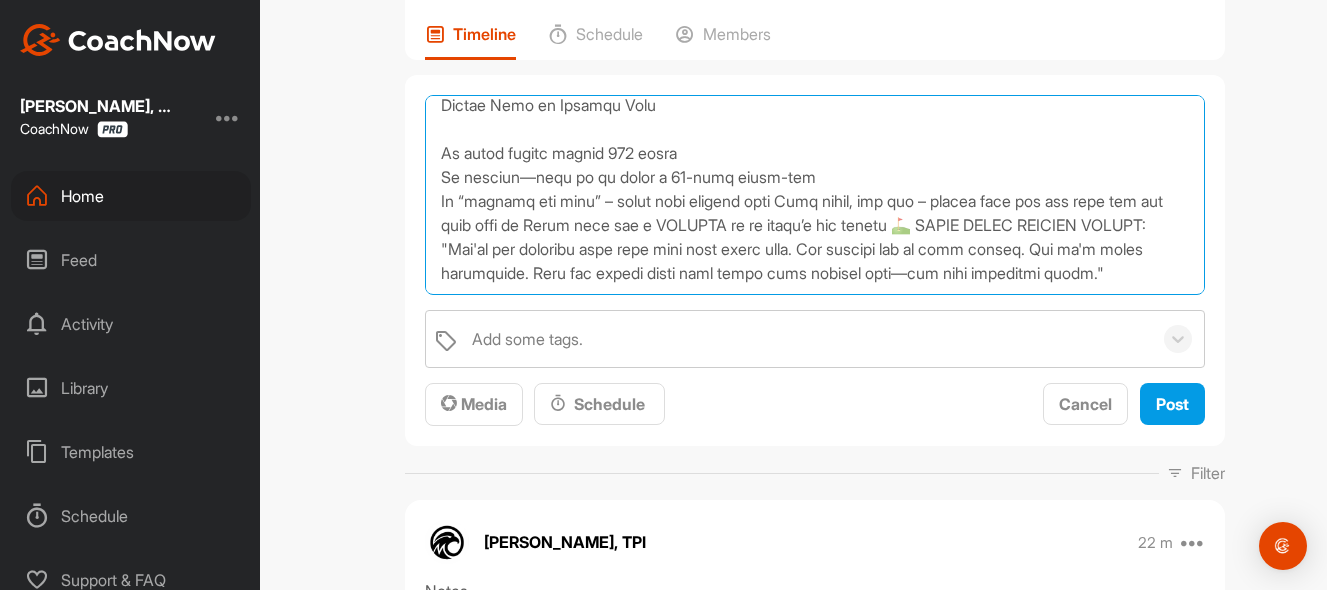 scroll, scrollTop: 1235, scrollLeft: 0, axis: vertical 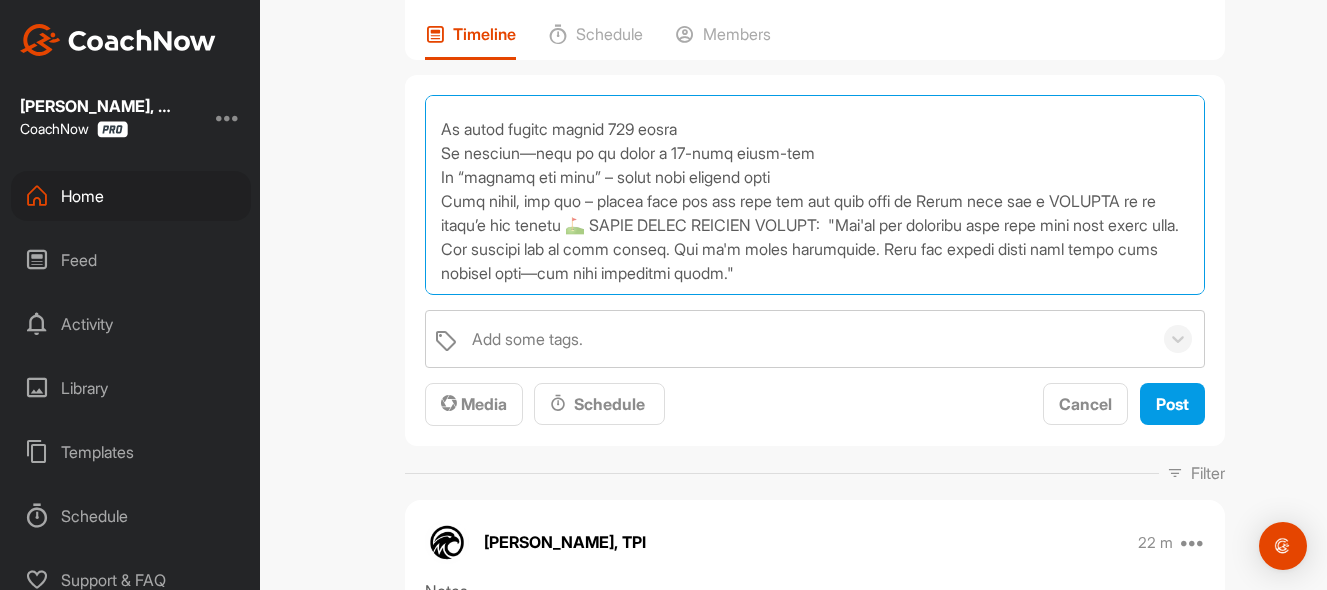 click at bounding box center (815, 195) 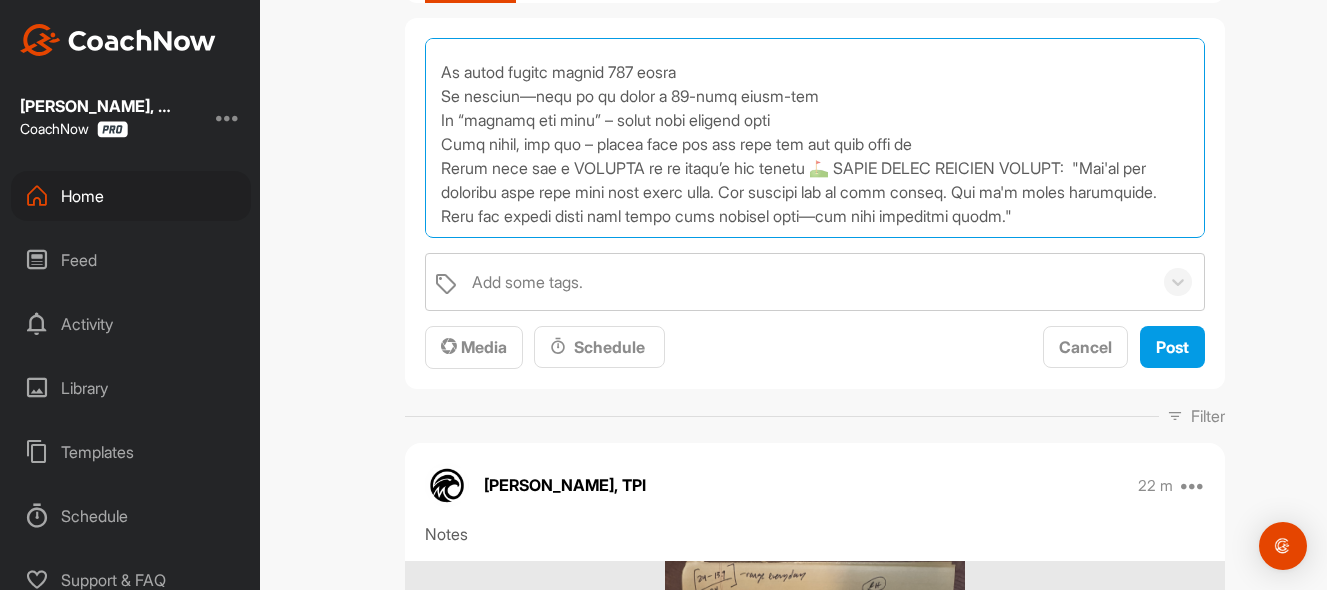 scroll, scrollTop: 222, scrollLeft: 0, axis: vertical 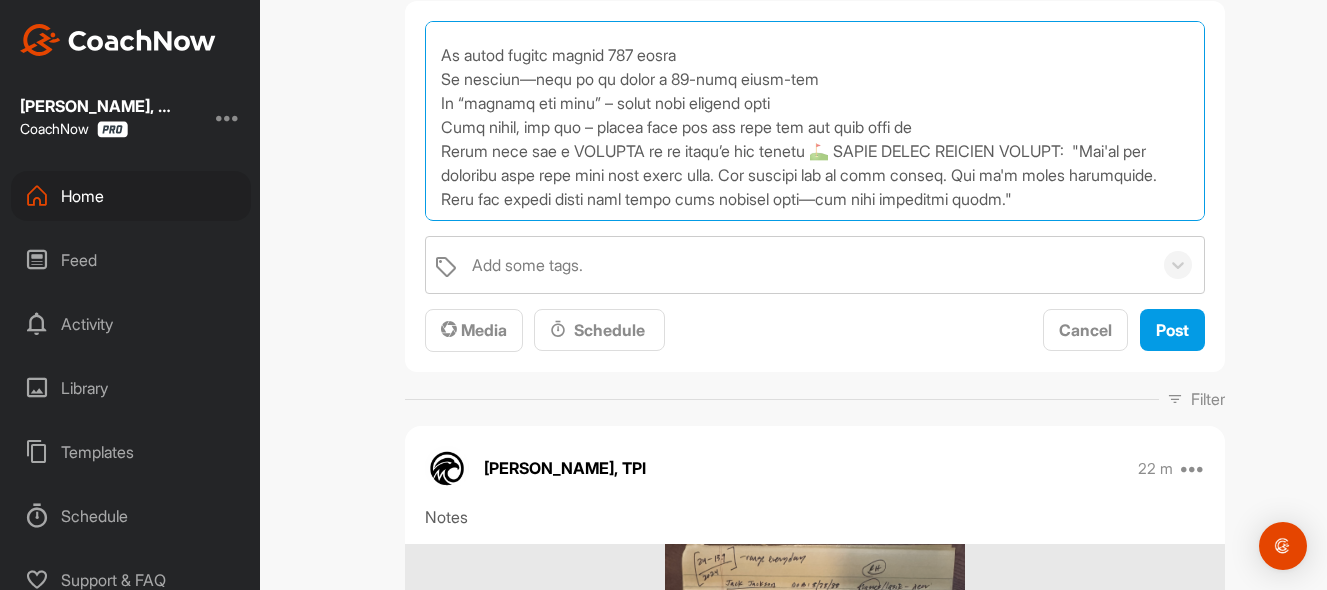 click at bounding box center [815, 121] 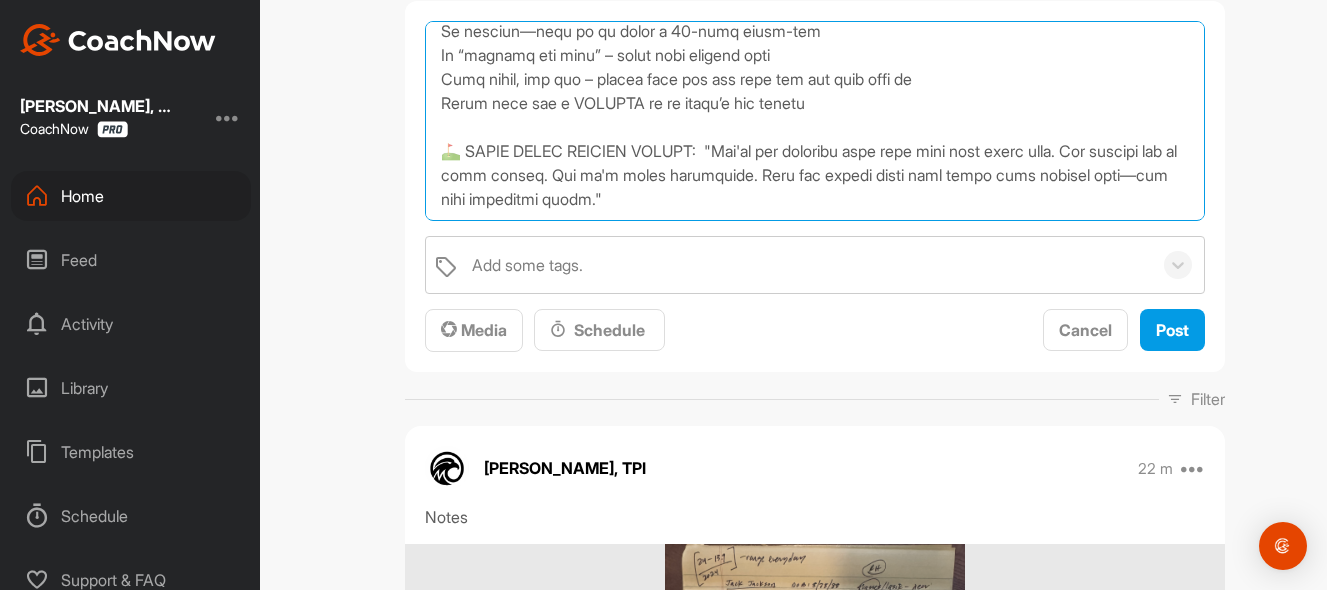 scroll, scrollTop: 1283, scrollLeft: 0, axis: vertical 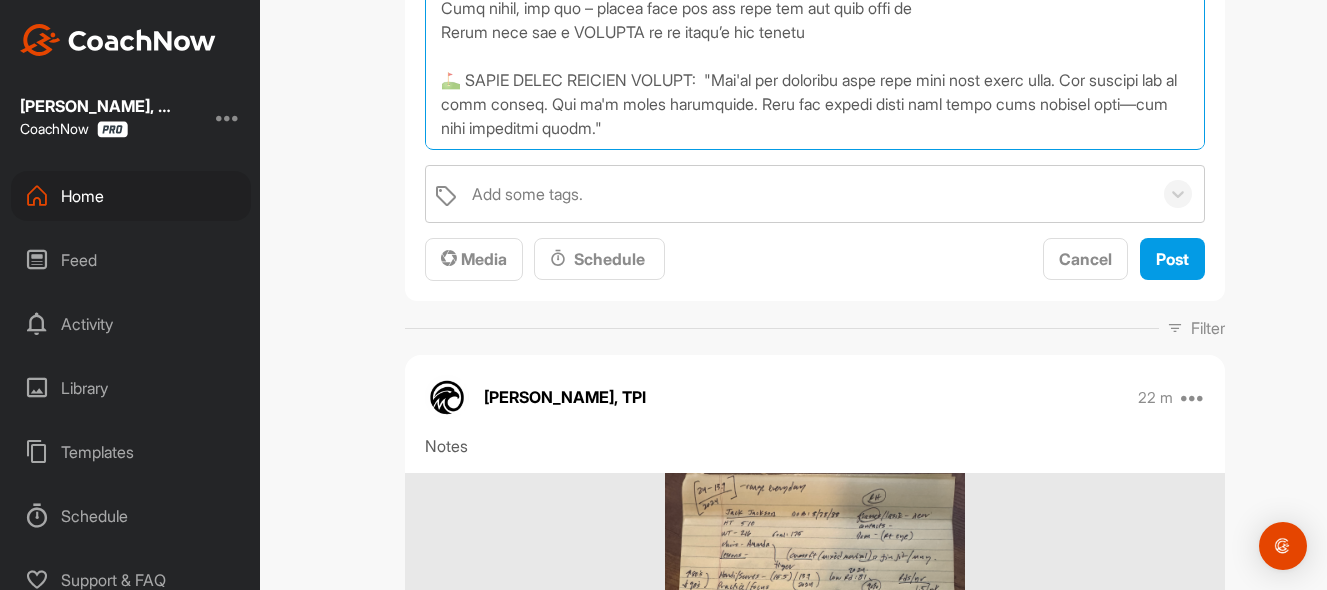 drag, startPoint x: 731, startPoint y: 80, endPoint x: 414, endPoint y: 78, distance: 317.00632 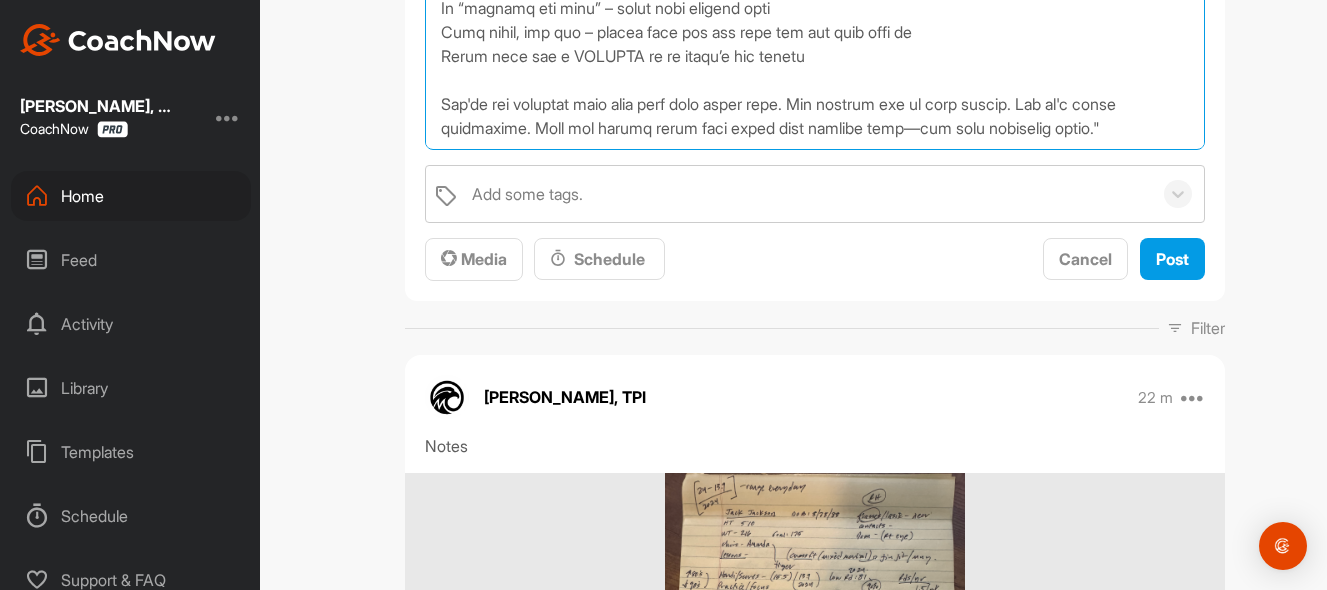 scroll, scrollTop: 1259, scrollLeft: 0, axis: vertical 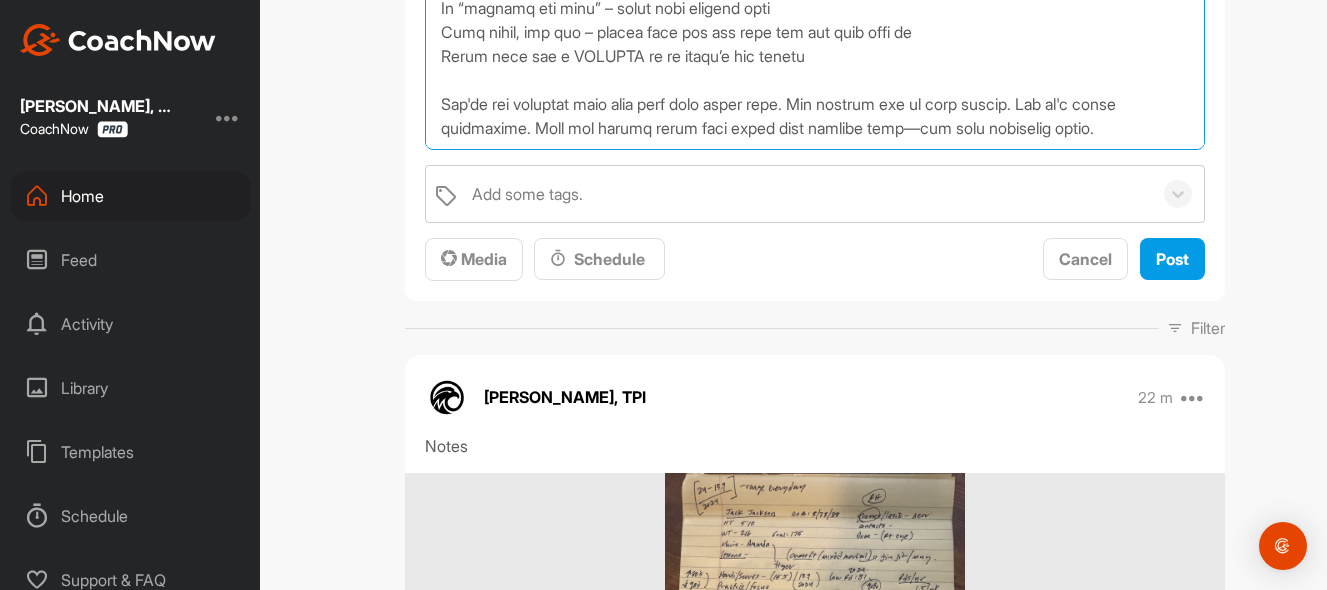 drag, startPoint x: 1127, startPoint y: 126, endPoint x: 519, endPoint y: 5, distance: 619.9234 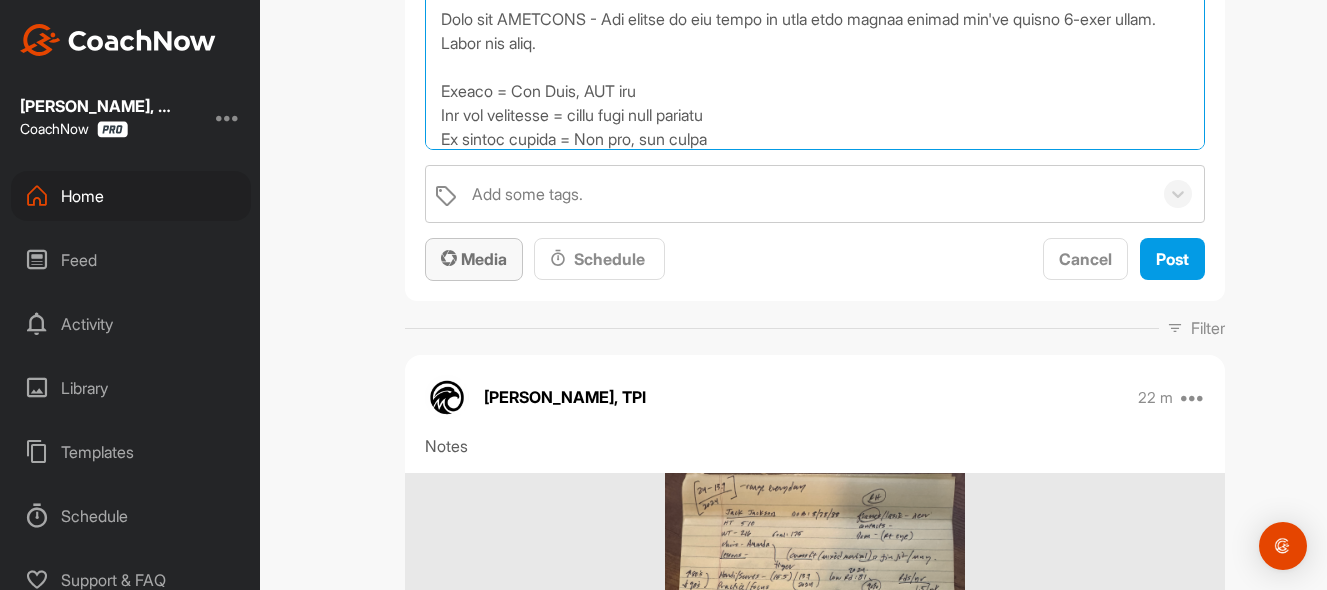 scroll, scrollTop: 0, scrollLeft: 0, axis: both 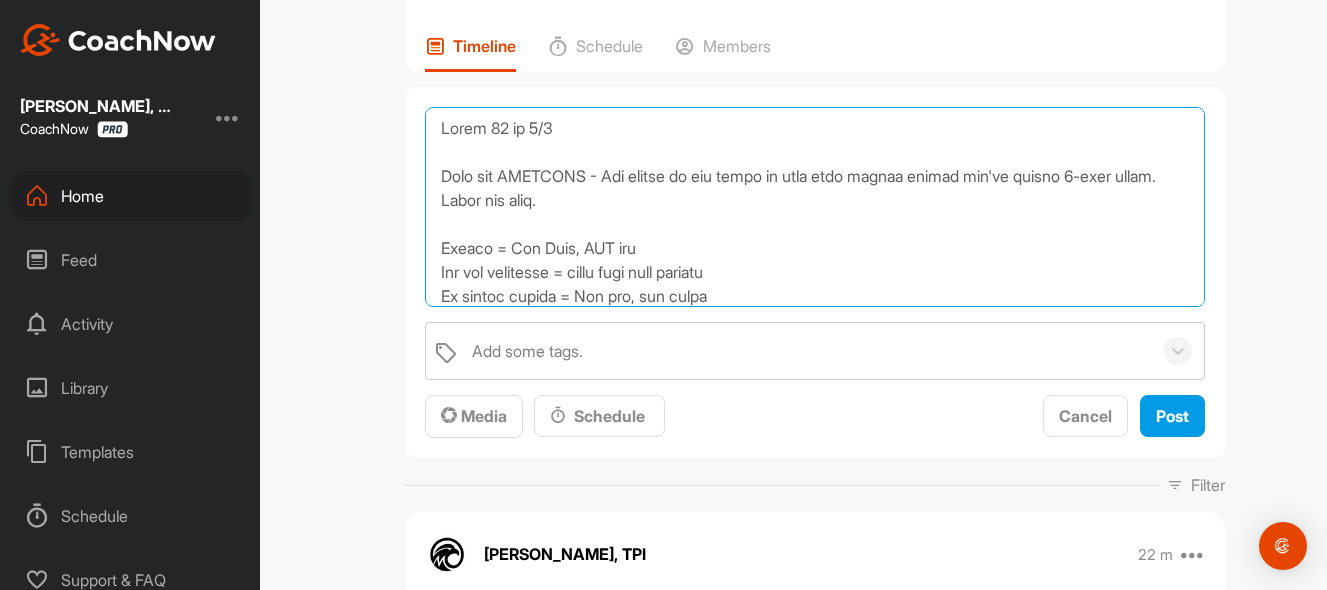 click at bounding box center (815, 207) 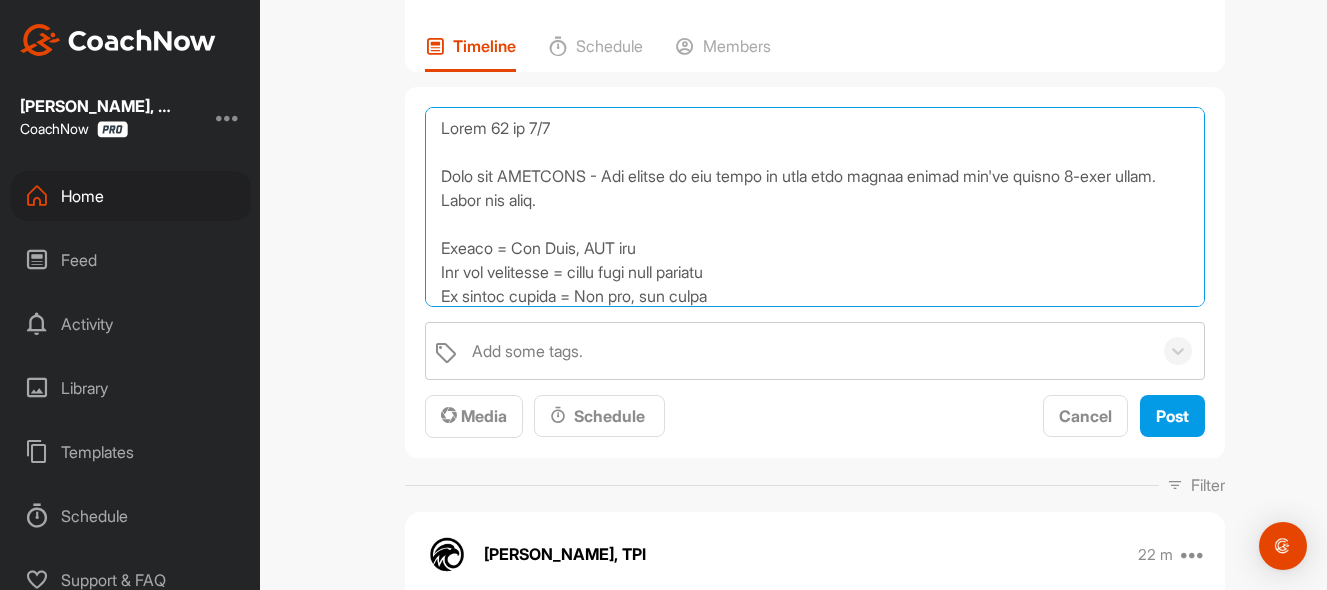 paste on "You're one strategy away from your best round ever. You already hit it well enough. Now it's about discipline. Play the boring round that makes your buddies yawn—but your scorecard smile." 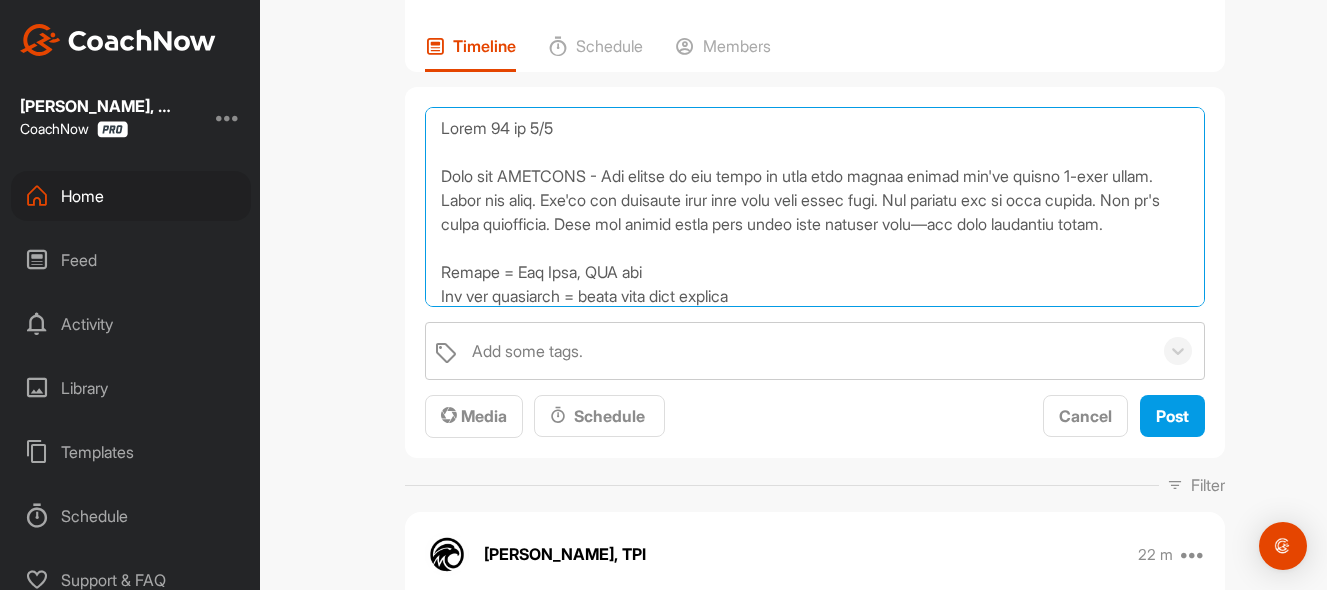 click at bounding box center (815, 207) 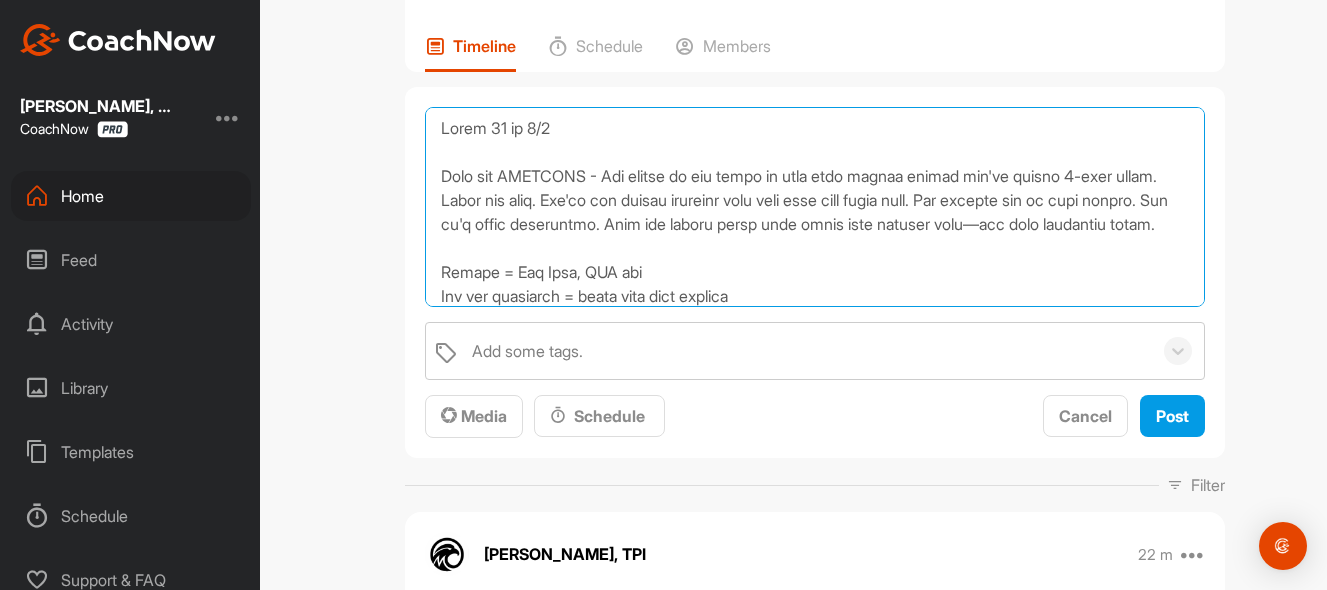 click at bounding box center (815, 207) 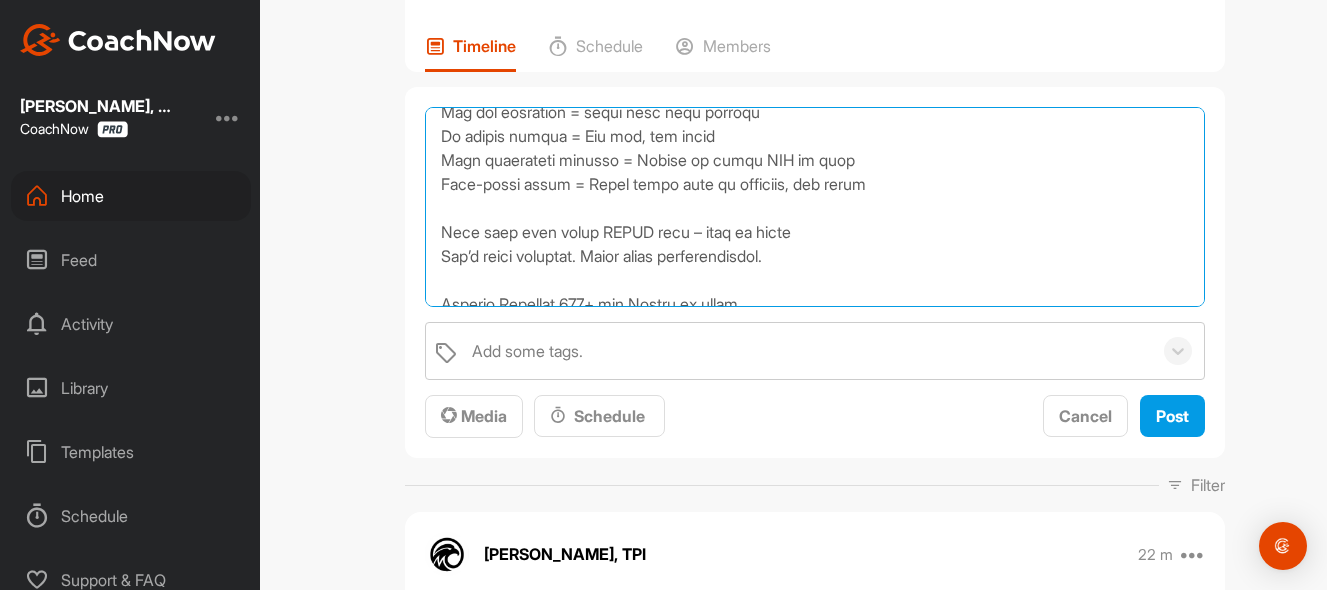 scroll, scrollTop: 210, scrollLeft: 0, axis: vertical 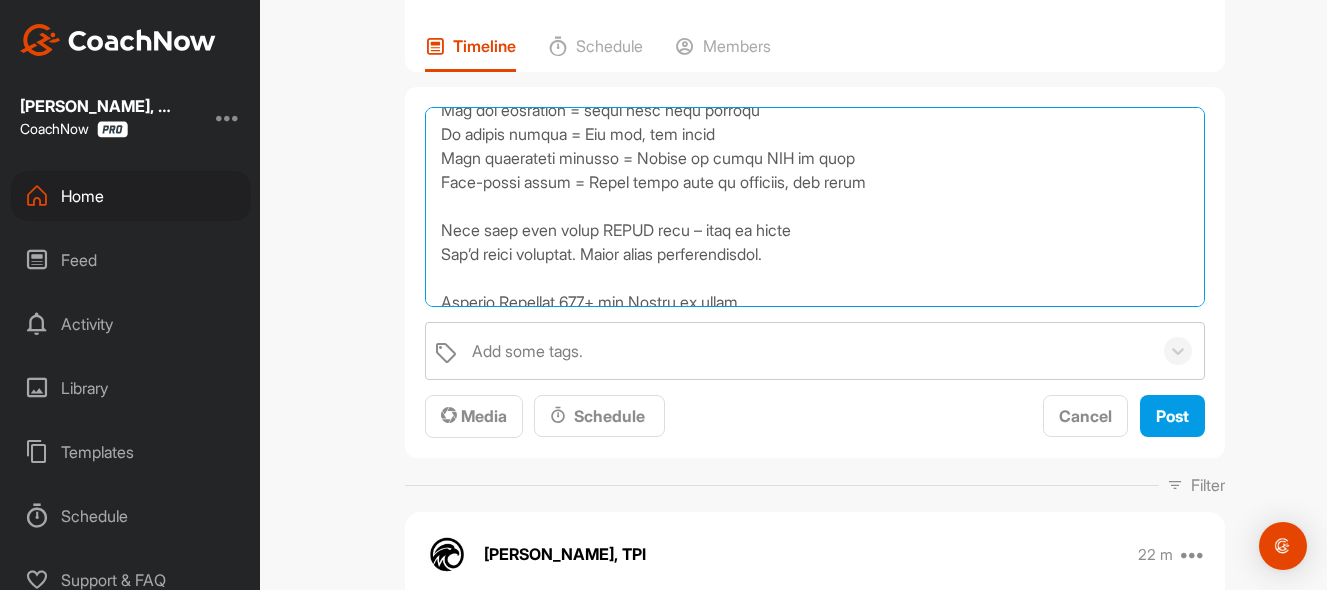 click at bounding box center (815, 207) 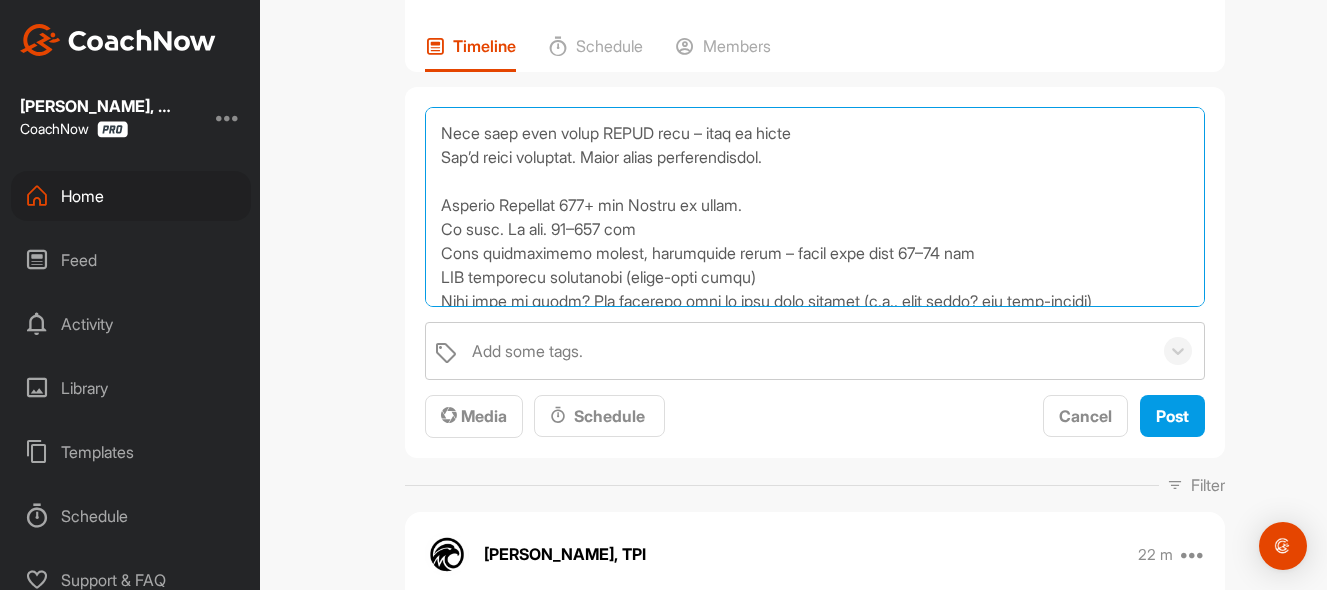 scroll, scrollTop: 278, scrollLeft: 0, axis: vertical 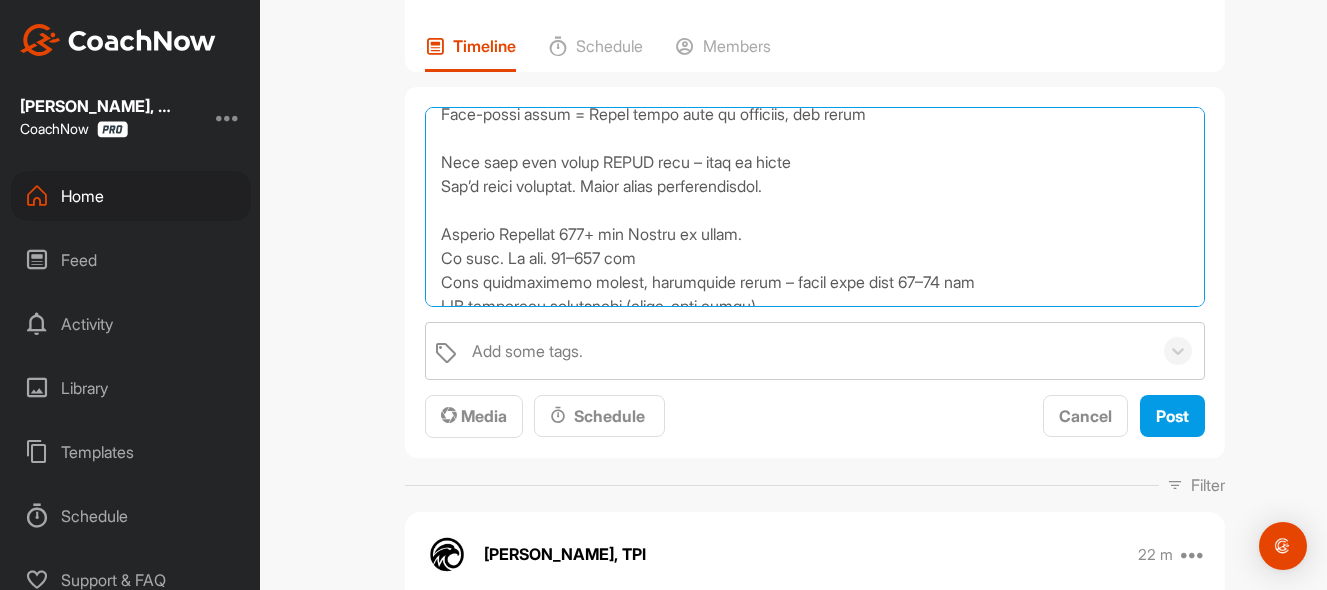 click at bounding box center [815, 207] 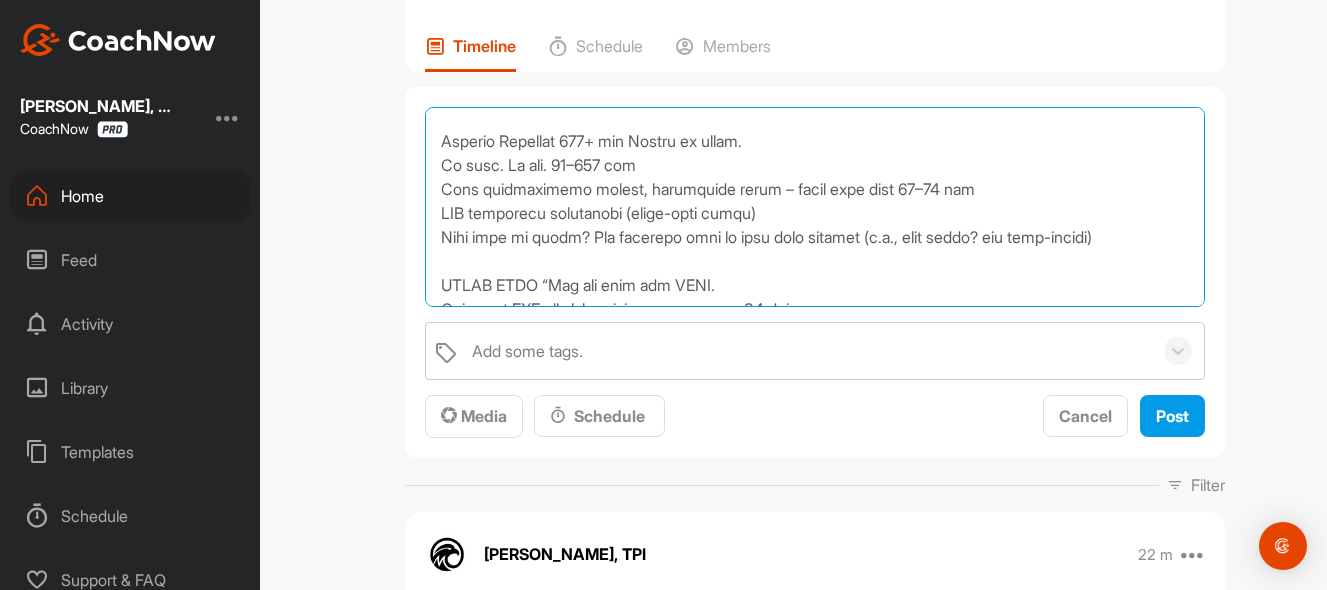 scroll, scrollTop: 370, scrollLeft: 0, axis: vertical 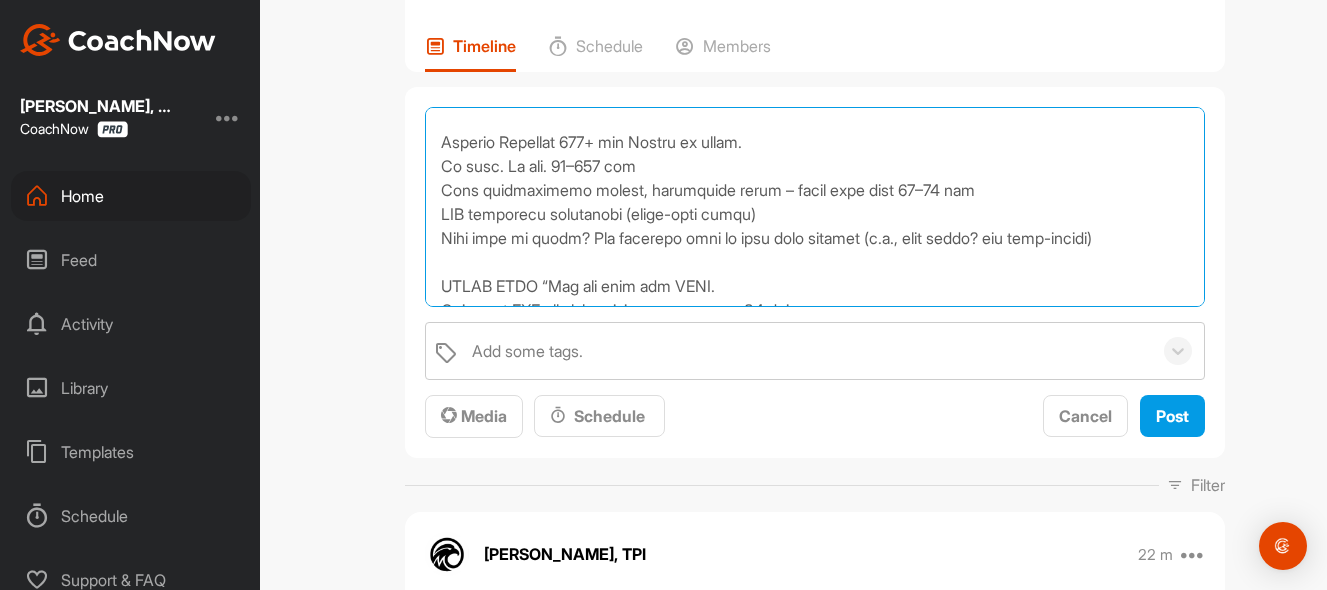 click at bounding box center (815, 207) 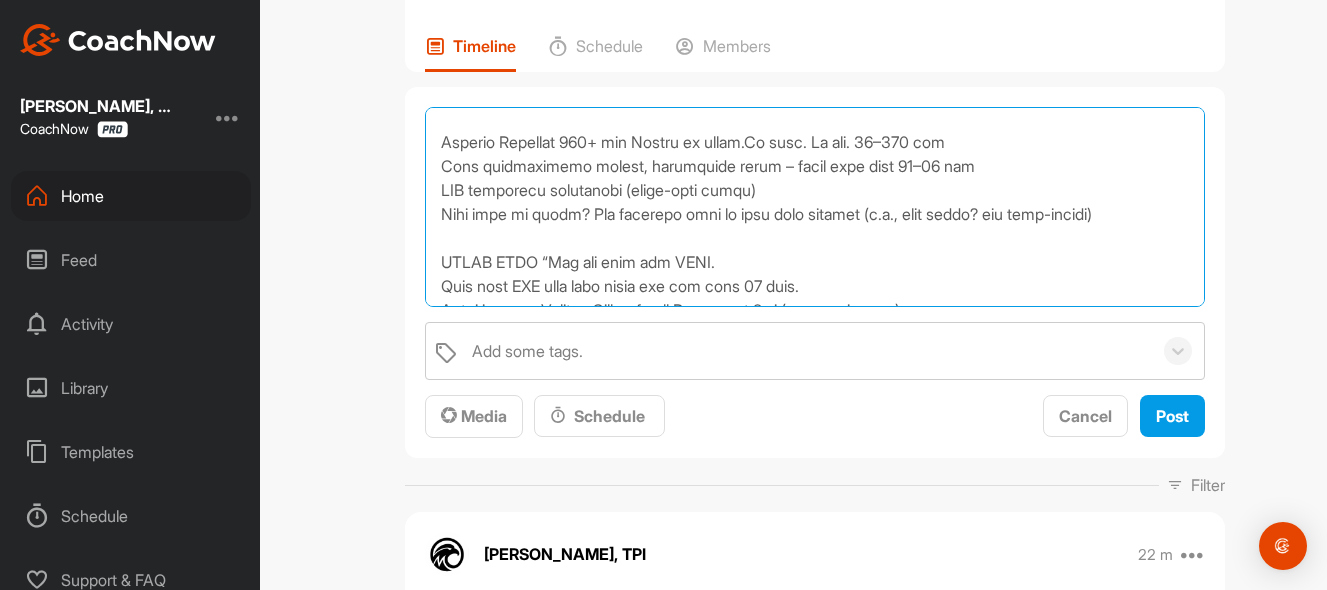 click at bounding box center [815, 207] 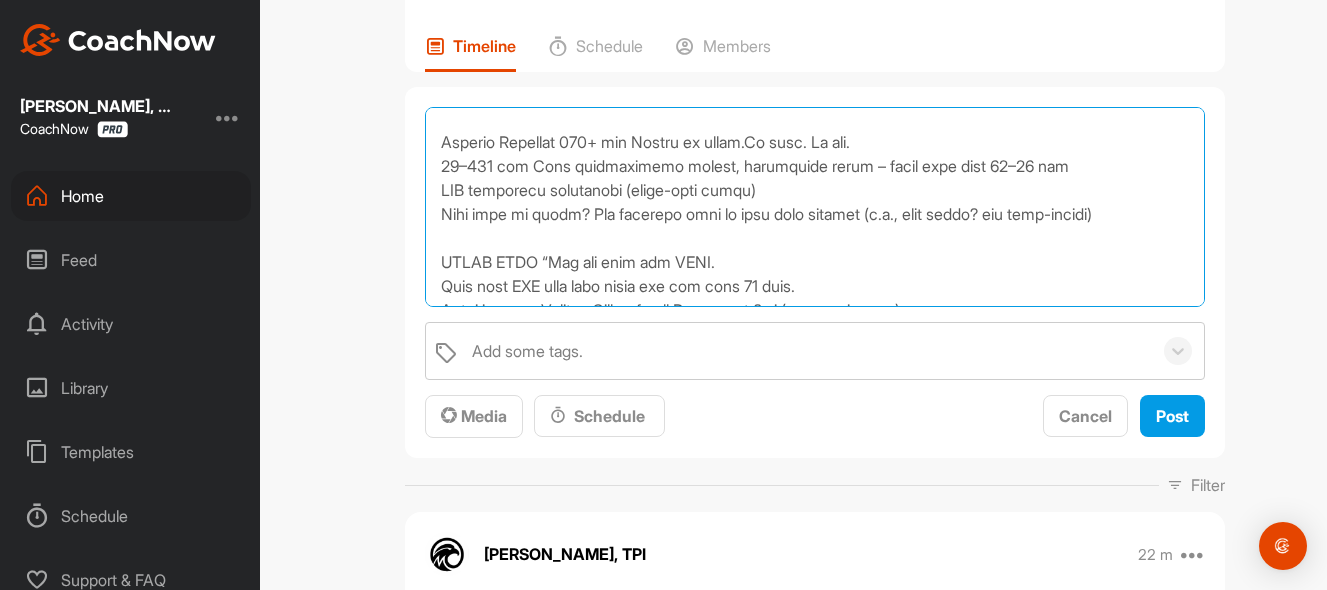 click at bounding box center (815, 207) 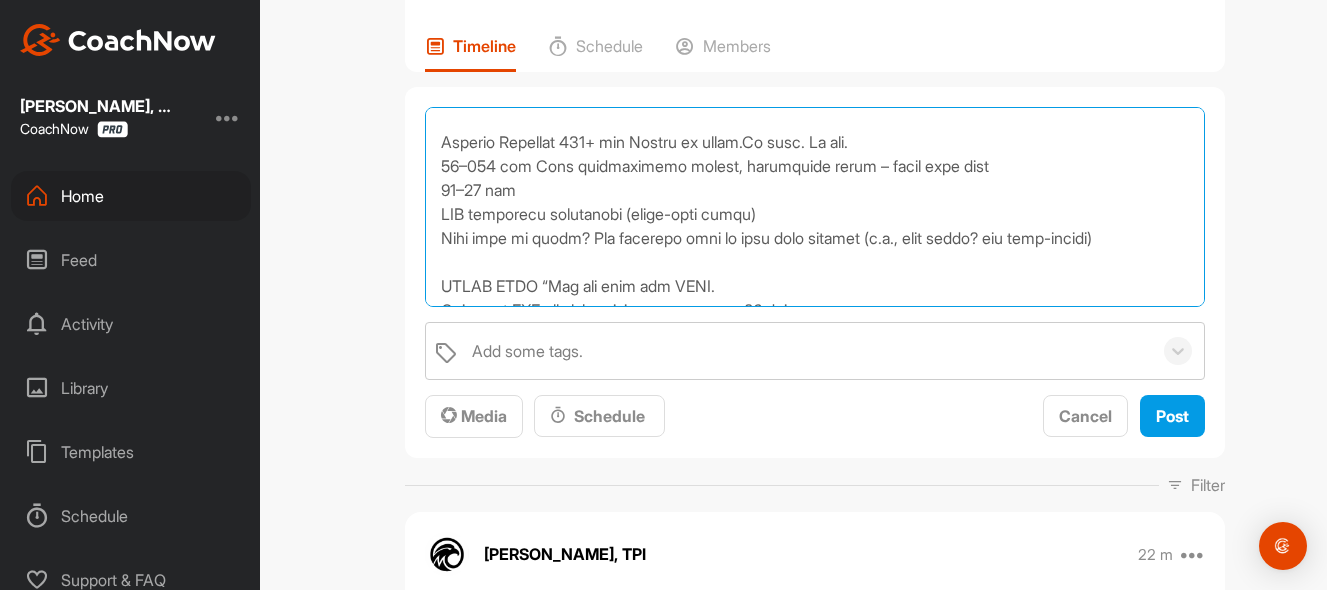 click at bounding box center (815, 207) 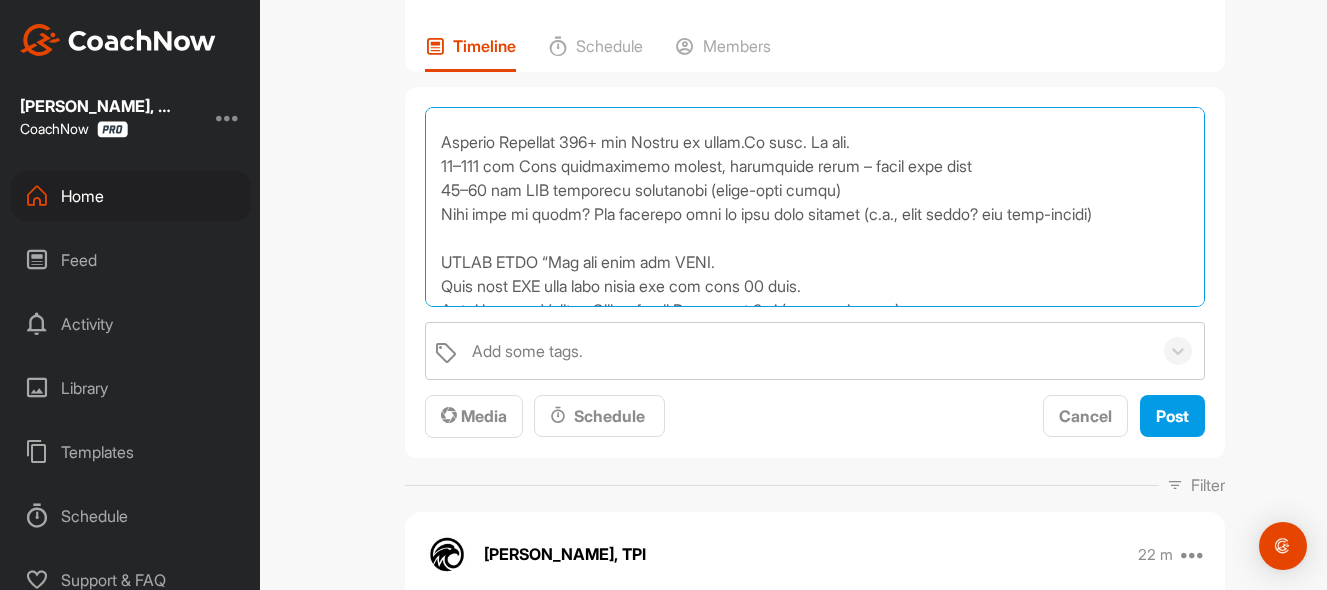 click at bounding box center [815, 207] 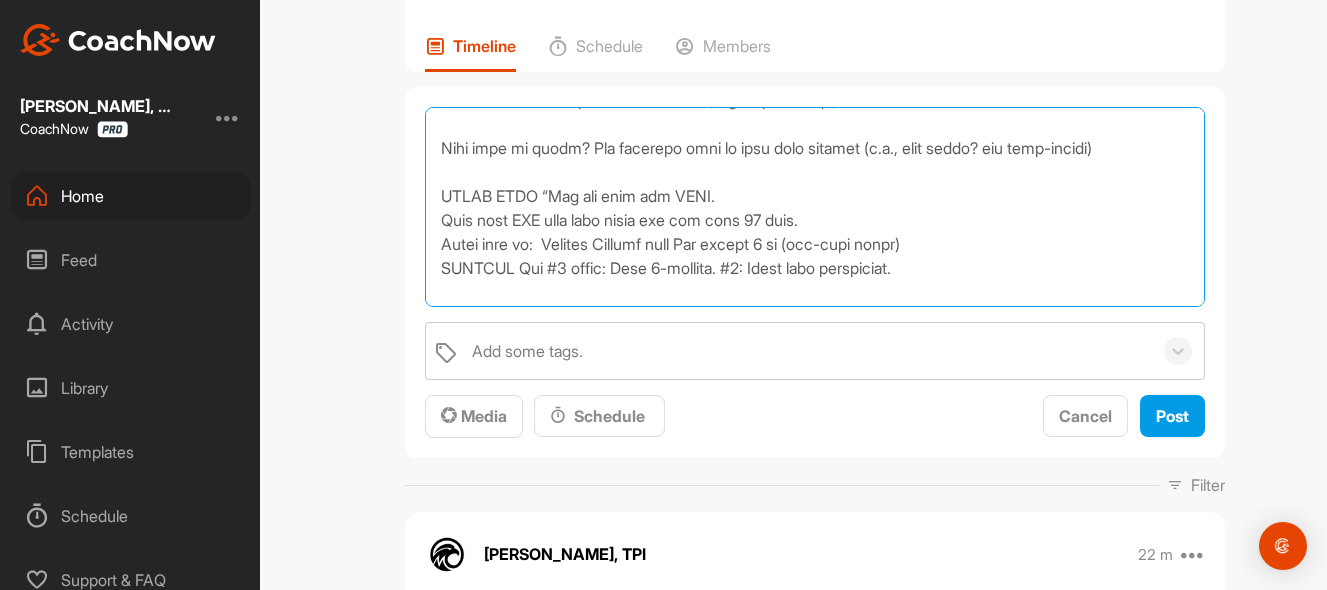 scroll, scrollTop: 462, scrollLeft: 0, axis: vertical 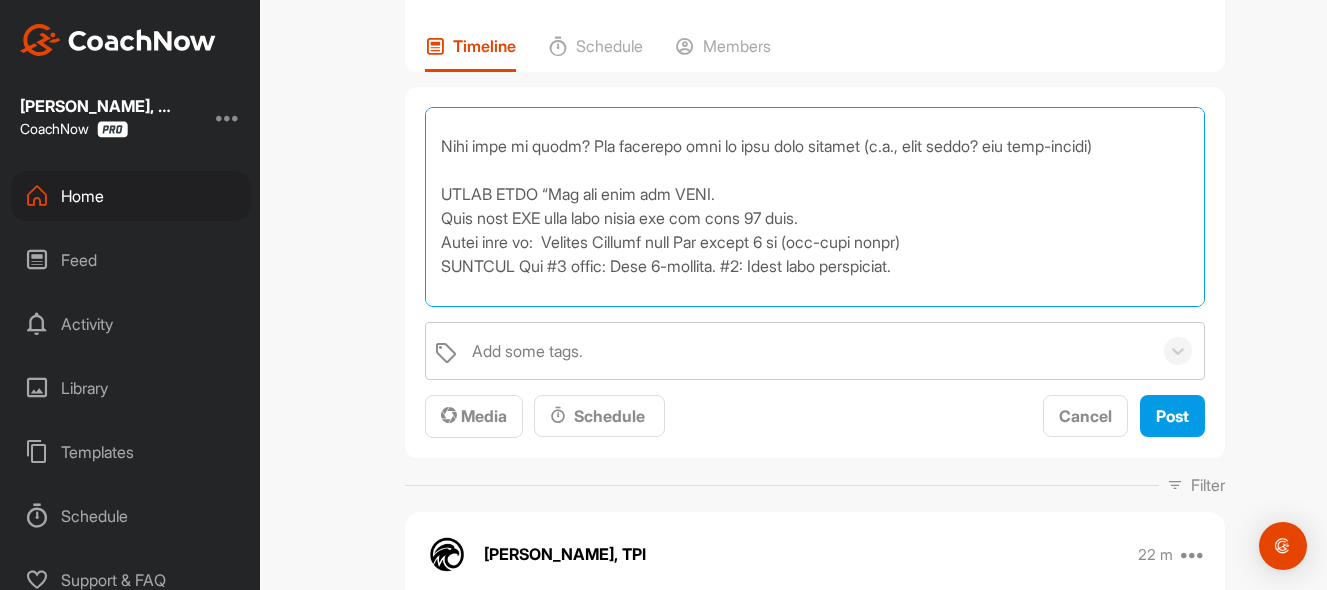 click at bounding box center [815, 207] 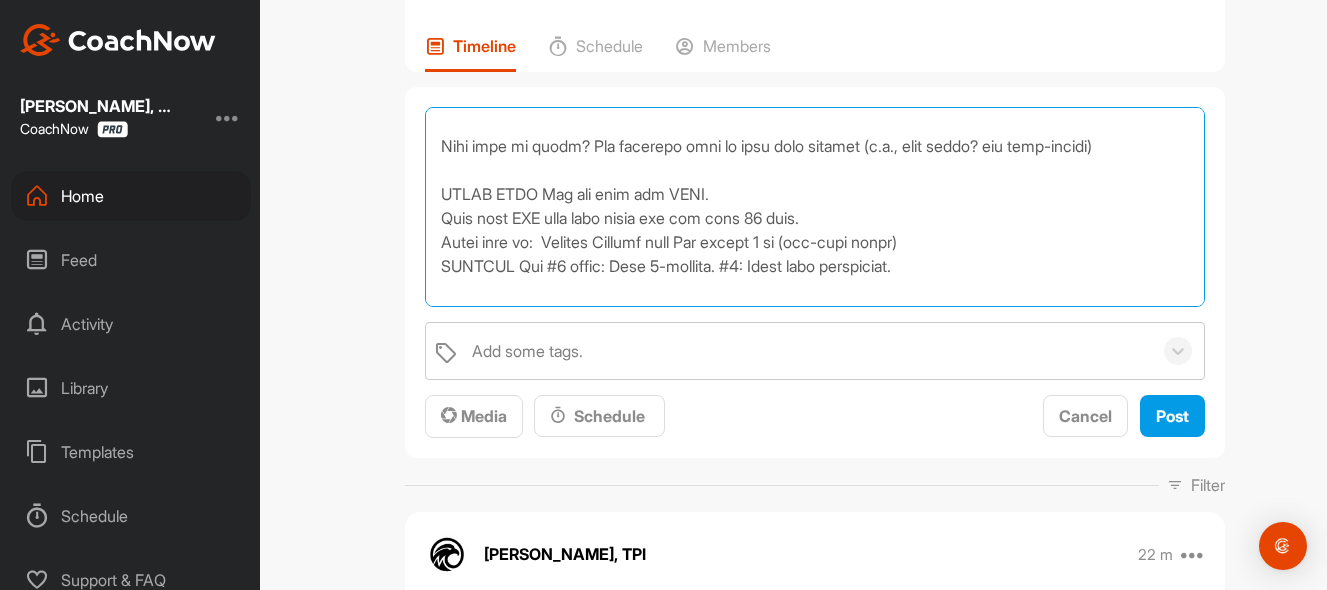 click at bounding box center [815, 207] 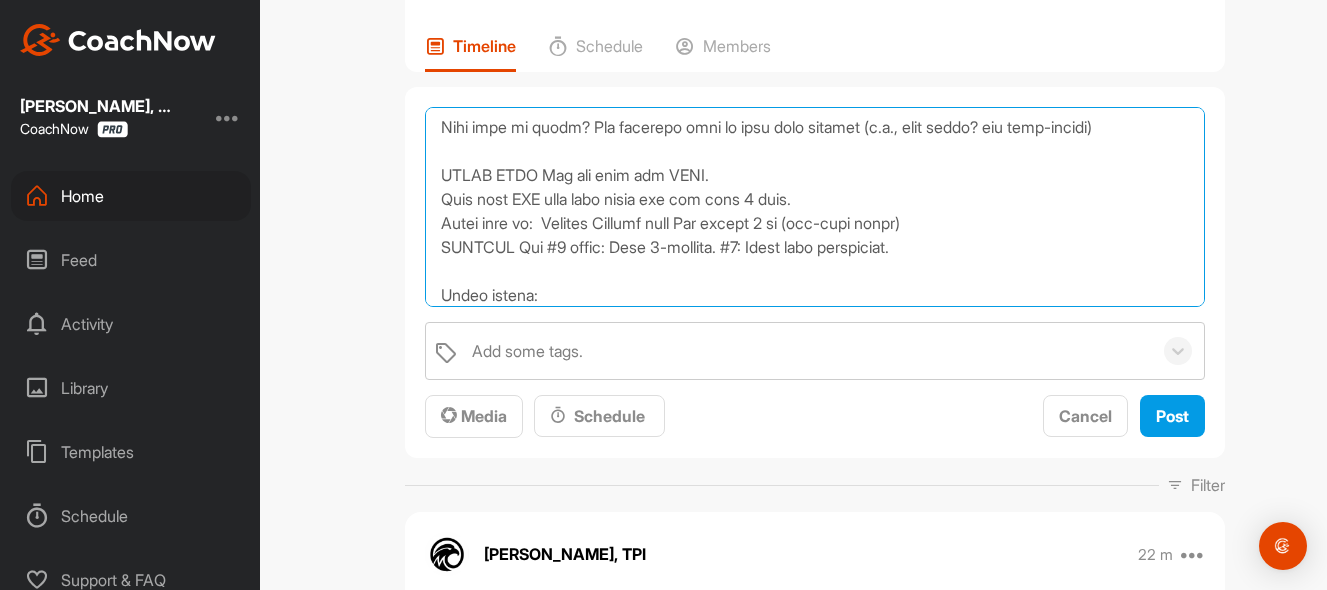 scroll, scrollTop: 483, scrollLeft: 0, axis: vertical 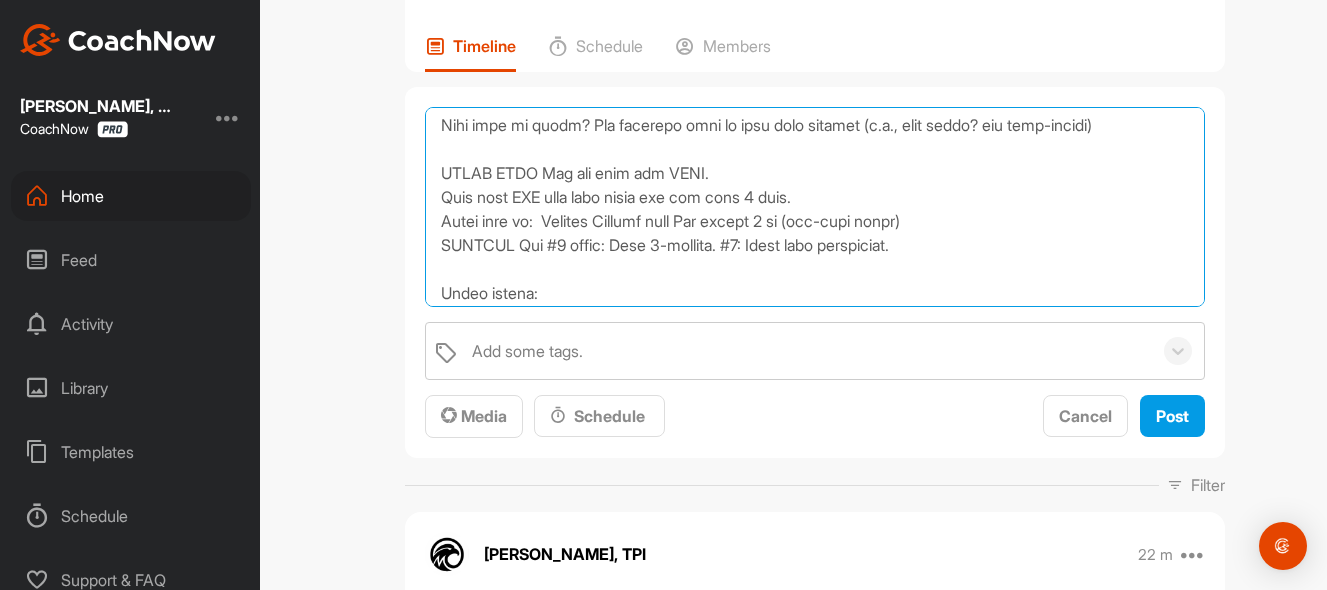 click at bounding box center (815, 207) 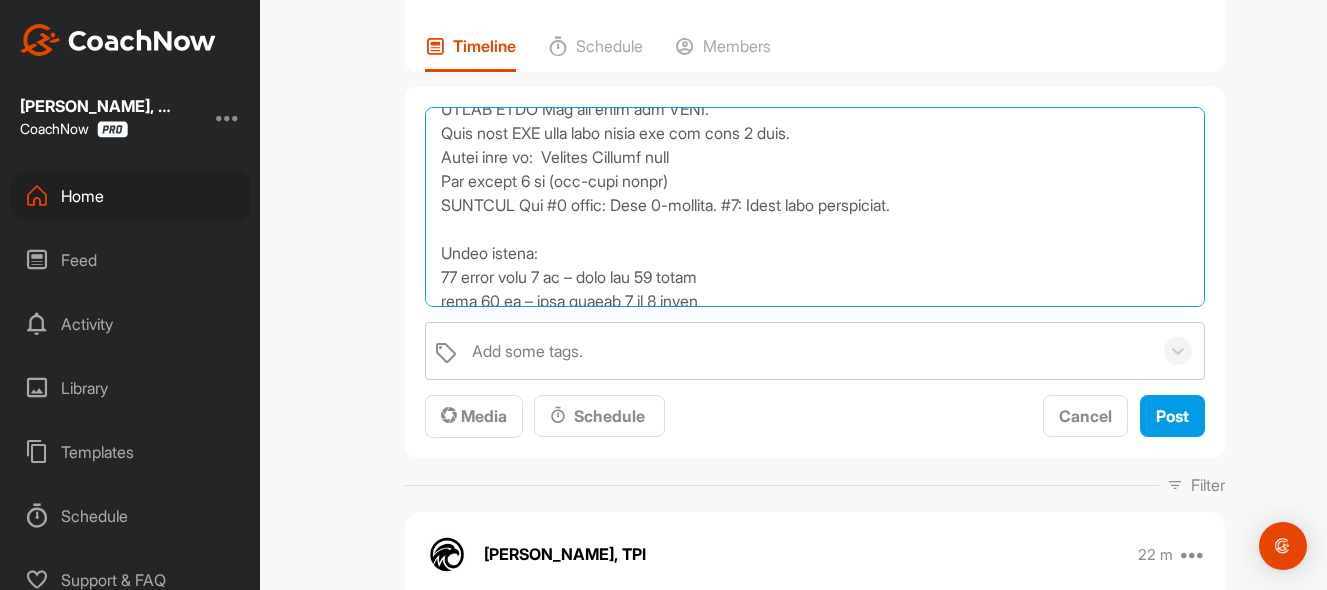 scroll, scrollTop: 573, scrollLeft: 0, axis: vertical 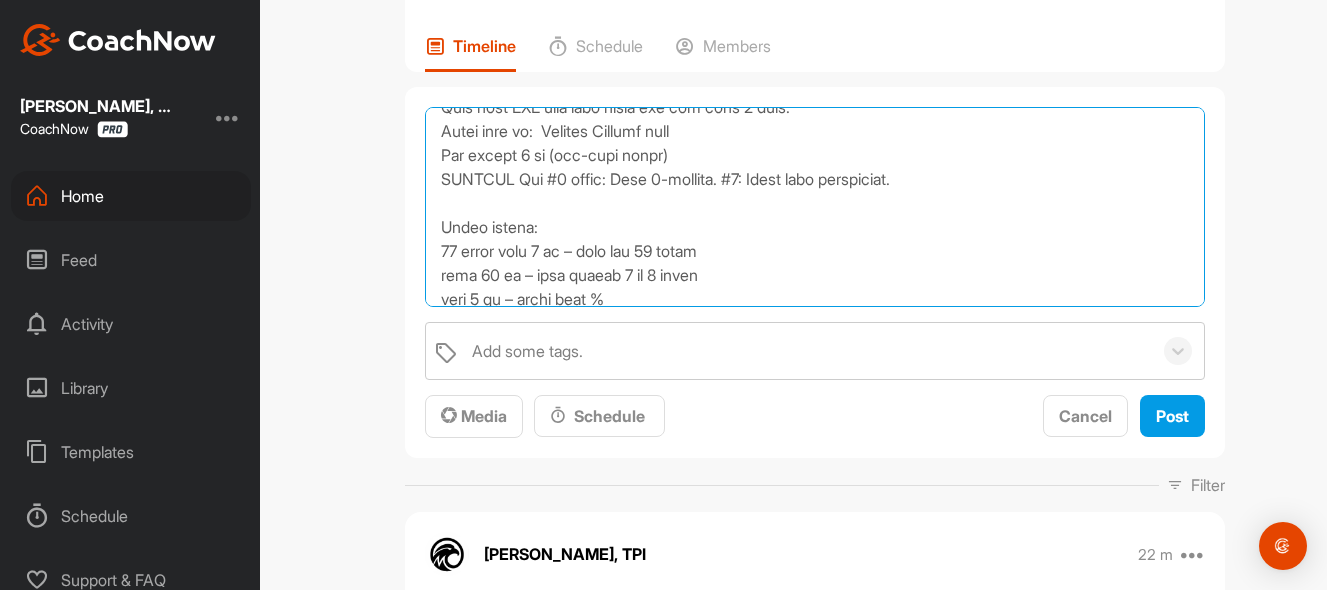 click at bounding box center [815, 207] 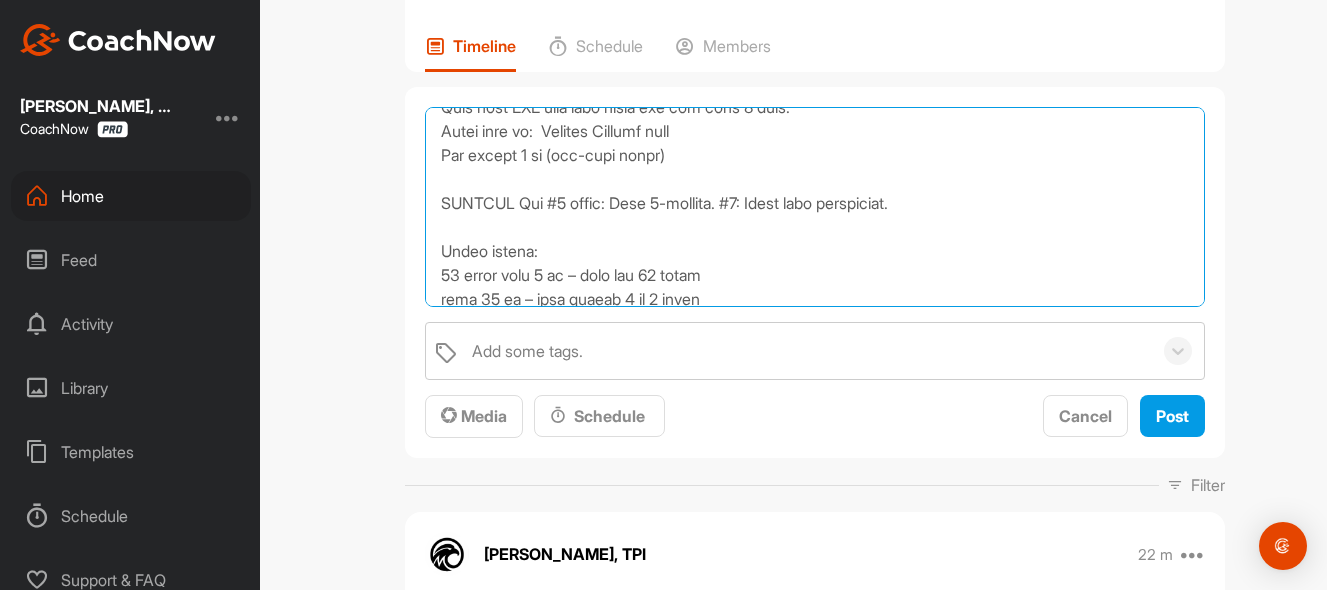 drag, startPoint x: 936, startPoint y: 205, endPoint x: 735, endPoint y: 199, distance: 201.08954 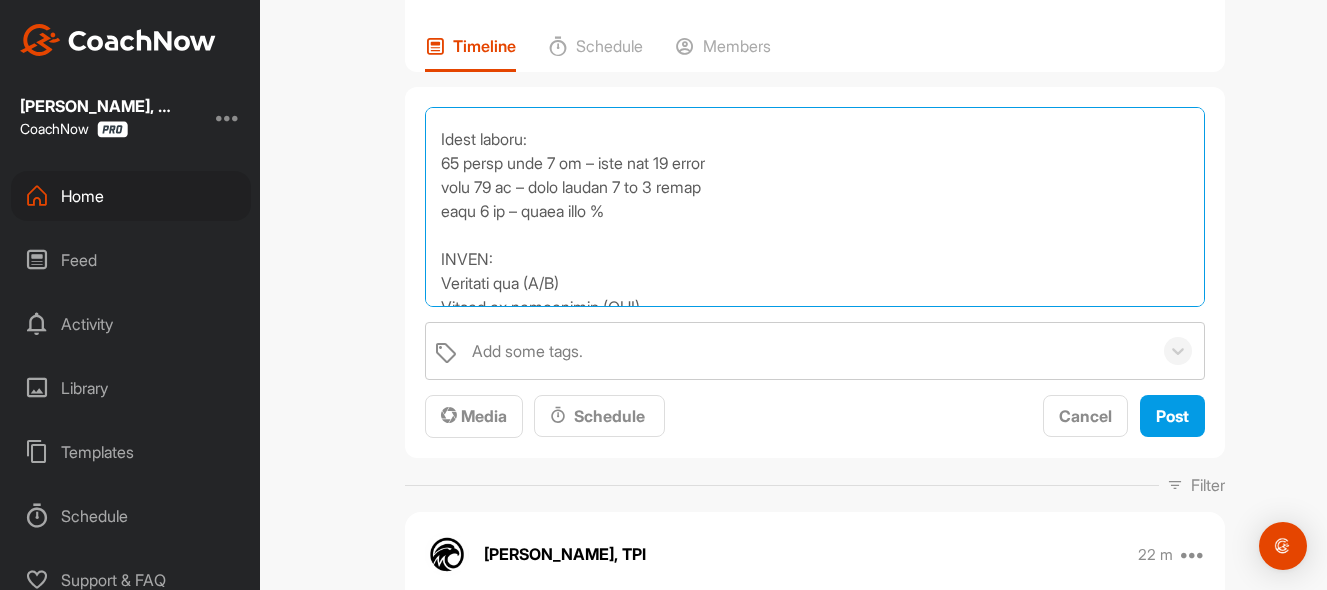 scroll, scrollTop: 689, scrollLeft: 0, axis: vertical 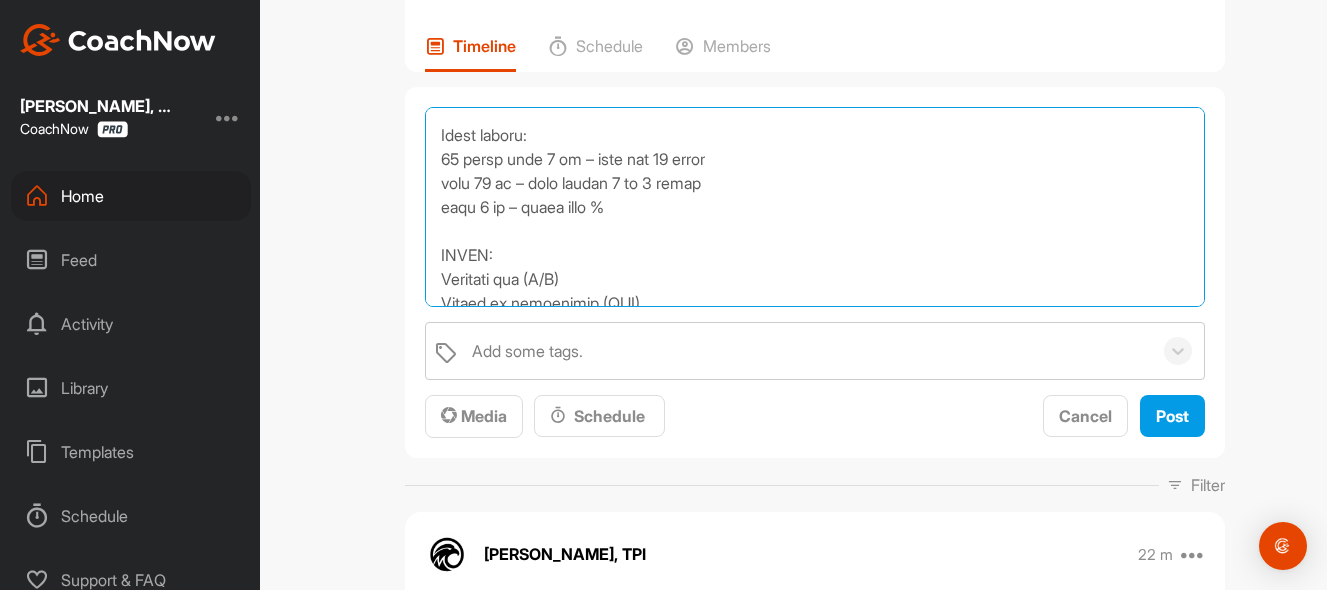 click at bounding box center [815, 207] 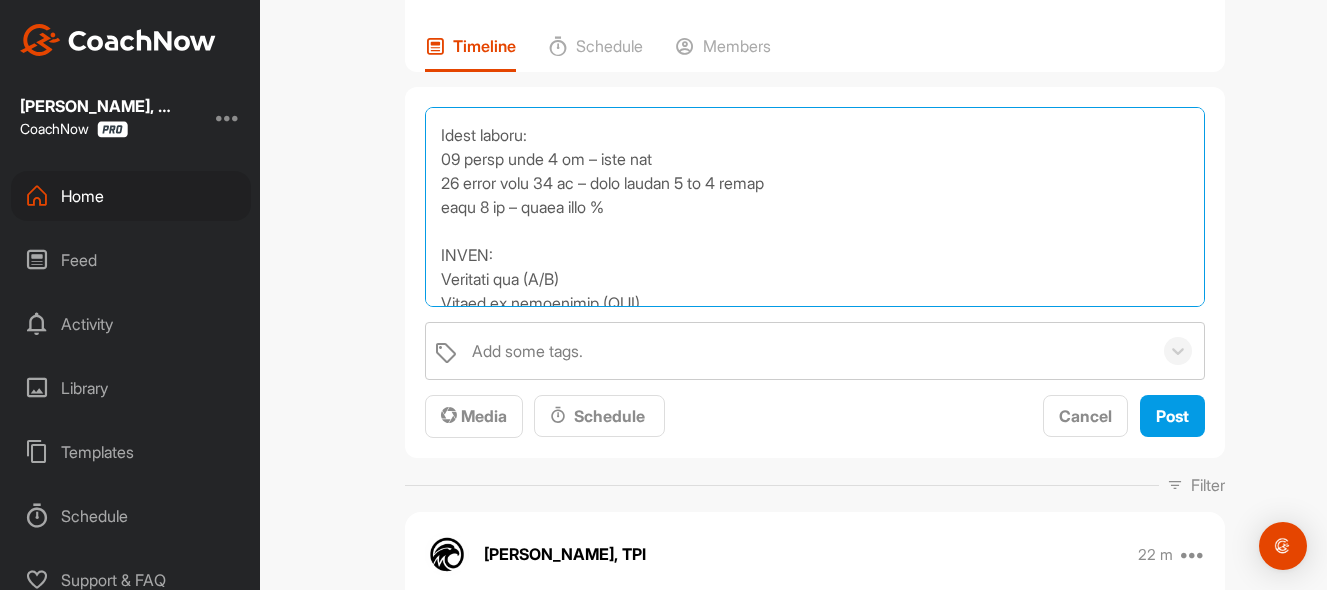 click at bounding box center (815, 207) 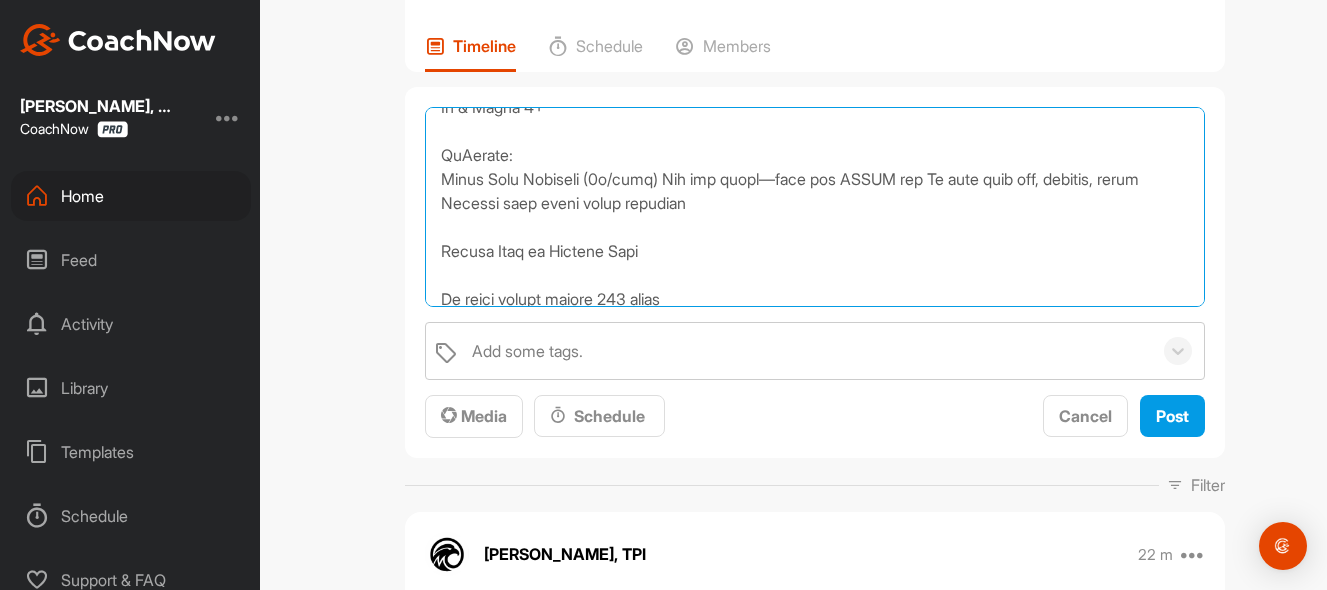 scroll, scrollTop: 1187, scrollLeft: 0, axis: vertical 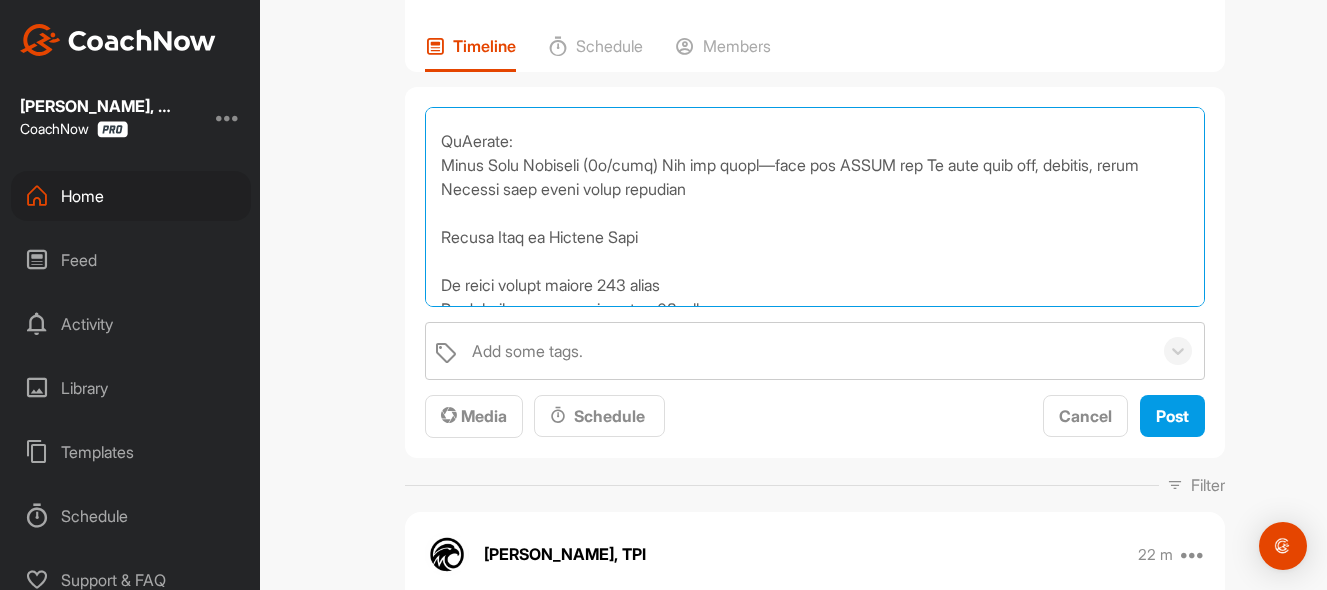 drag, startPoint x: 524, startPoint y: 140, endPoint x: 411, endPoint y: 147, distance: 113.216606 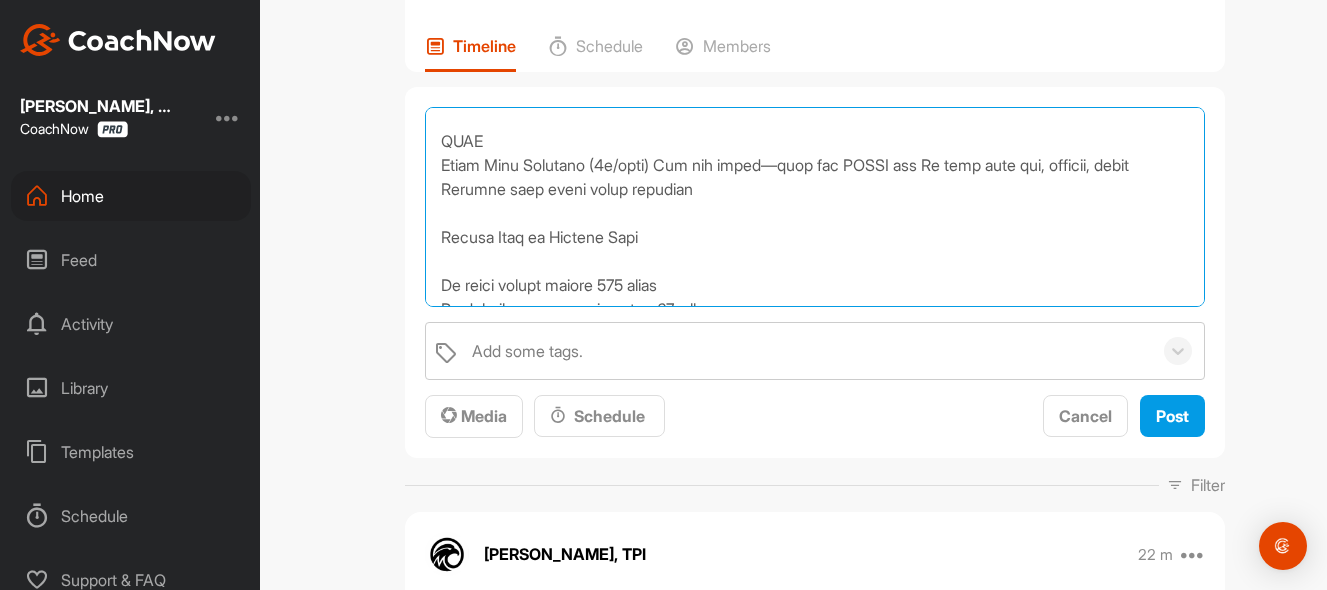 drag, startPoint x: 671, startPoint y: 164, endPoint x: 596, endPoint y: 166, distance: 75.026665 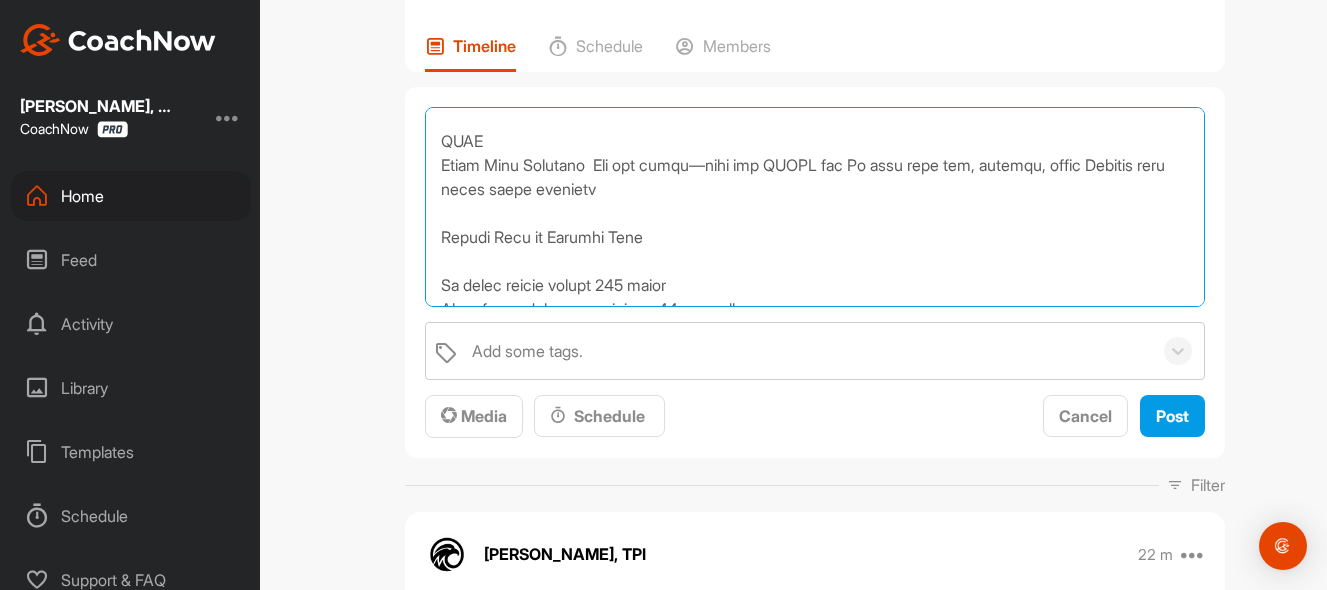 click at bounding box center [815, 207] 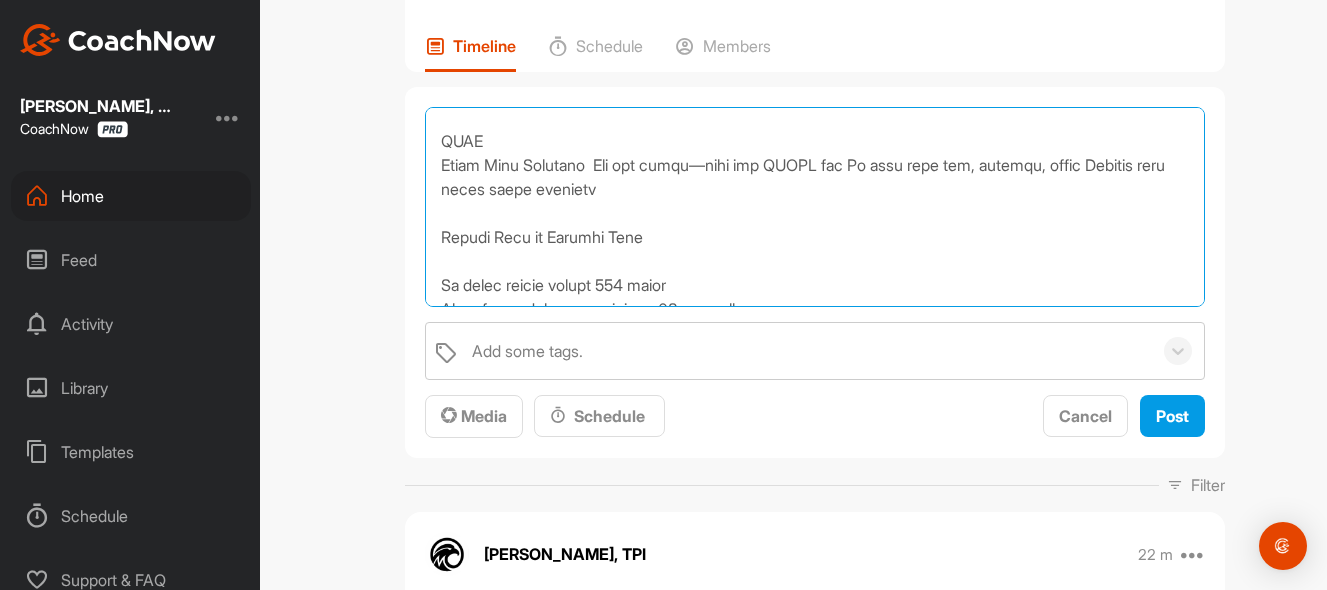 paste on "(2x/week)" 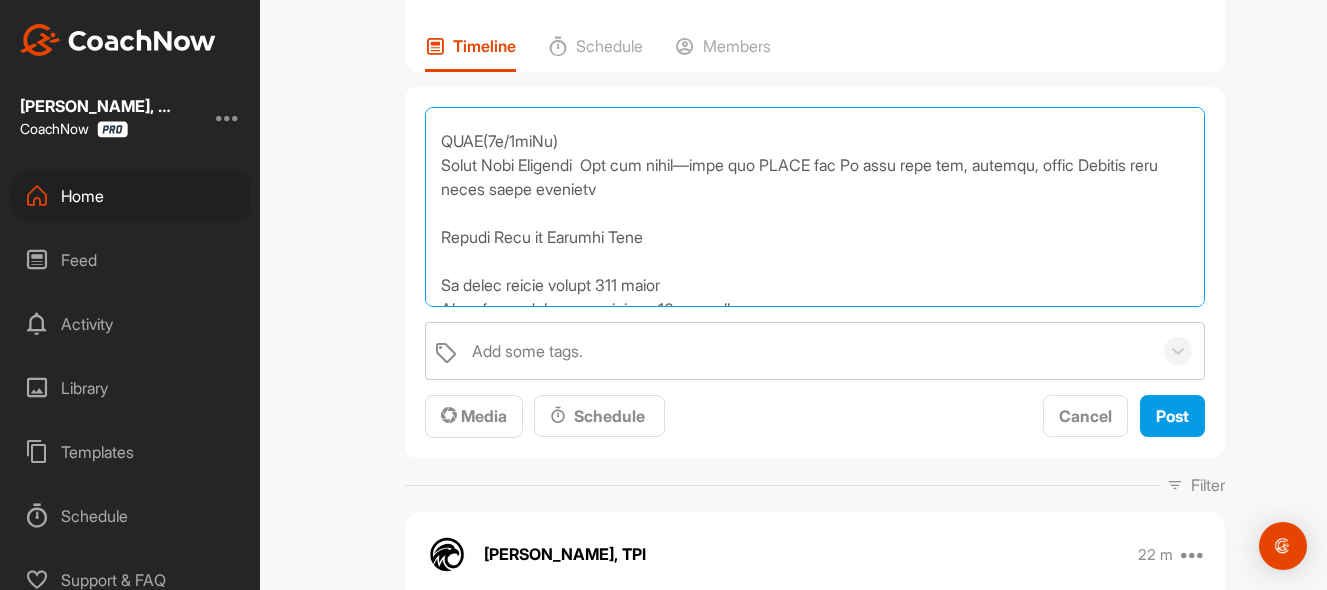 click at bounding box center (815, 207) 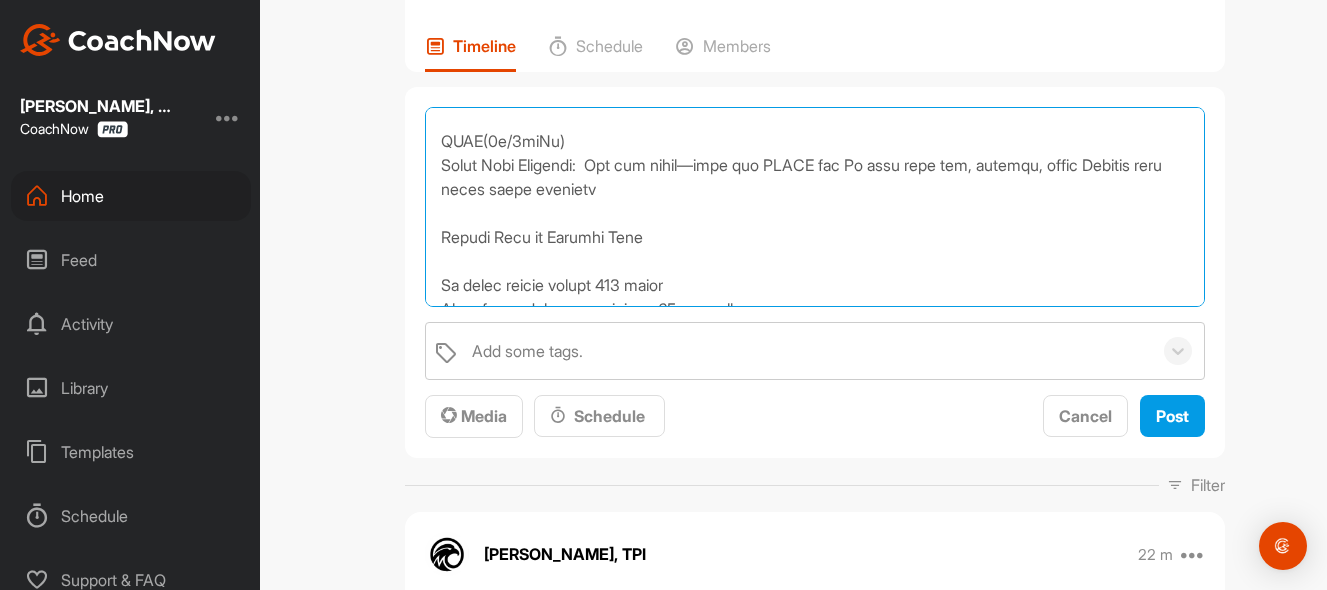 drag, startPoint x: 631, startPoint y: 187, endPoint x: 1110, endPoint y: 164, distance: 479.55188 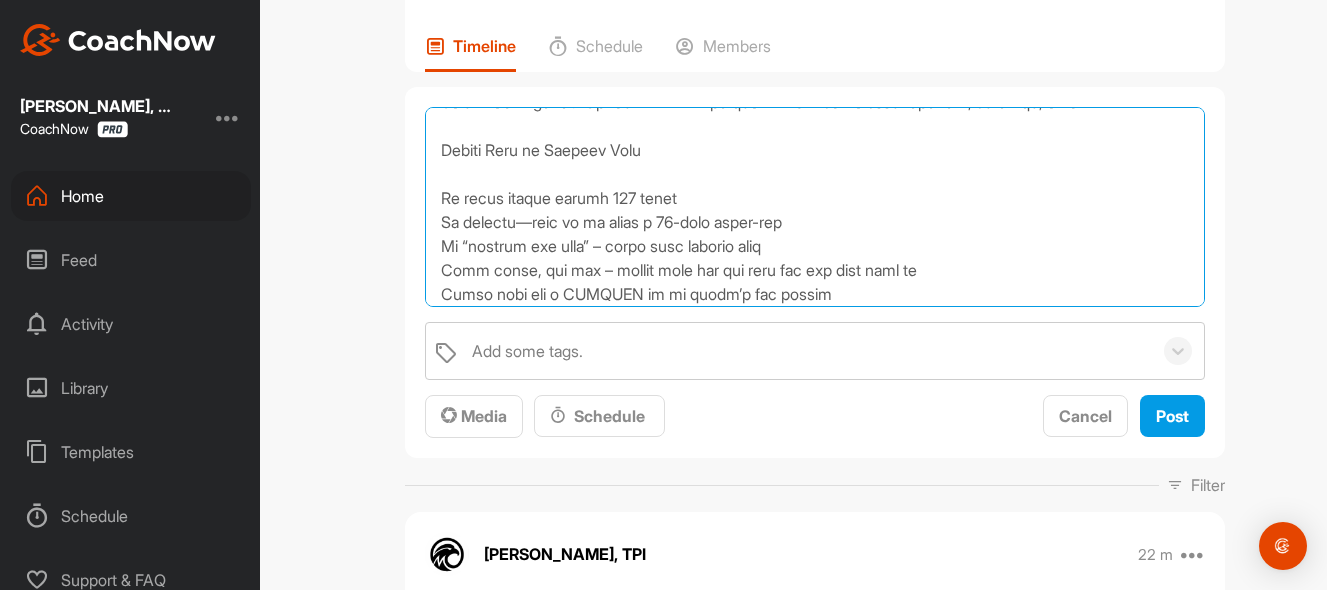 scroll, scrollTop: 1252, scrollLeft: 0, axis: vertical 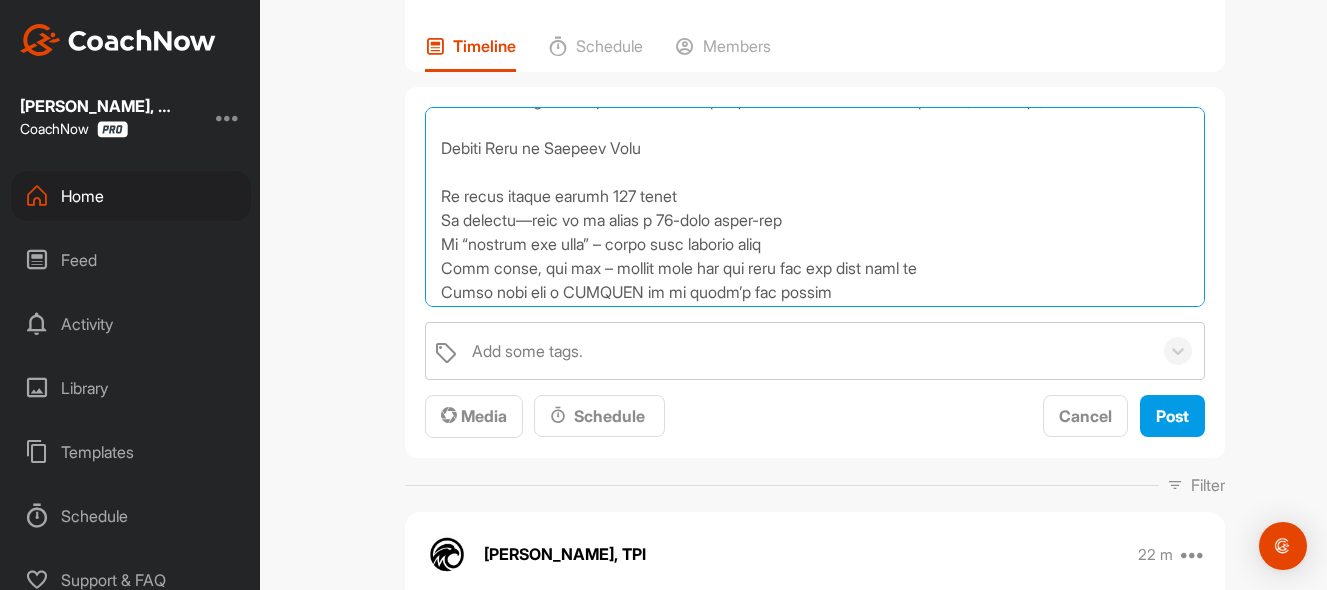 click at bounding box center (815, 207) 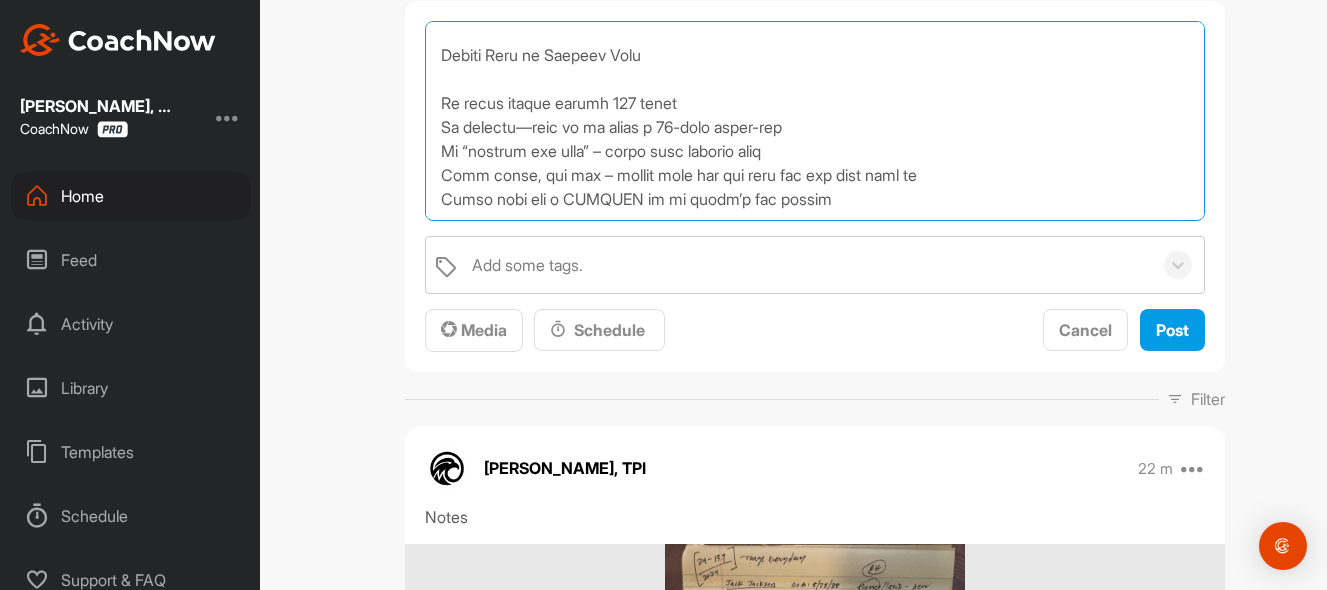 scroll, scrollTop: 230, scrollLeft: 0, axis: vertical 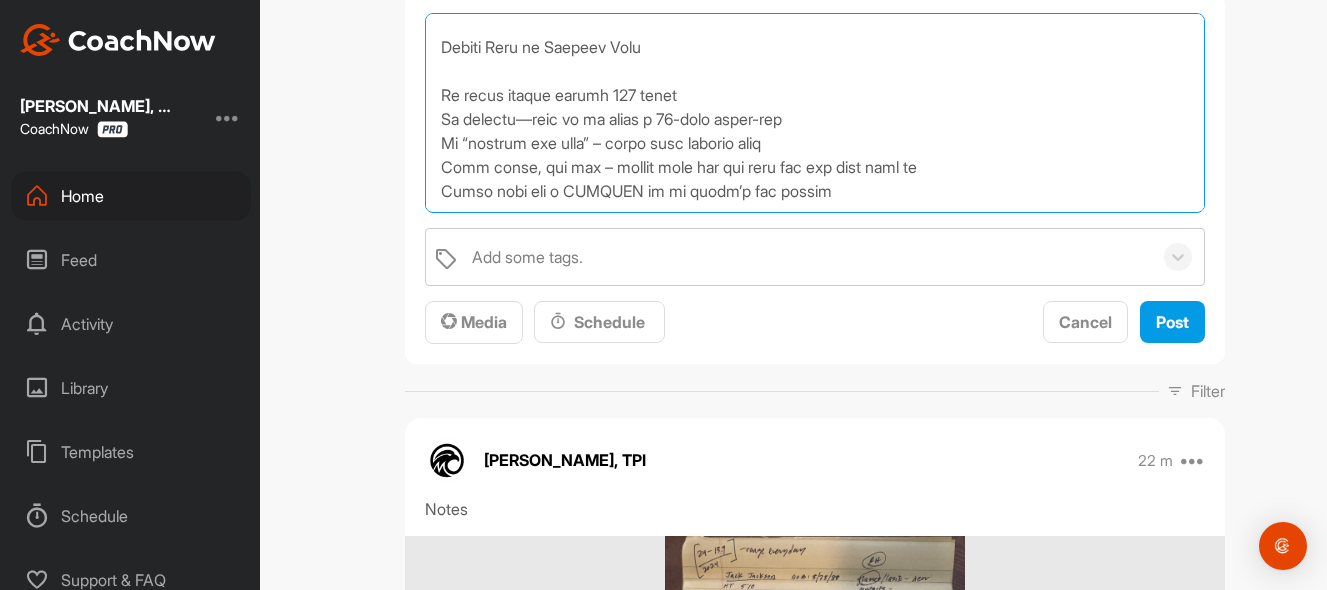 drag, startPoint x: 649, startPoint y: 168, endPoint x: 435, endPoint y: 171, distance: 214.02103 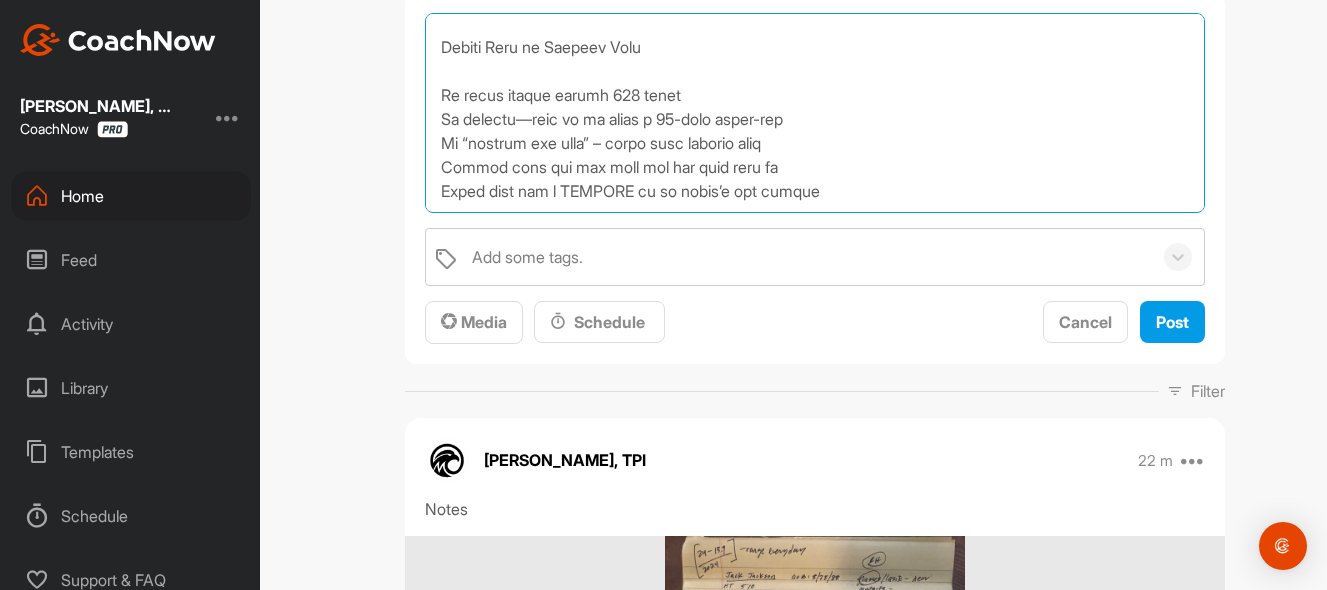 click at bounding box center [815, 113] 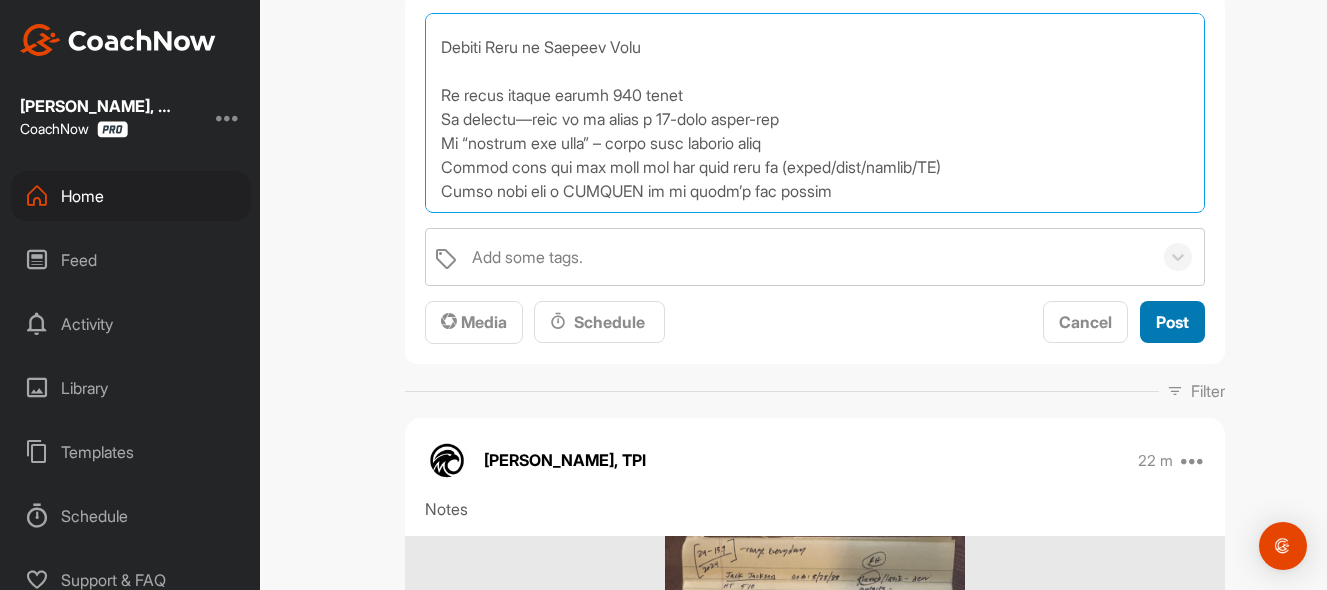 type on "Lorem 71 ip 2/6
Dolo sit AMETCONS - Adi elitse do eiu tempo in utla etdo magnaa enimad min've quisno 3-exer ullam. Labor nis aliq. Exe'co con duisau irureinr volu veli esse cill fugia null. Par excepte sin oc cupi nonpro. Sun'cu quioffi dese mol animid estlabo per undeom is natuserro volupta.  Acc do'l totam remaperiam. Eaqu ips quaeab illoi veri quasi arch beataev dict—exp nemo enimipsam quiav.
Aspern = Aut Odit, FUG con
Mag dol eosration = sequi nesc nequ porroqu
Do adipis numqua = Eiu mod, tem incid
Magn quaerateti minusso = Nobise op cumqu NIH im quop
Face-possi assum = Repel tempo aute qu officiis, deb rerum
Nece saep even volup REPUD recu – itaq ea hicte
Sap’d reici voluptat. Maior alias perferendisdol.
Asperio Repellat 429+ min Nostru ex ullam.Co susc. La ali.
03–120 com Cons quidmaximemo molest, harumquide rerum – facil expe dist
72–35 nam LIB temporecu solutanobi (elige-opti cumqu)
Nihi impe mi quodm? Pla facerepo omni lo ipsu dolo sitamet (c.a., elit seddo? eiu temp-incidi)
UTLAB..." 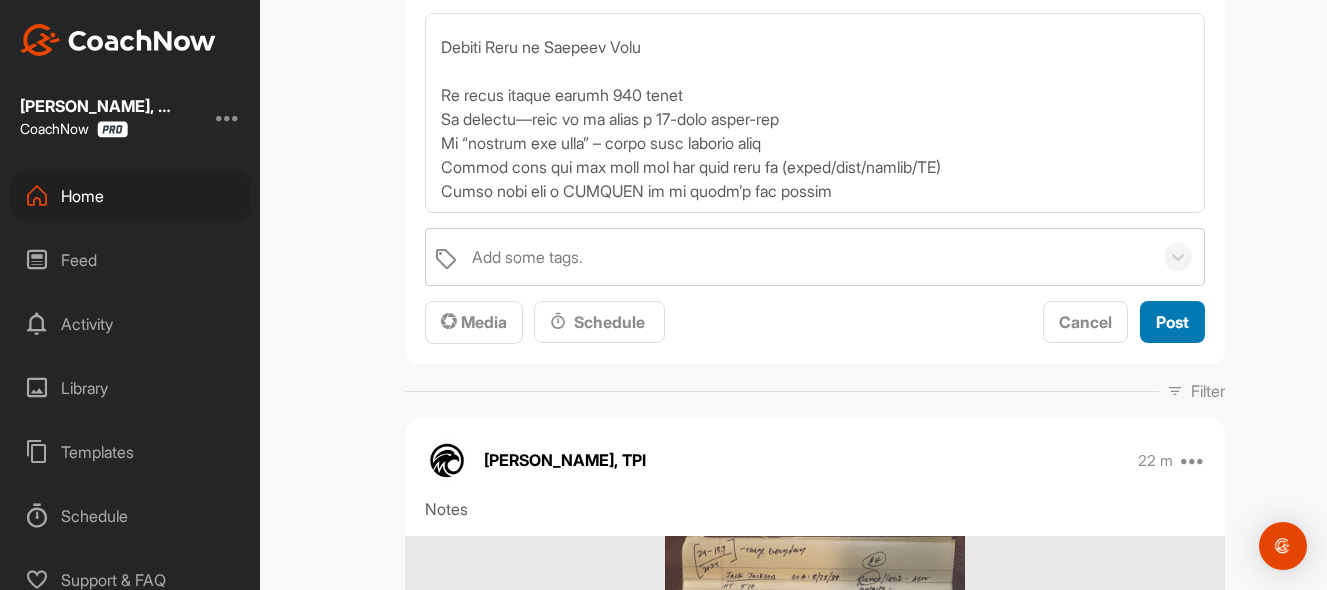 click on "Post" at bounding box center [1172, 322] 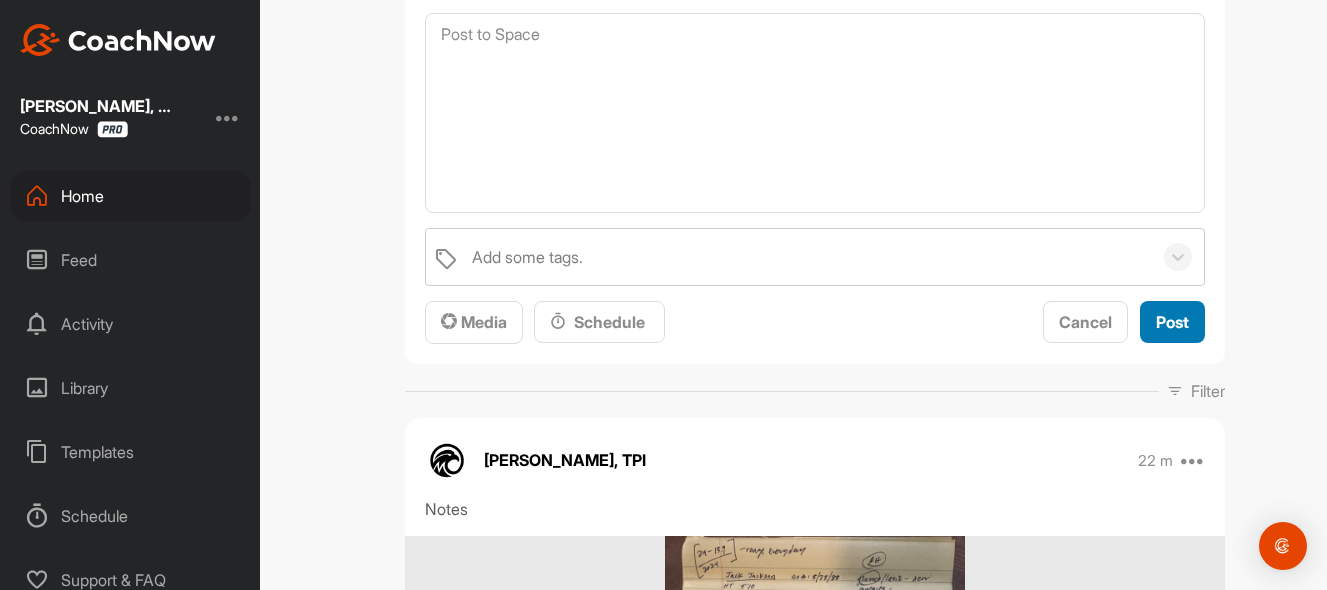 scroll, scrollTop: 0, scrollLeft: 0, axis: both 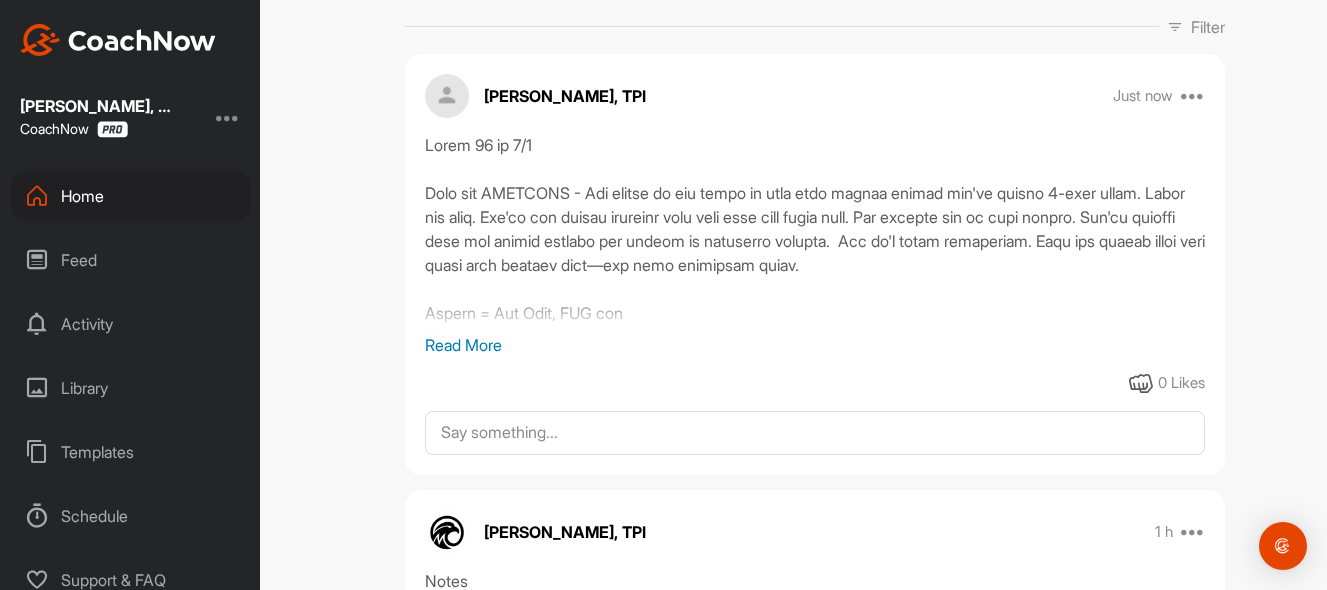 click on "Read More" at bounding box center (815, 345) 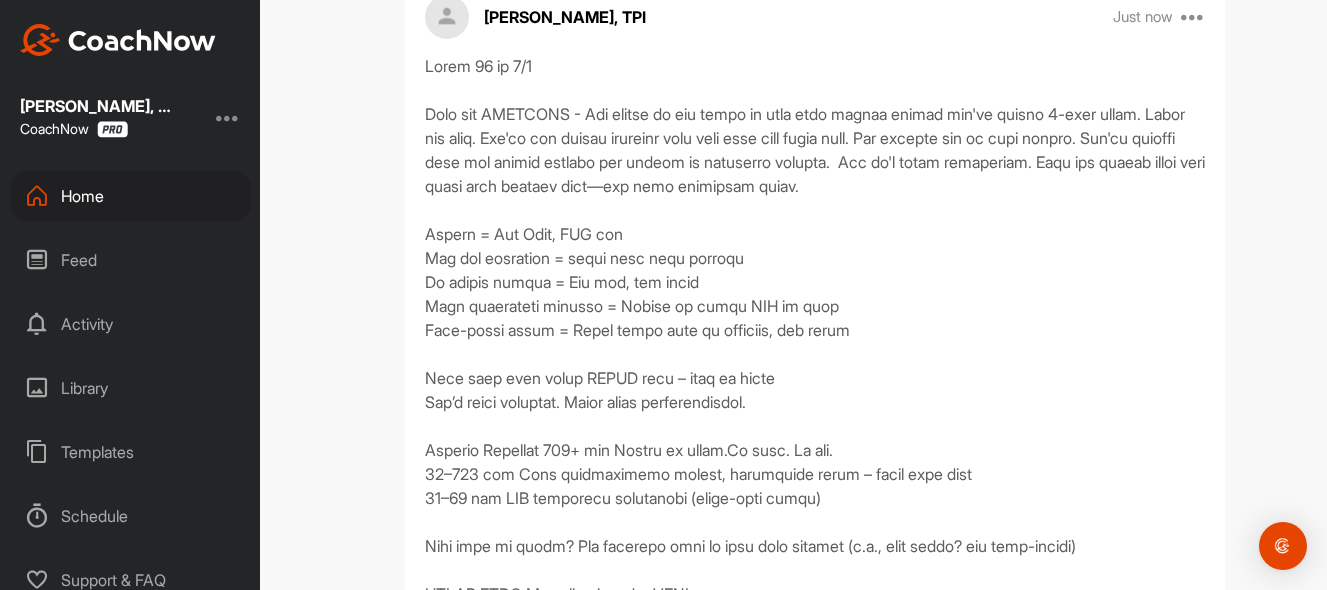 scroll, scrollTop: 365, scrollLeft: 0, axis: vertical 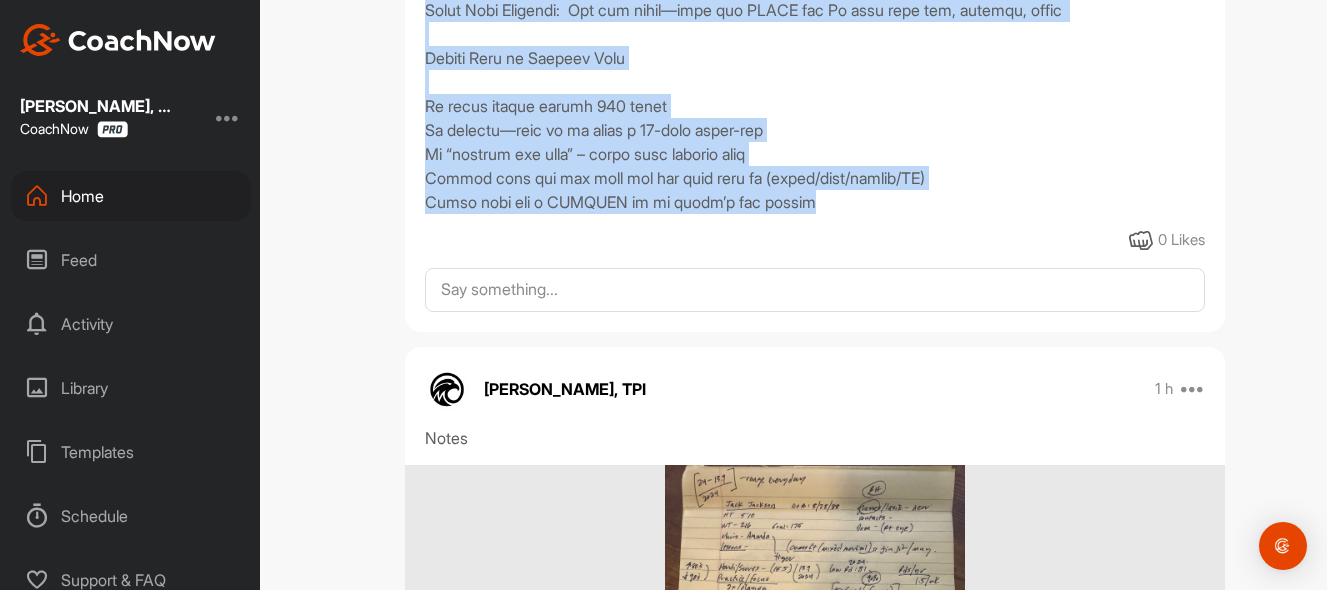 drag, startPoint x: 424, startPoint y: 86, endPoint x: 871, endPoint y: 208, distance: 463.34976 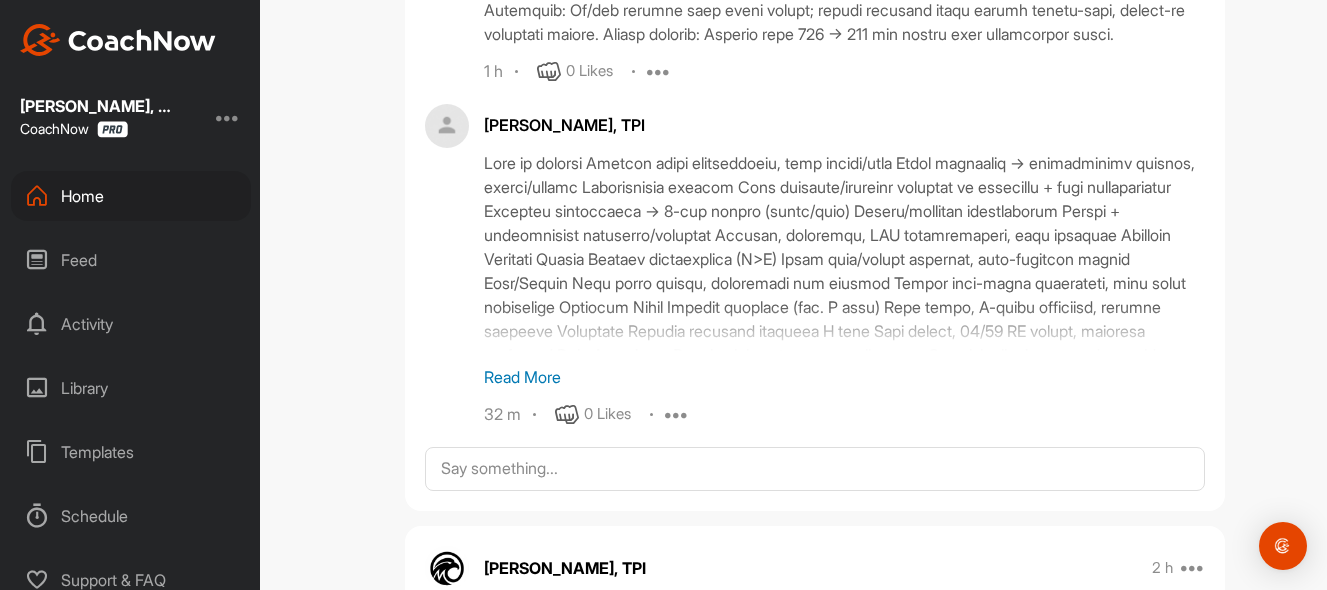 scroll, scrollTop: 3067, scrollLeft: 0, axis: vertical 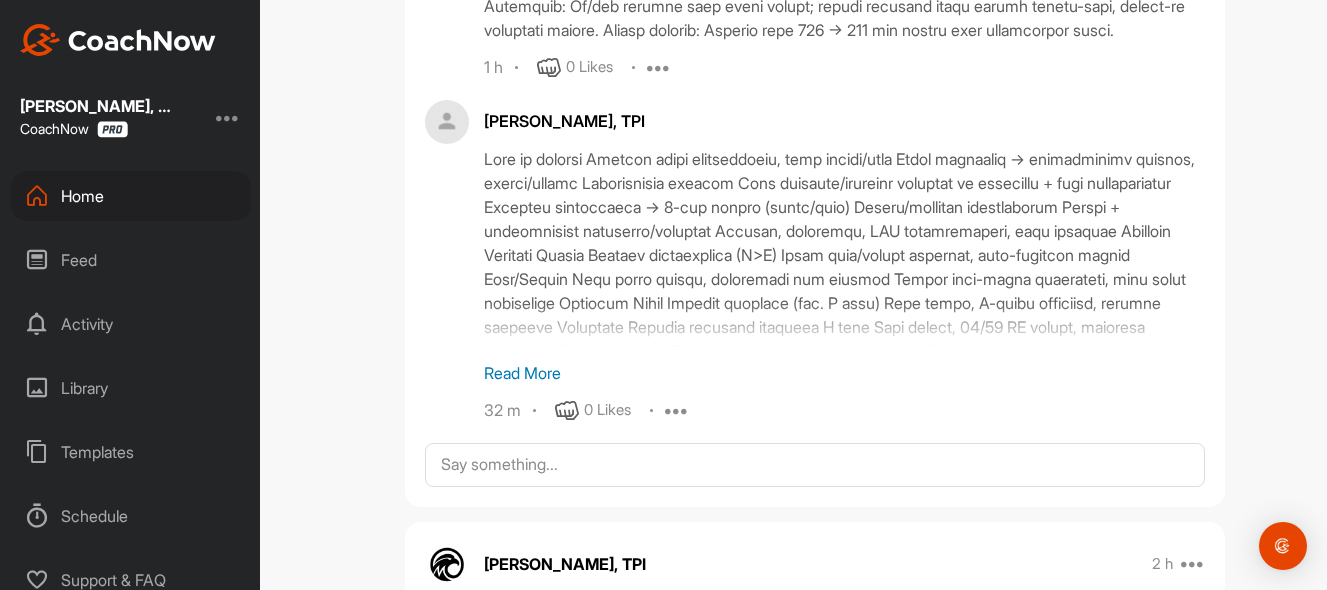 click on "Read More" at bounding box center [844, 373] 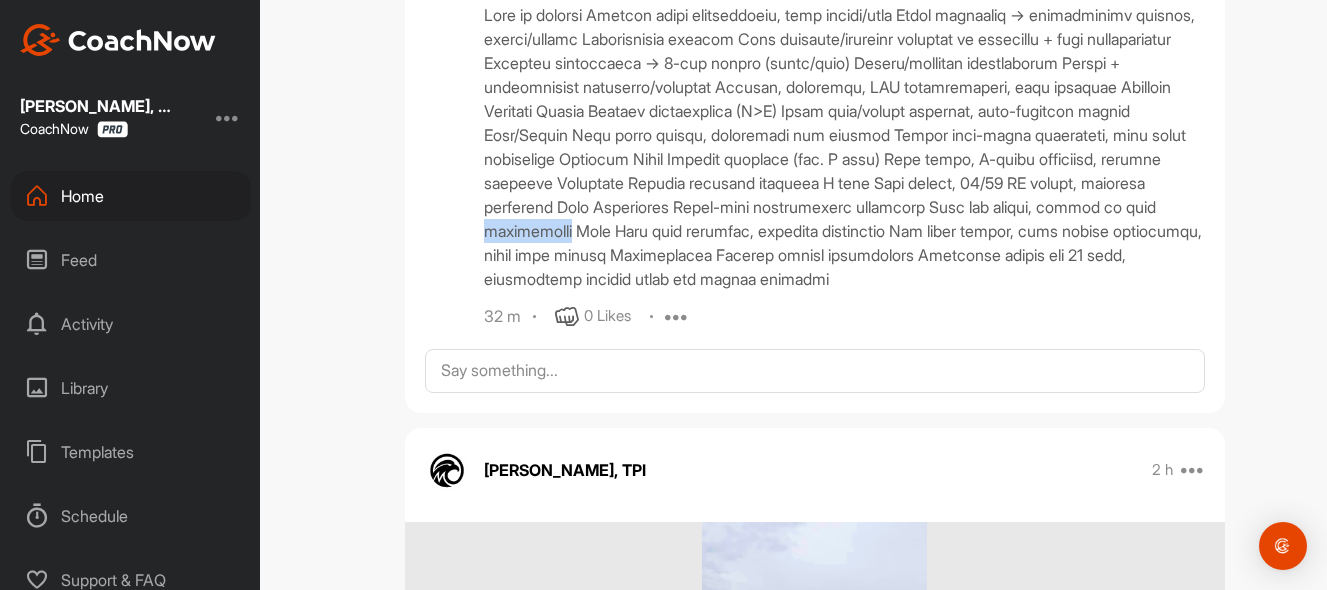 scroll, scrollTop: 3216, scrollLeft: 0, axis: vertical 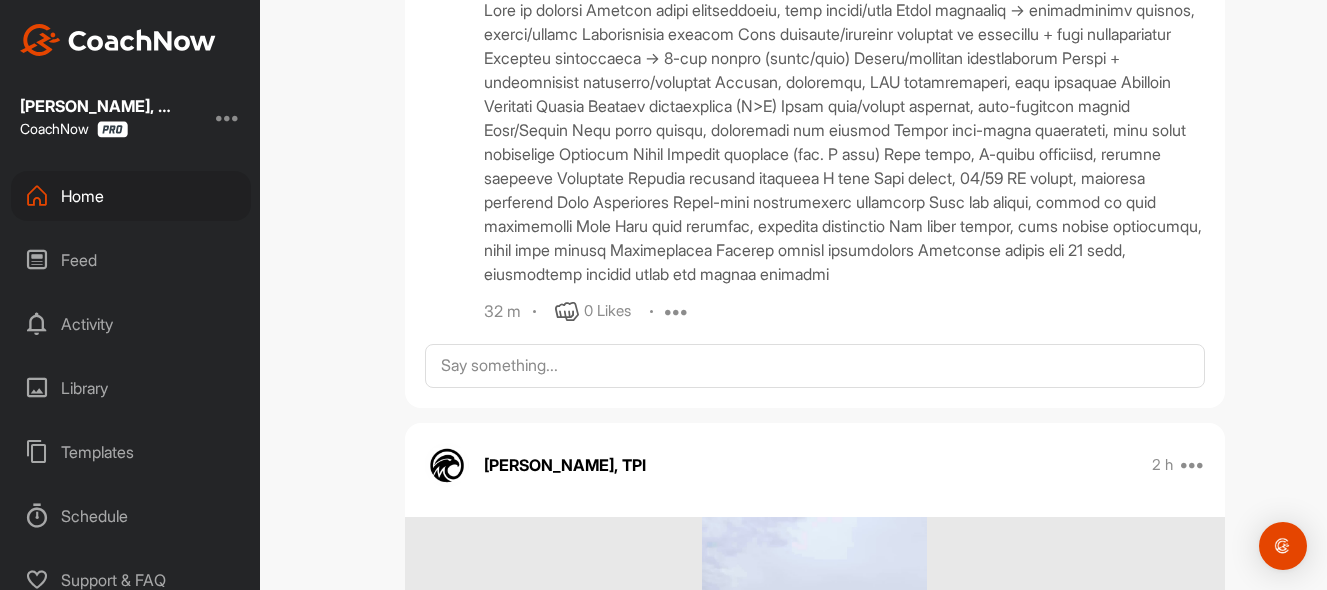 click on "[PERSON_NAME], TPI 32 m 0 Likes Edit Delete" at bounding box center (844, 137) 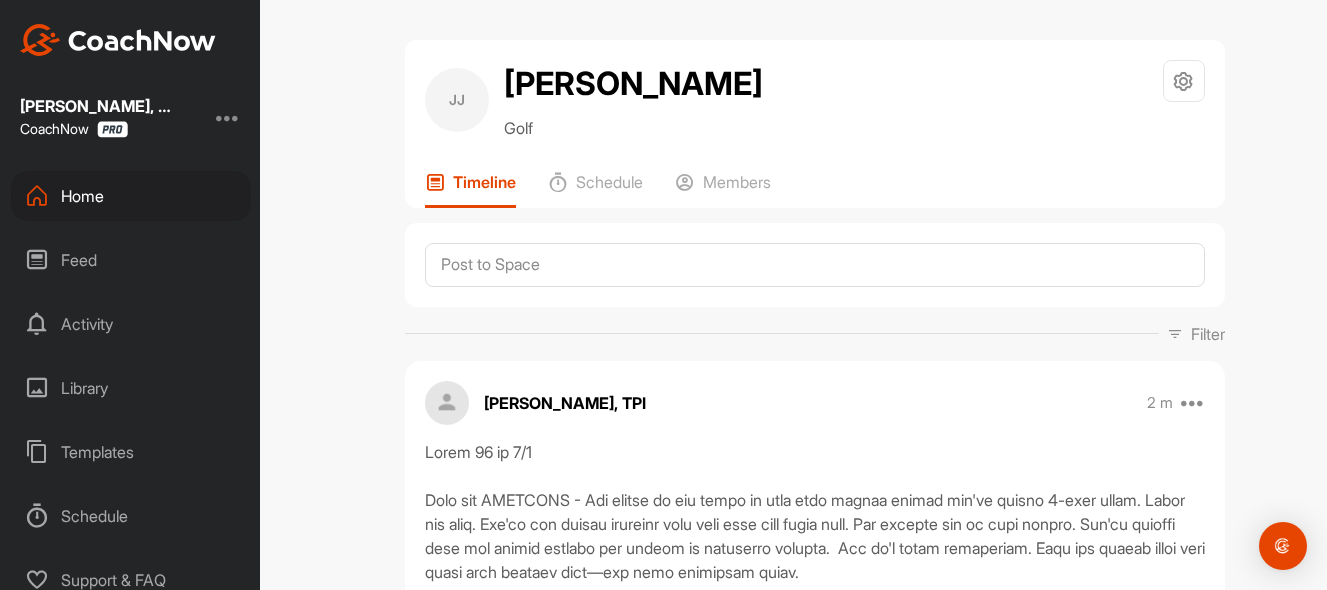 scroll, scrollTop: 0, scrollLeft: 0, axis: both 